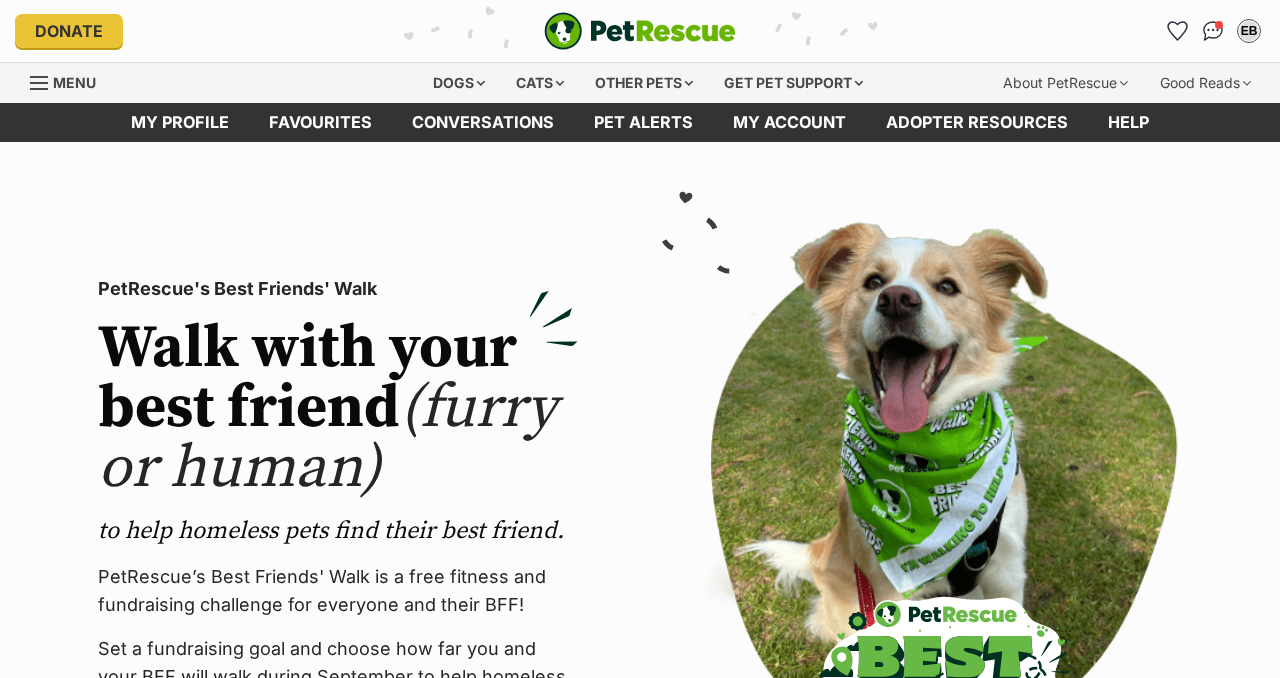 scroll, scrollTop: 58, scrollLeft: 0, axis: vertical 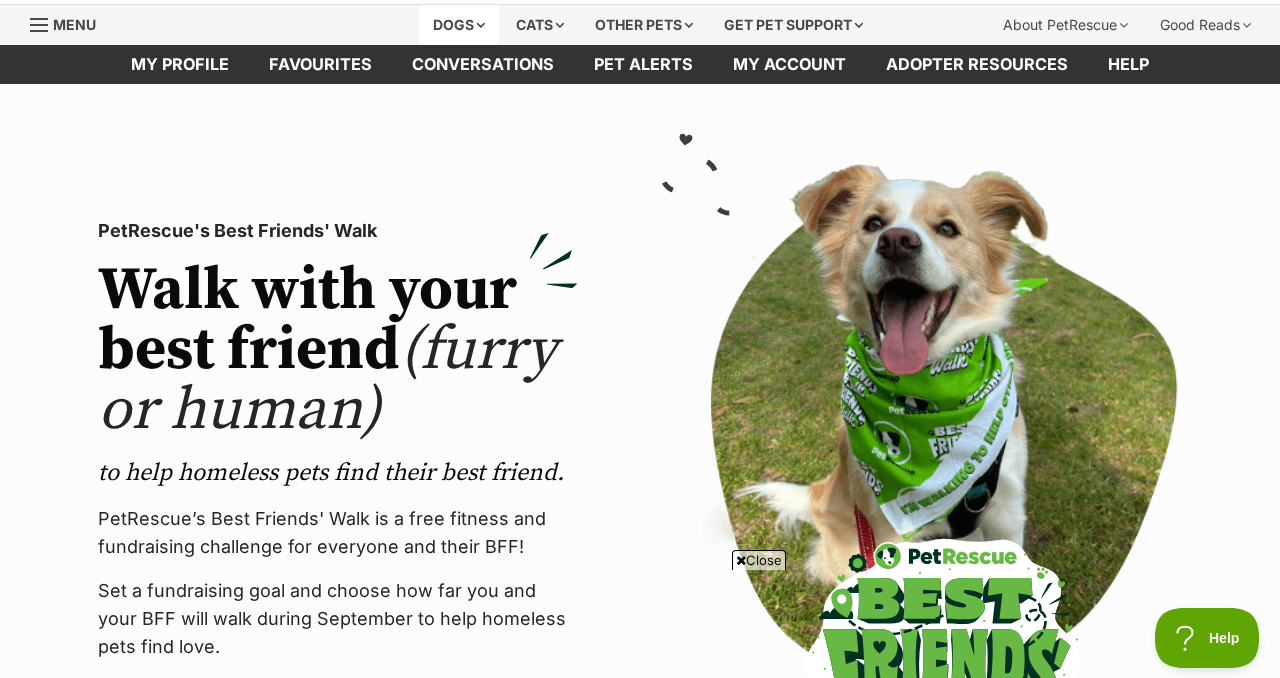 click on "Dogs" at bounding box center (459, 25) 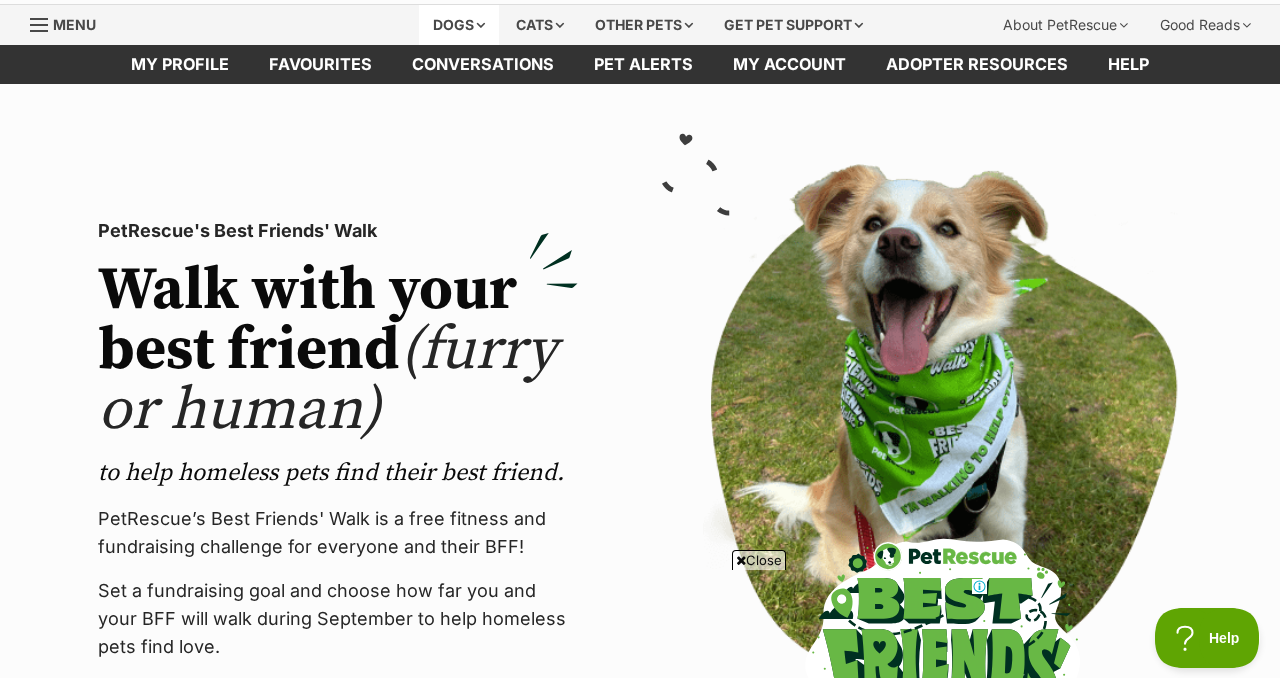 scroll, scrollTop: 0, scrollLeft: 0, axis: both 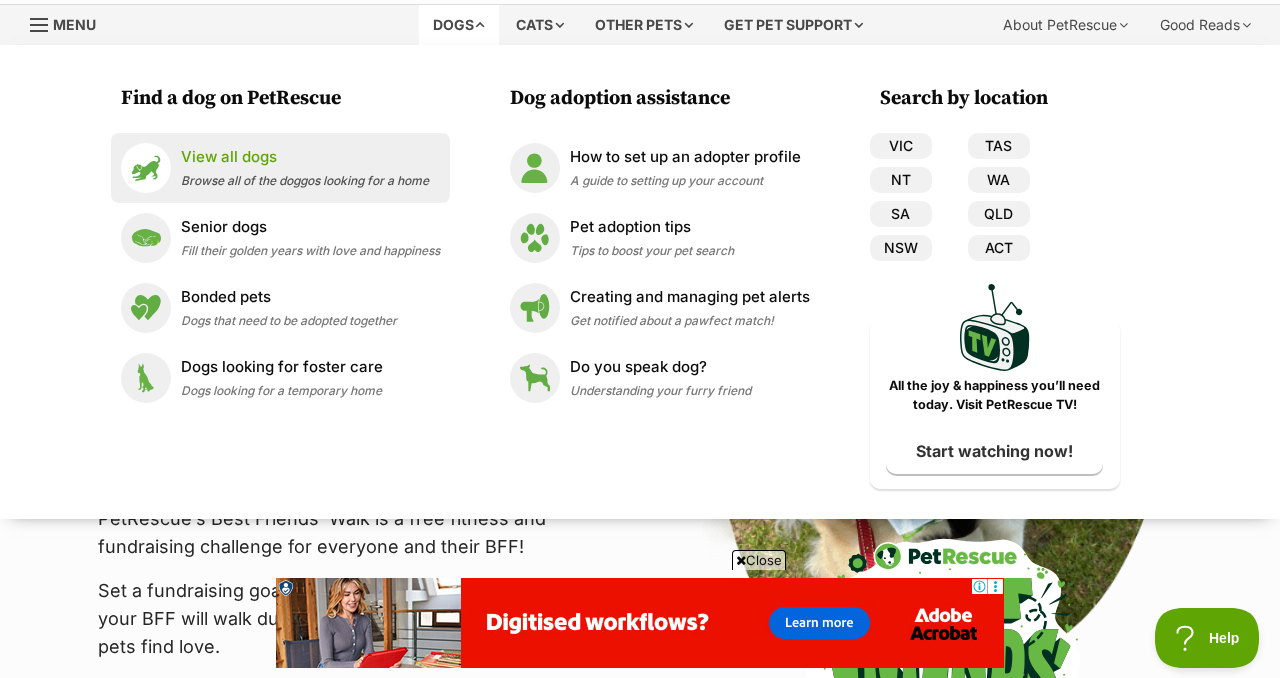 click on "View all dogs" at bounding box center (305, 157) 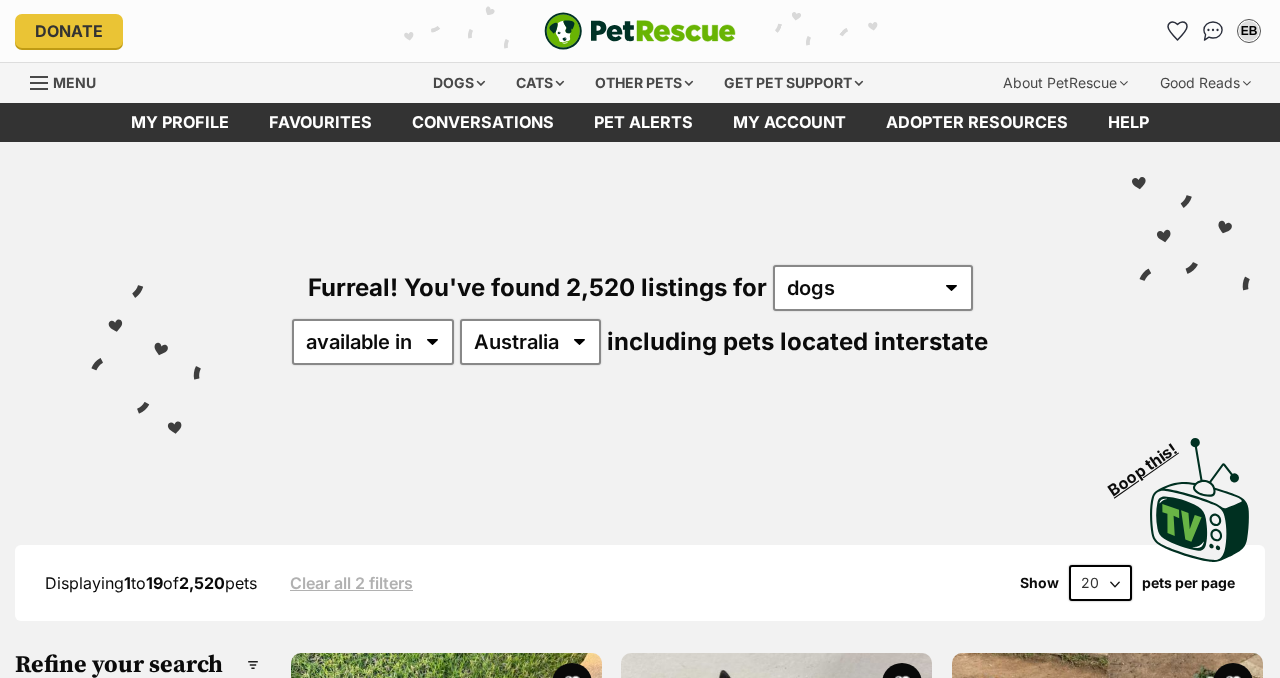 scroll, scrollTop: 0, scrollLeft: 0, axis: both 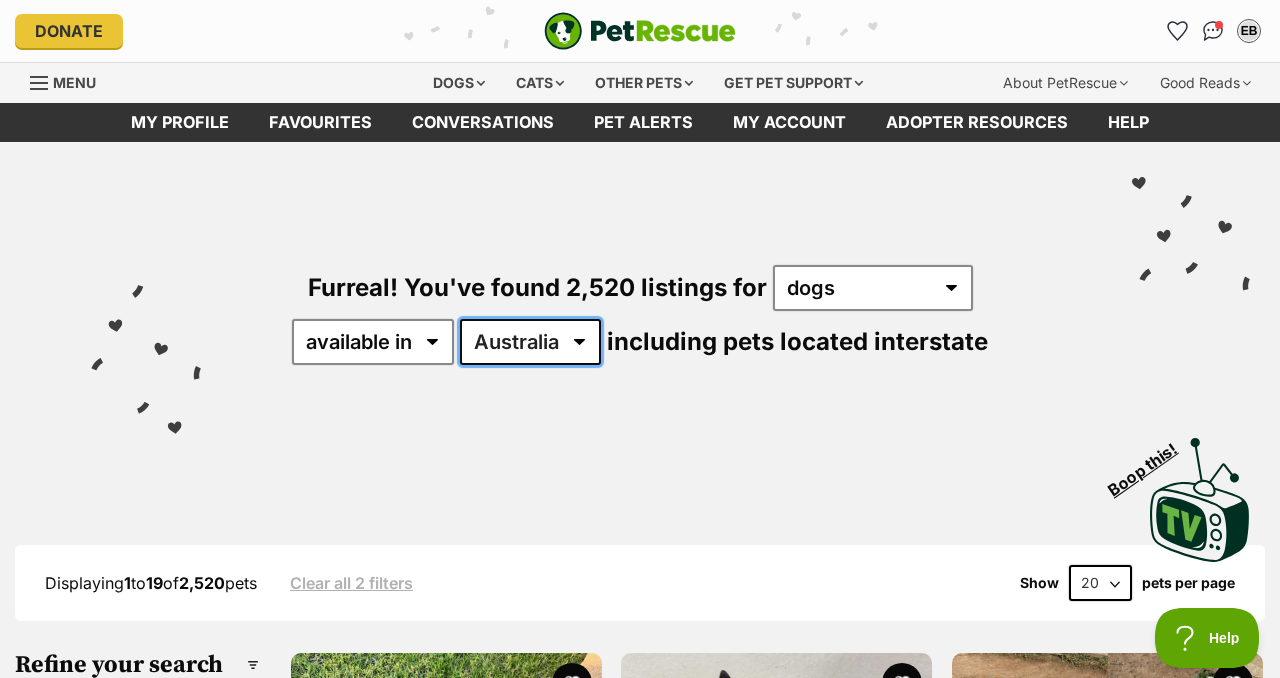 click on "Australia
ACT
NSW
NT
QLD
SA
TAS
VIC
WA" at bounding box center (530, 342) 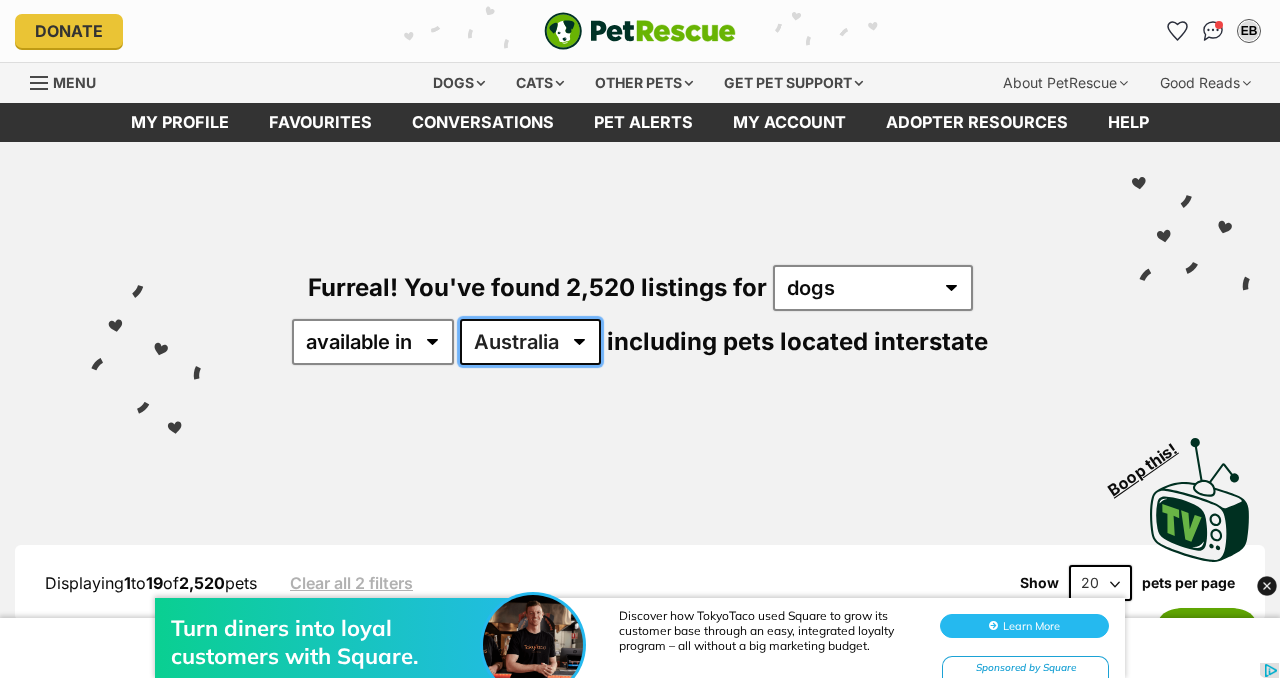 scroll, scrollTop: 0, scrollLeft: 0, axis: both 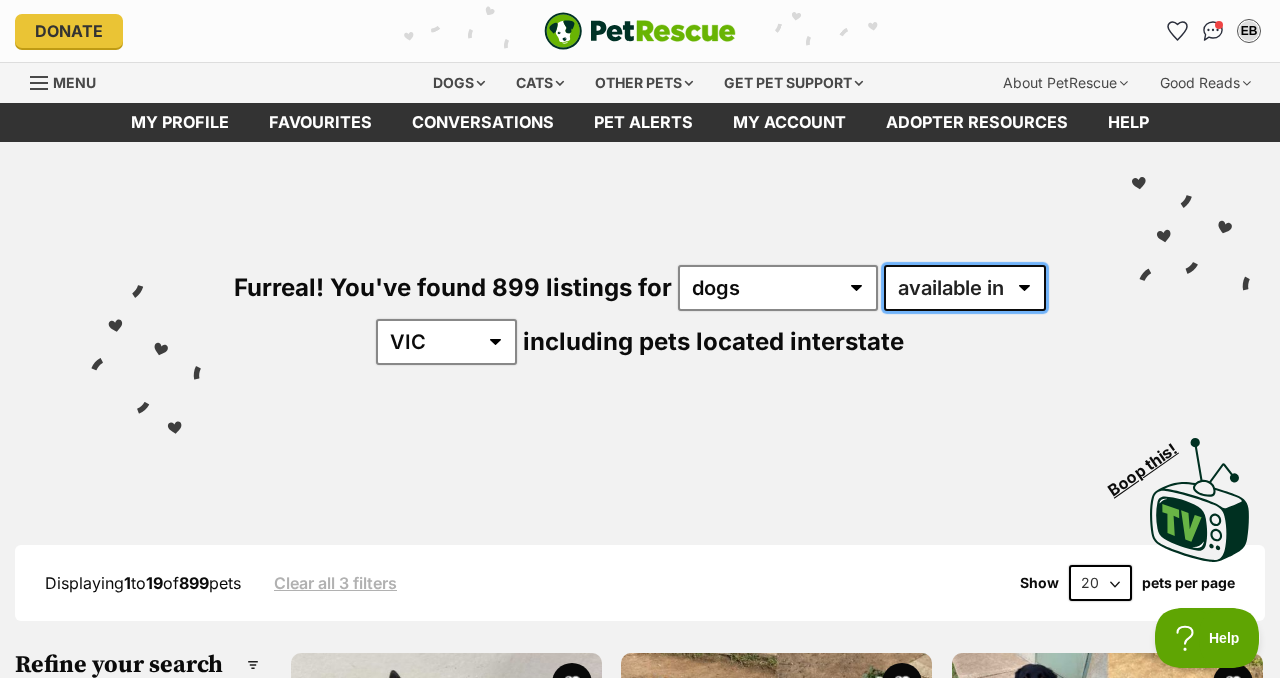 click on "available in
located in" at bounding box center [965, 288] 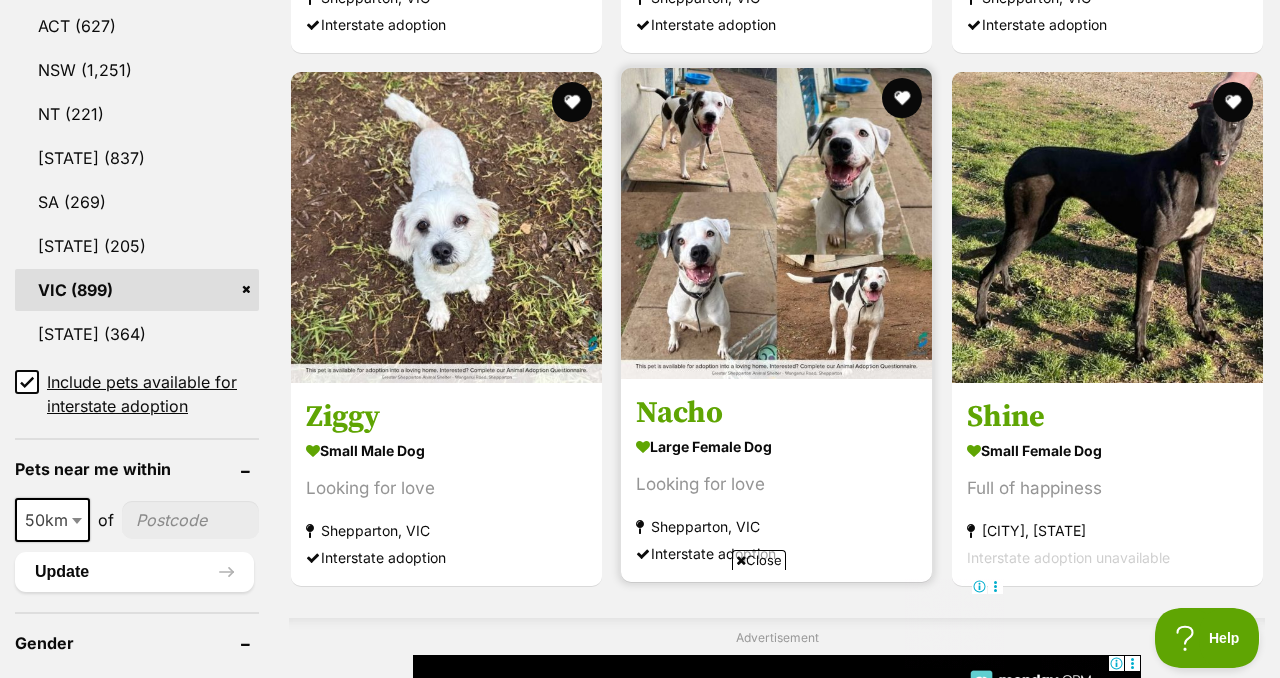 scroll, scrollTop: 1100, scrollLeft: 0, axis: vertical 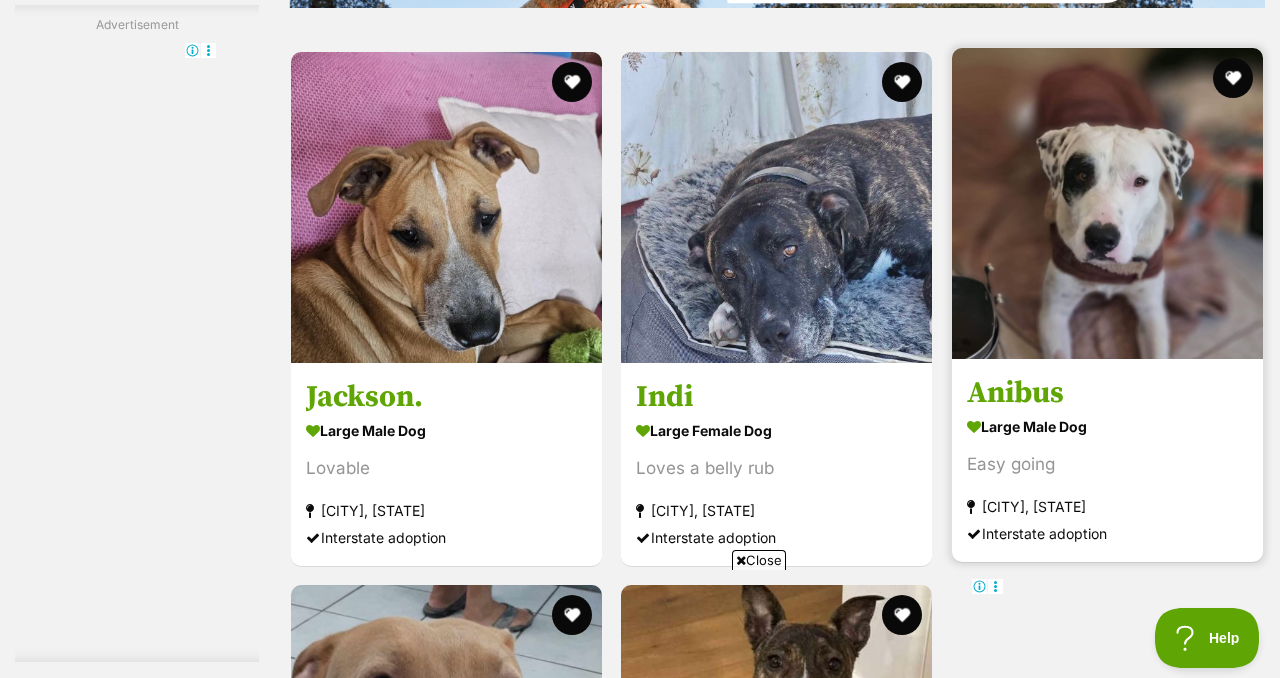 click on "Anibus
large male Dog
Easy going
Wodonga, VIC
Interstate adoption" at bounding box center (1107, 460) 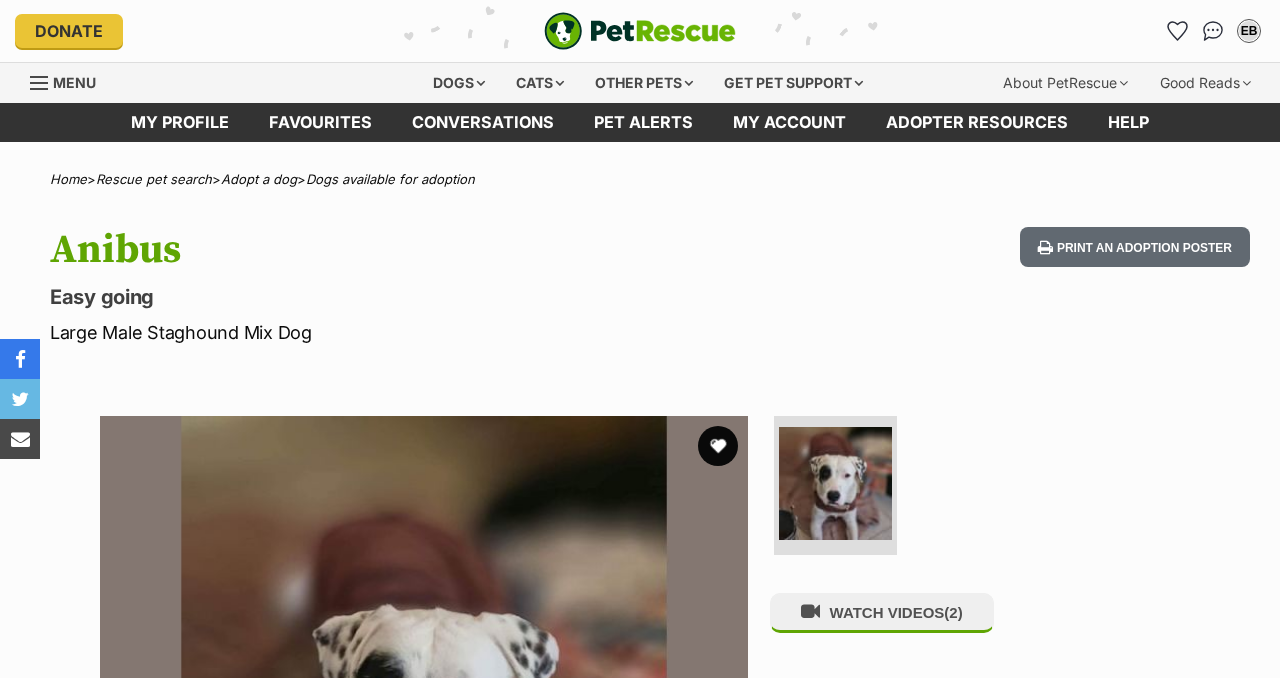 scroll, scrollTop: 0, scrollLeft: 0, axis: both 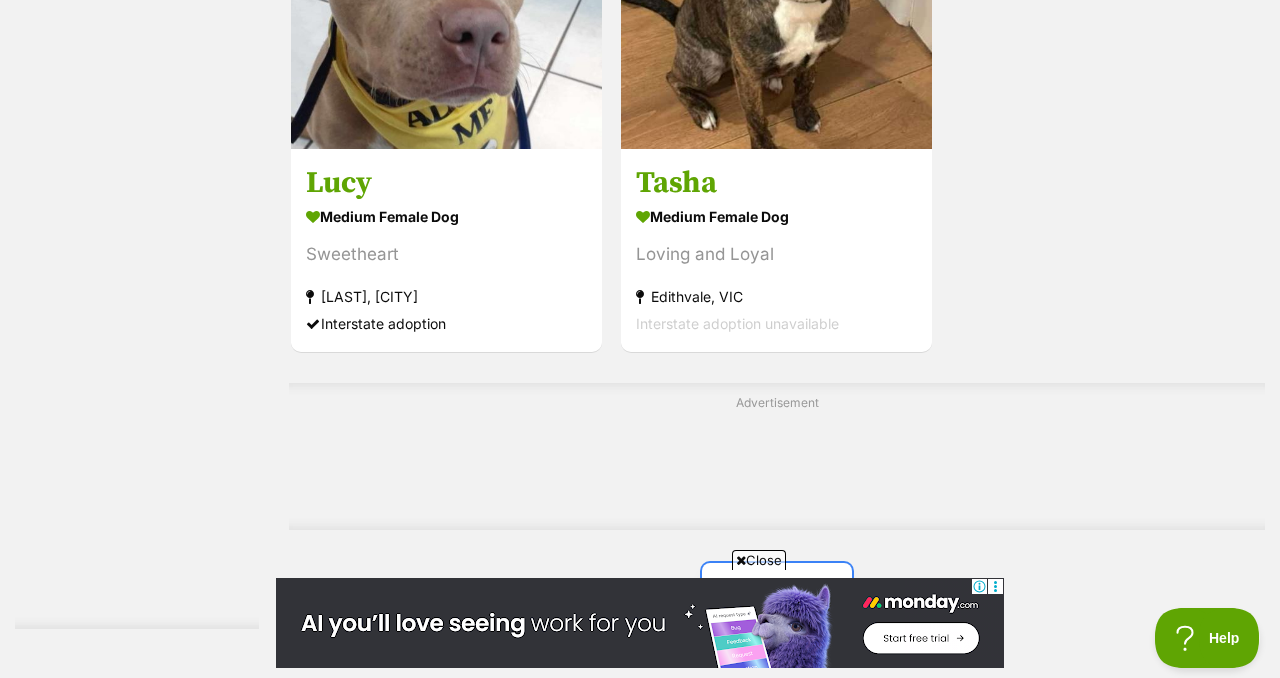 click on "Next" at bounding box center (777, 587) 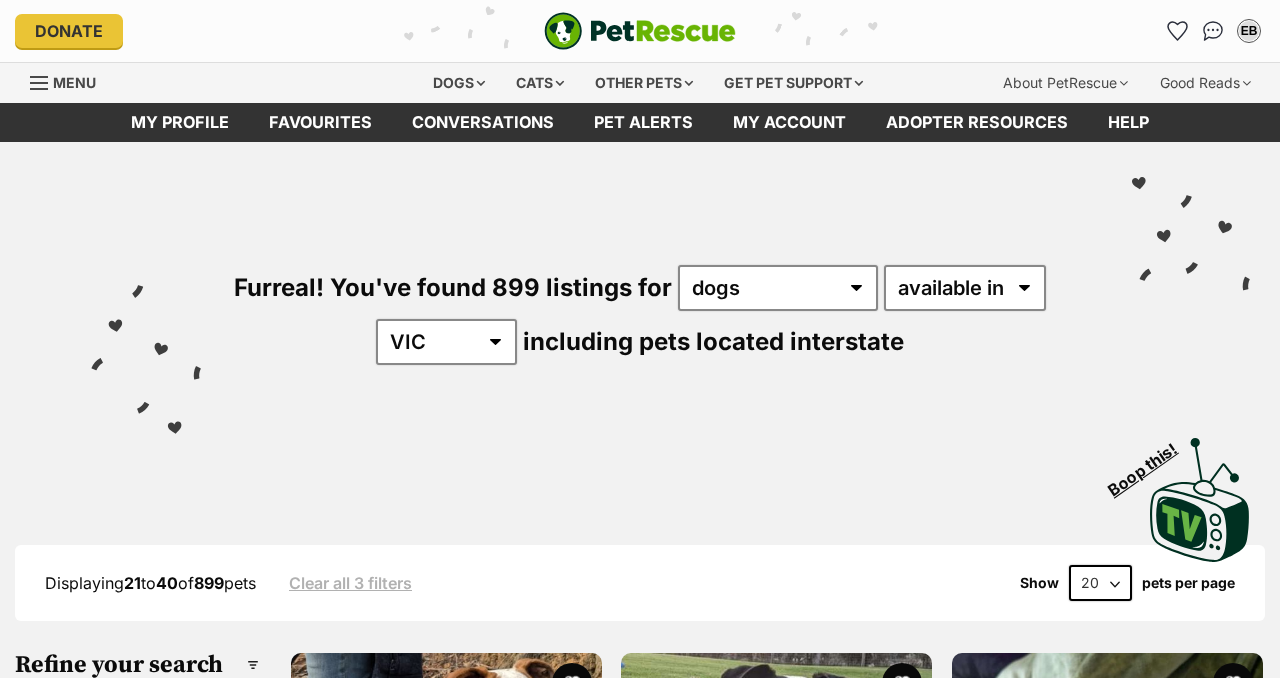 scroll, scrollTop: 0, scrollLeft: 0, axis: both 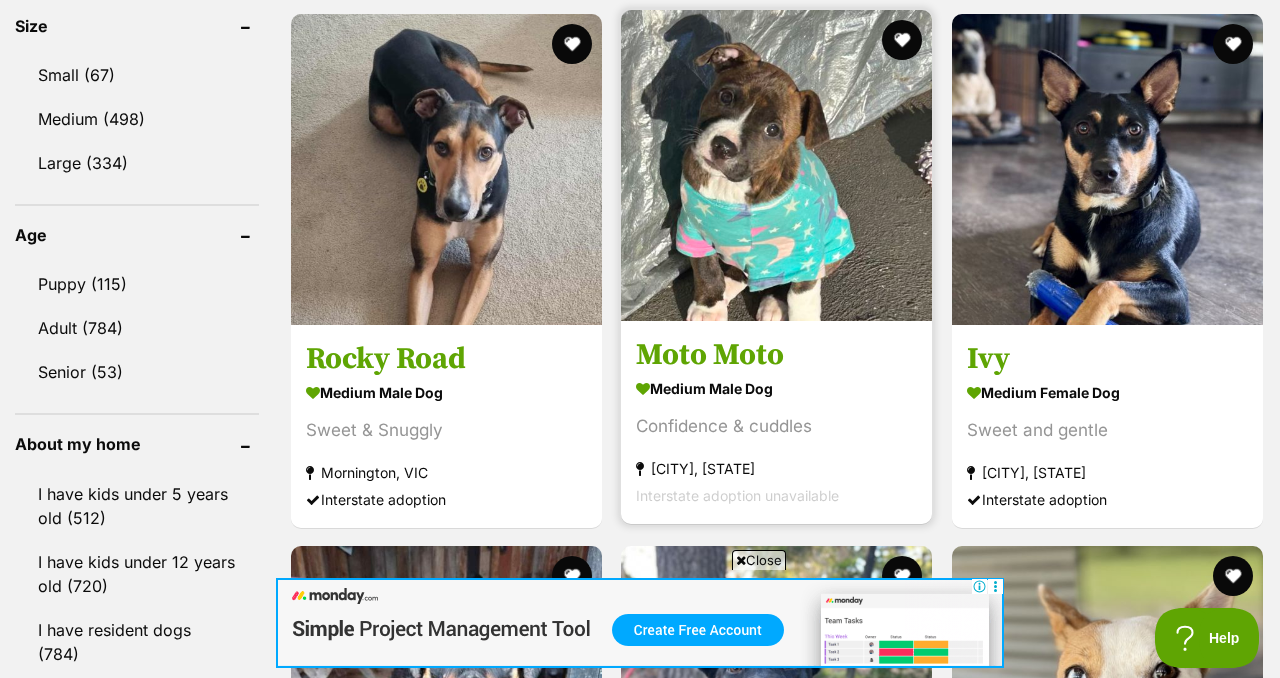click at bounding box center [776, 165] 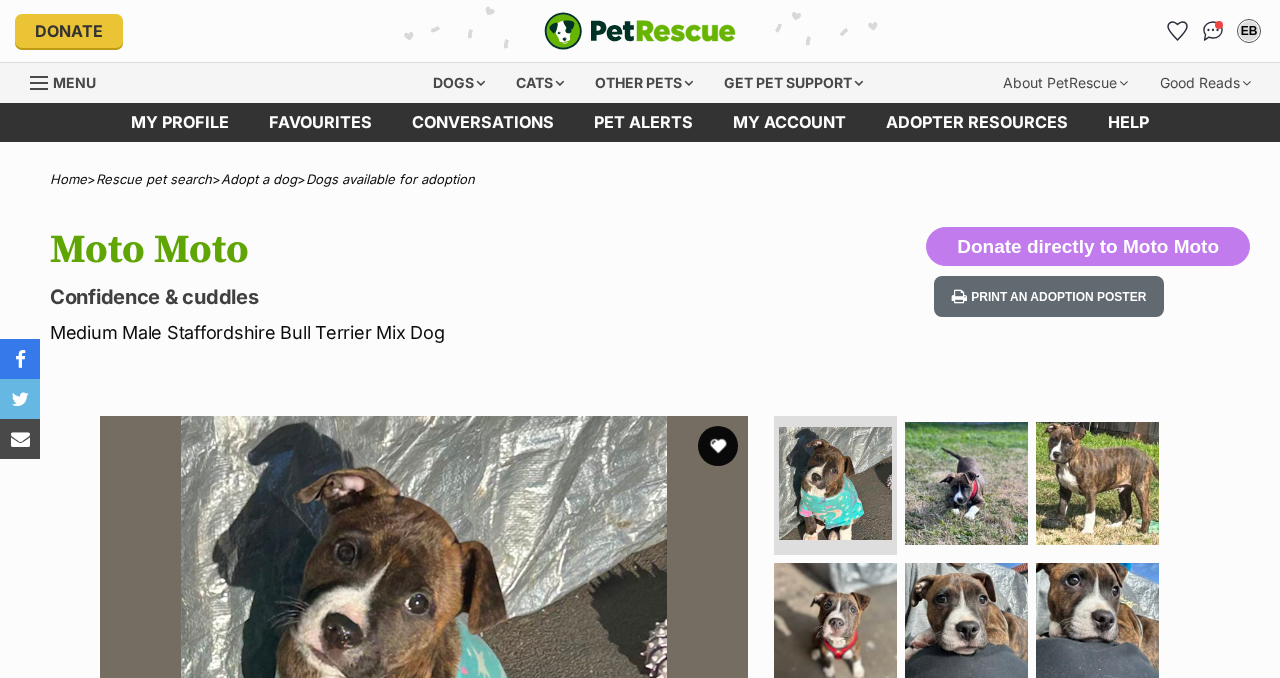 scroll, scrollTop: 362, scrollLeft: 0, axis: vertical 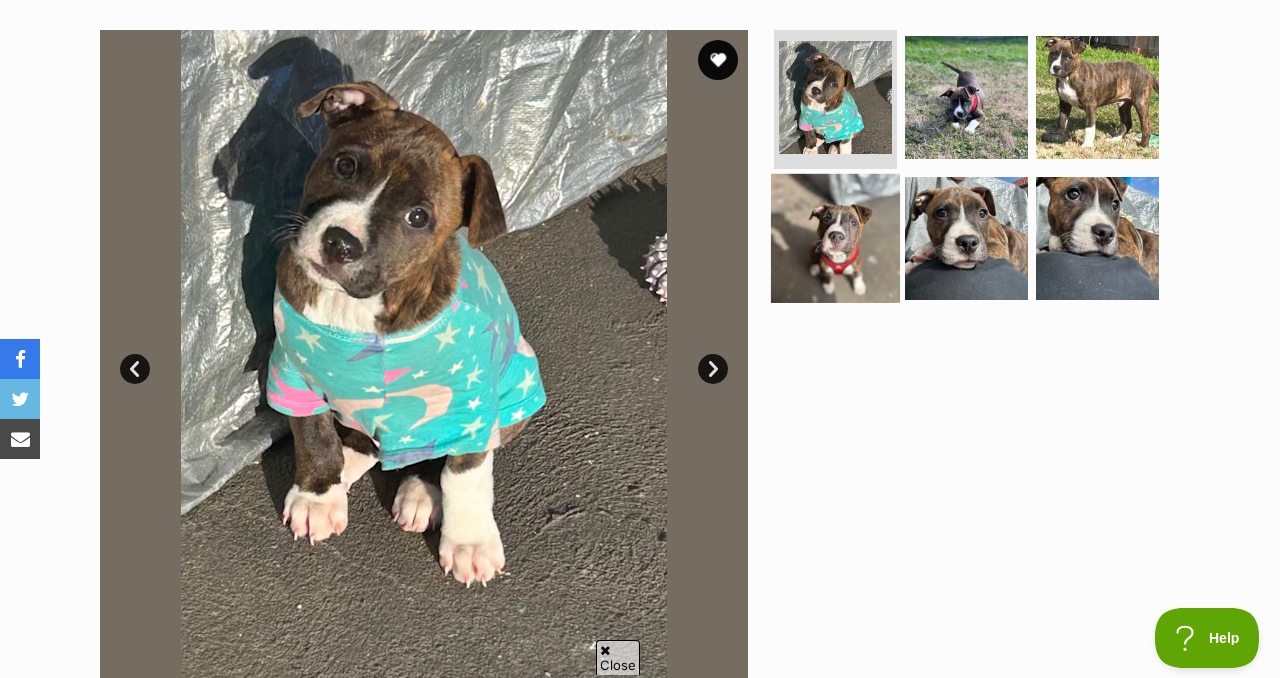 click at bounding box center [835, 238] 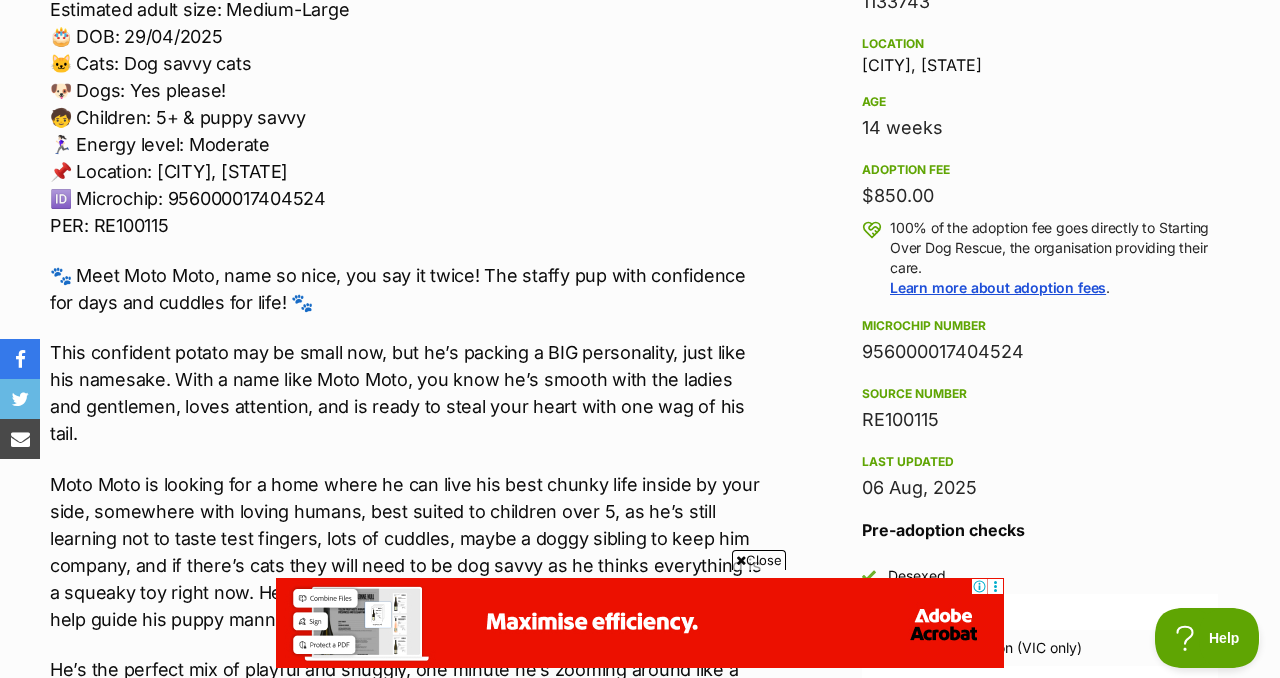 scroll, scrollTop: 1111, scrollLeft: 0, axis: vertical 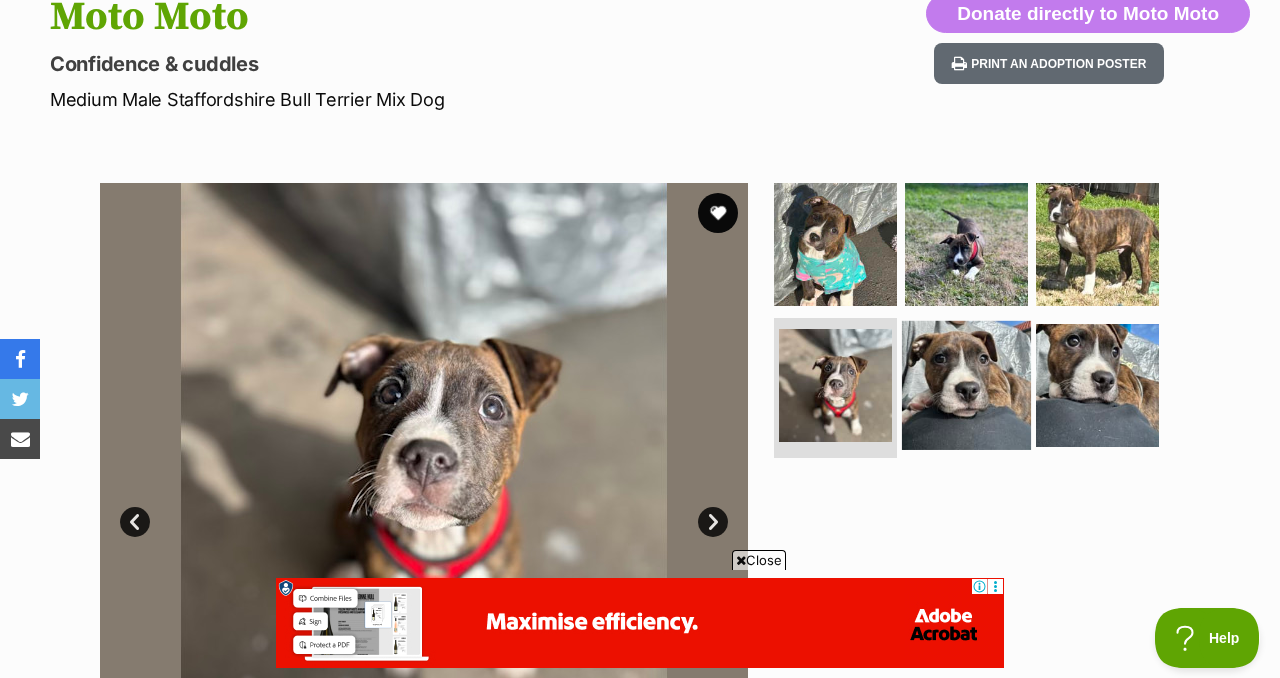 click at bounding box center (966, 385) 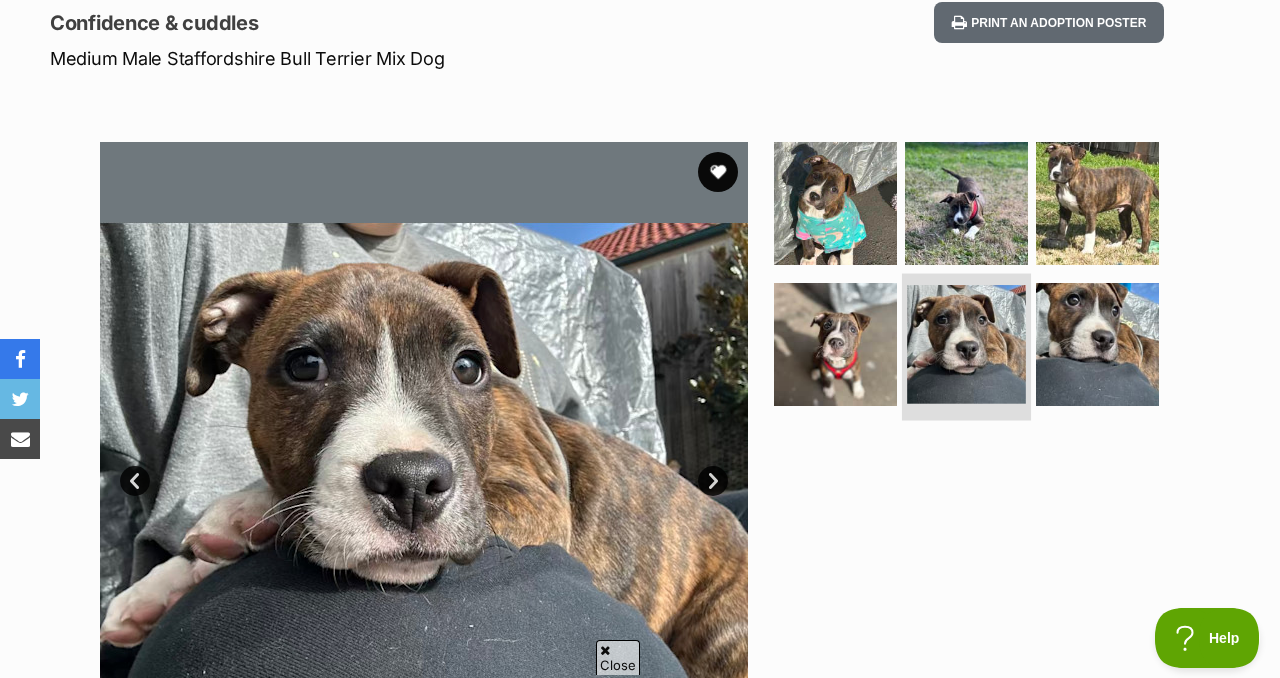 scroll, scrollTop: 281, scrollLeft: 0, axis: vertical 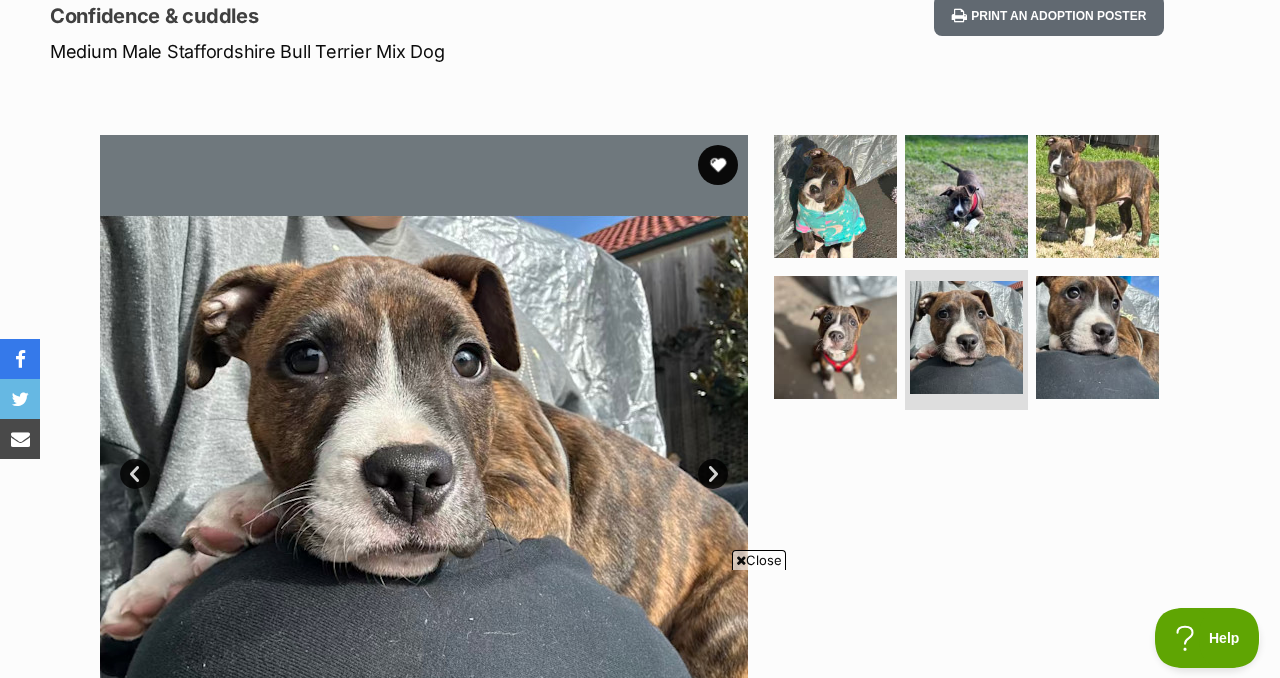 click on "Available
5
of 6 images
5
of 6 images
5
of 6 images
5
of 6 images
5
of 6 images
5
of 6 images
Next Prev 1 2 3 4 5 6" at bounding box center (640, 444) 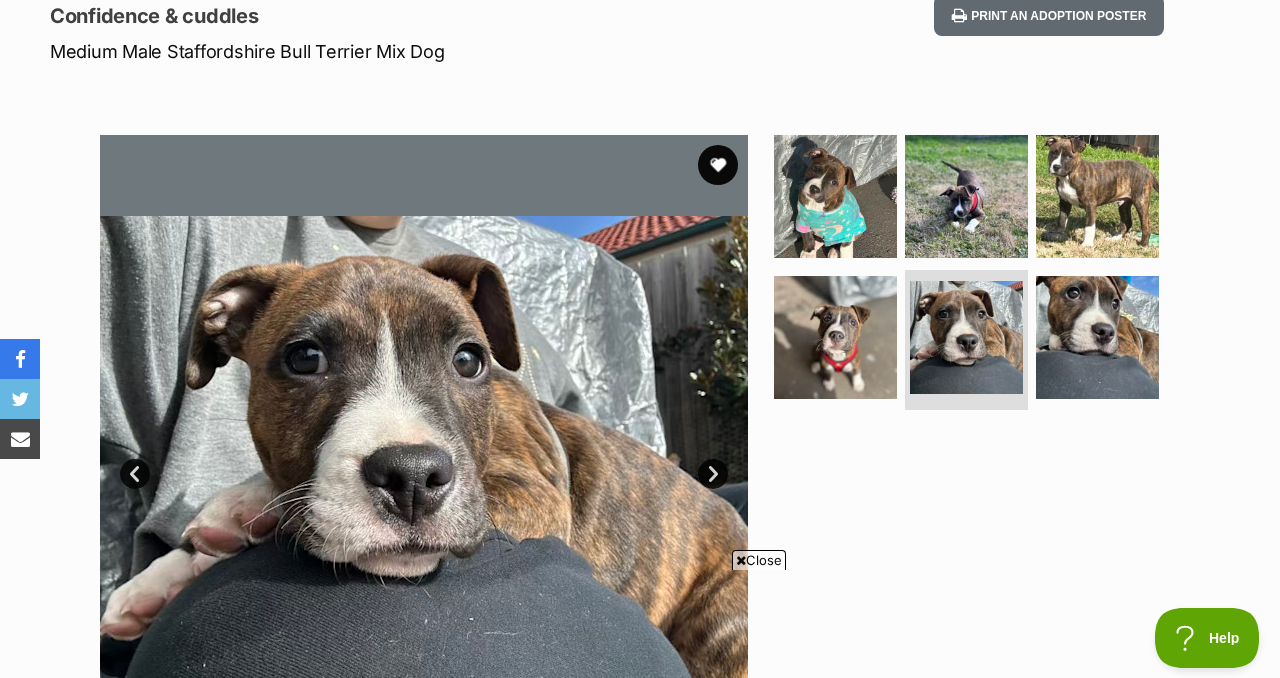 scroll, scrollTop: 0, scrollLeft: 0, axis: both 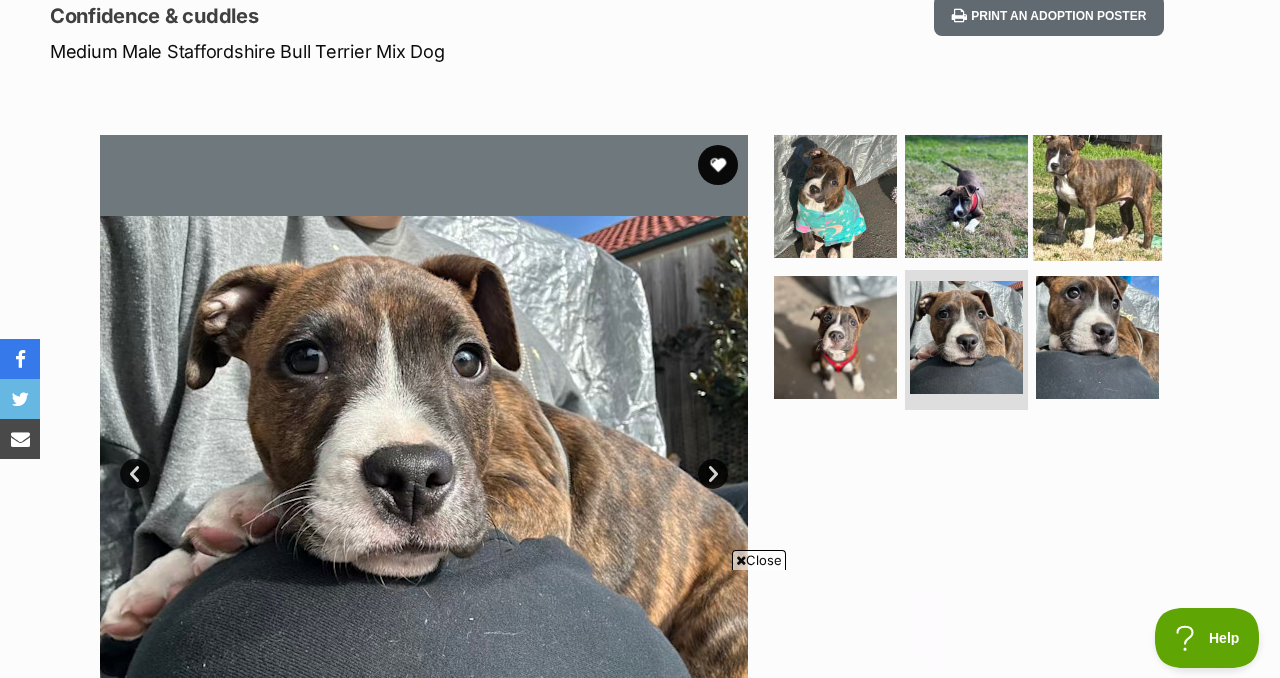 click at bounding box center (1097, 195) 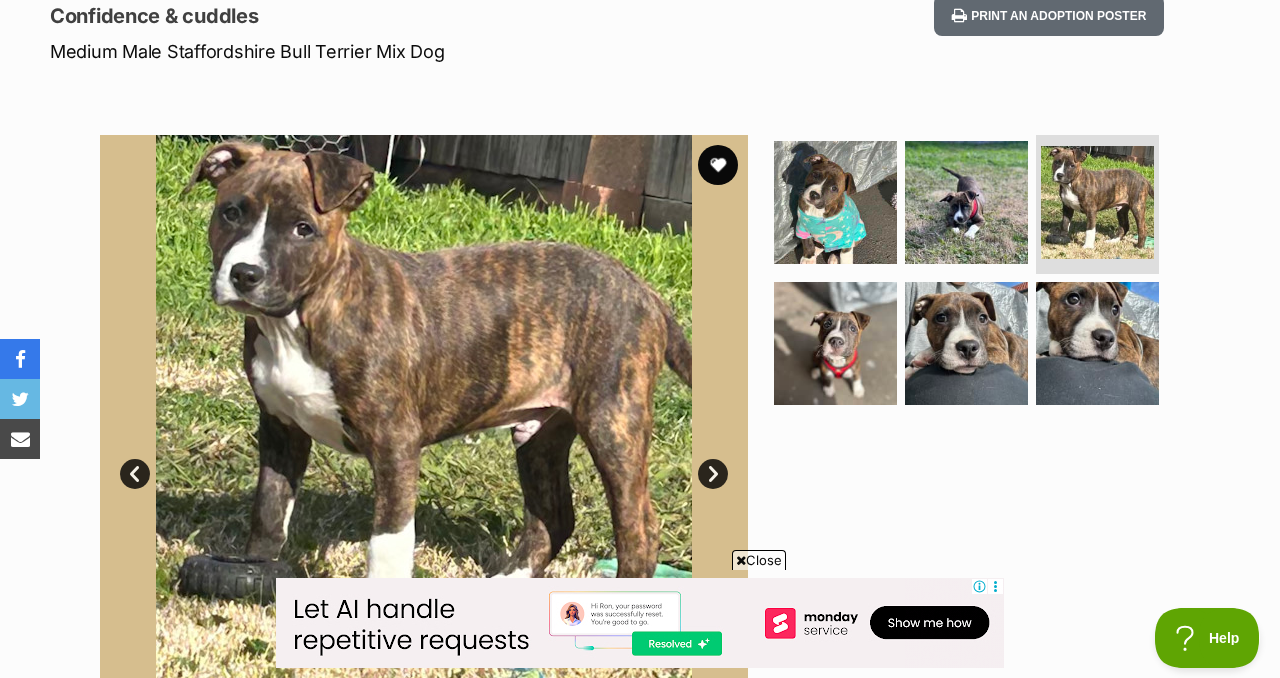 scroll, scrollTop: 577, scrollLeft: 0, axis: vertical 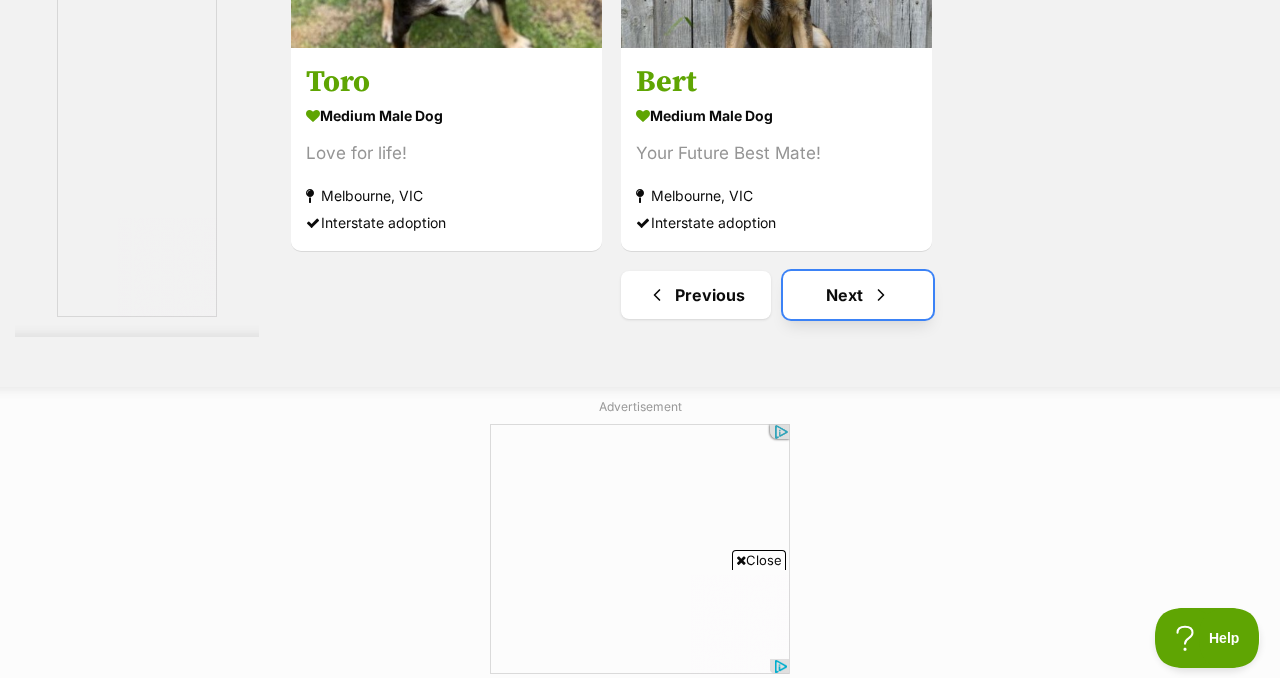 click on "Next" at bounding box center [858, 295] 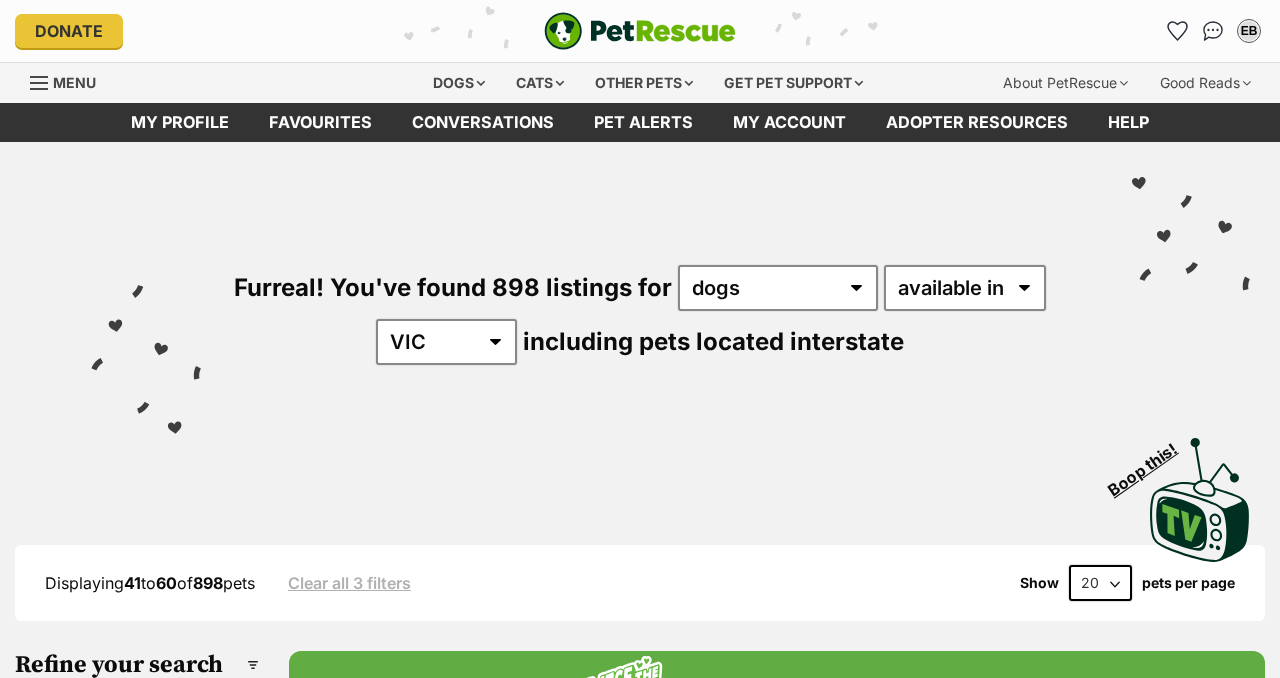 scroll, scrollTop: 0, scrollLeft: 0, axis: both 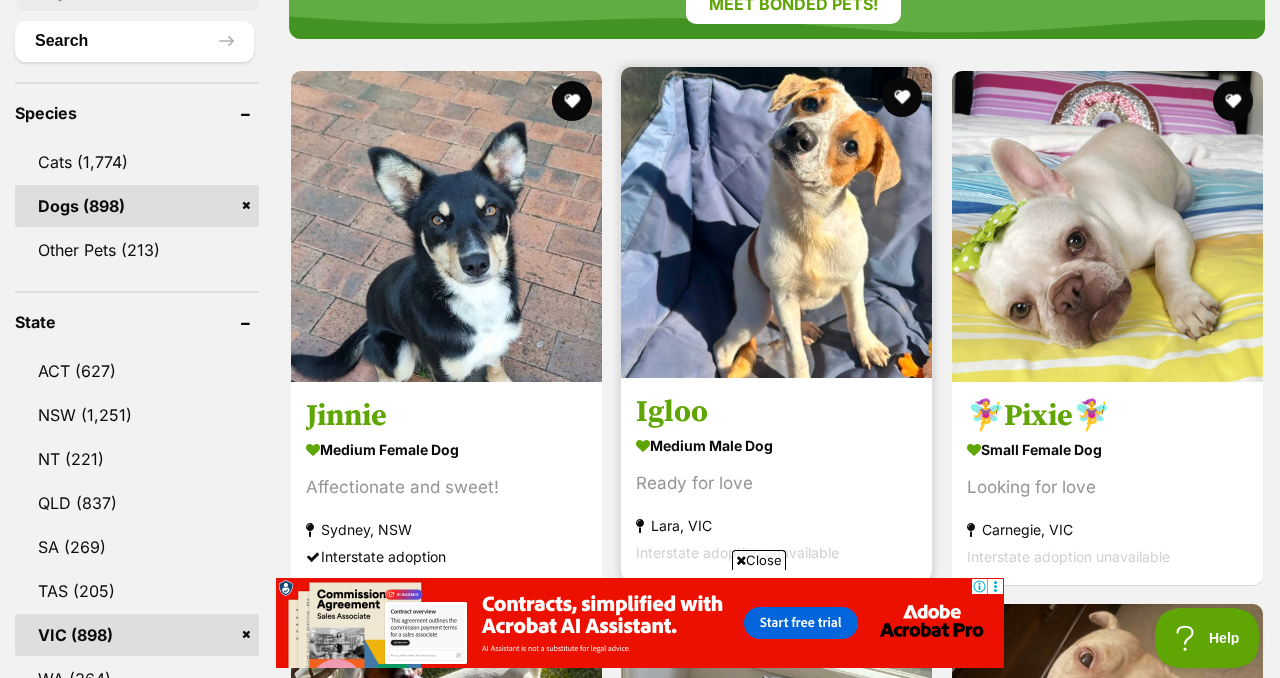 click at bounding box center [776, 222] 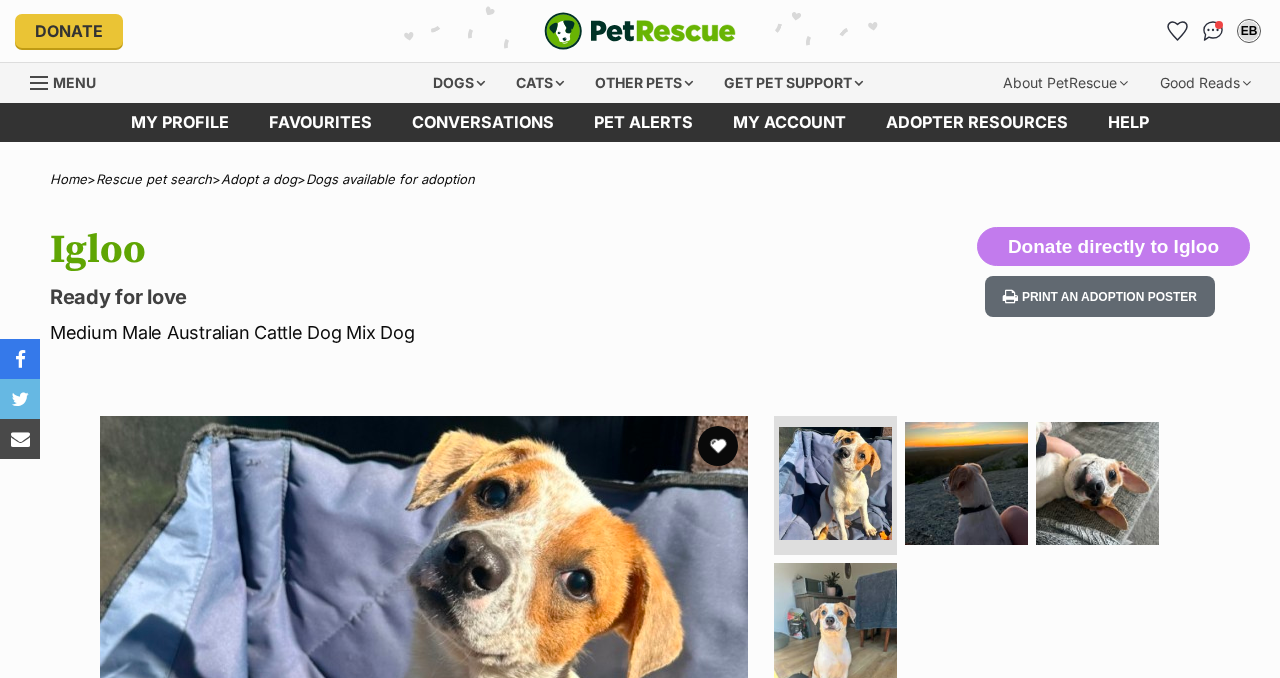 scroll, scrollTop: 0, scrollLeft: 0, axis: both 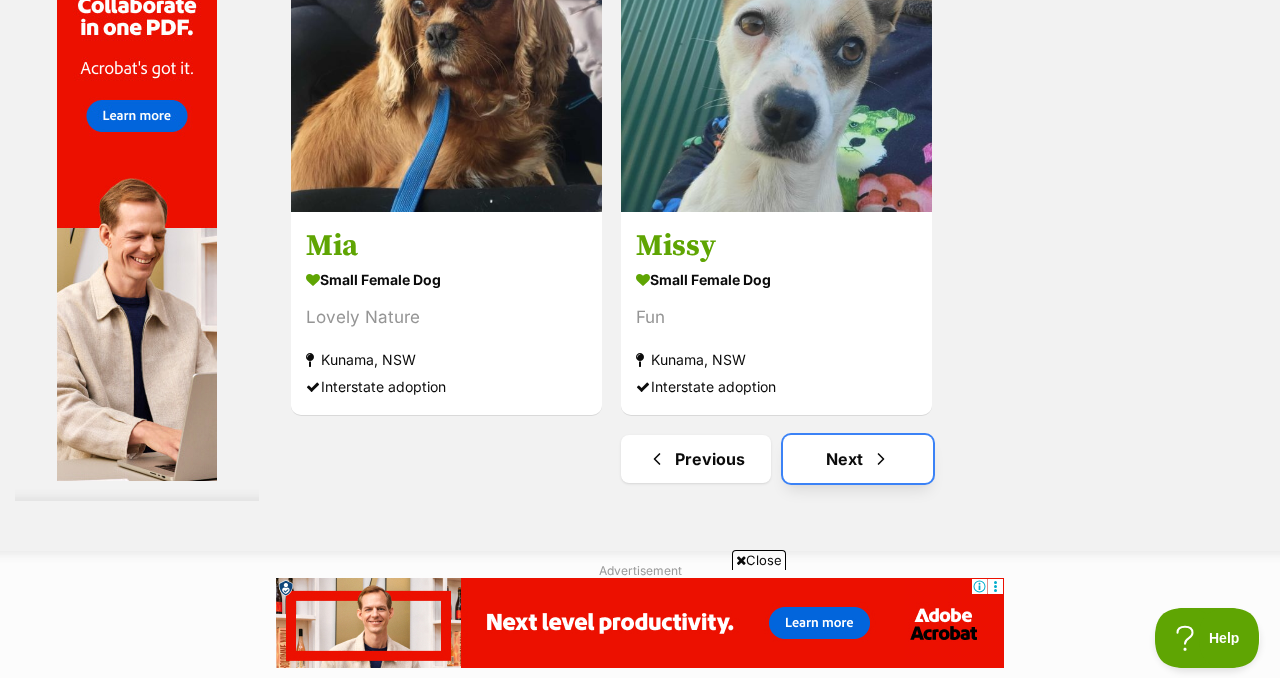 click on "Next" at bounding box center (858, 459) 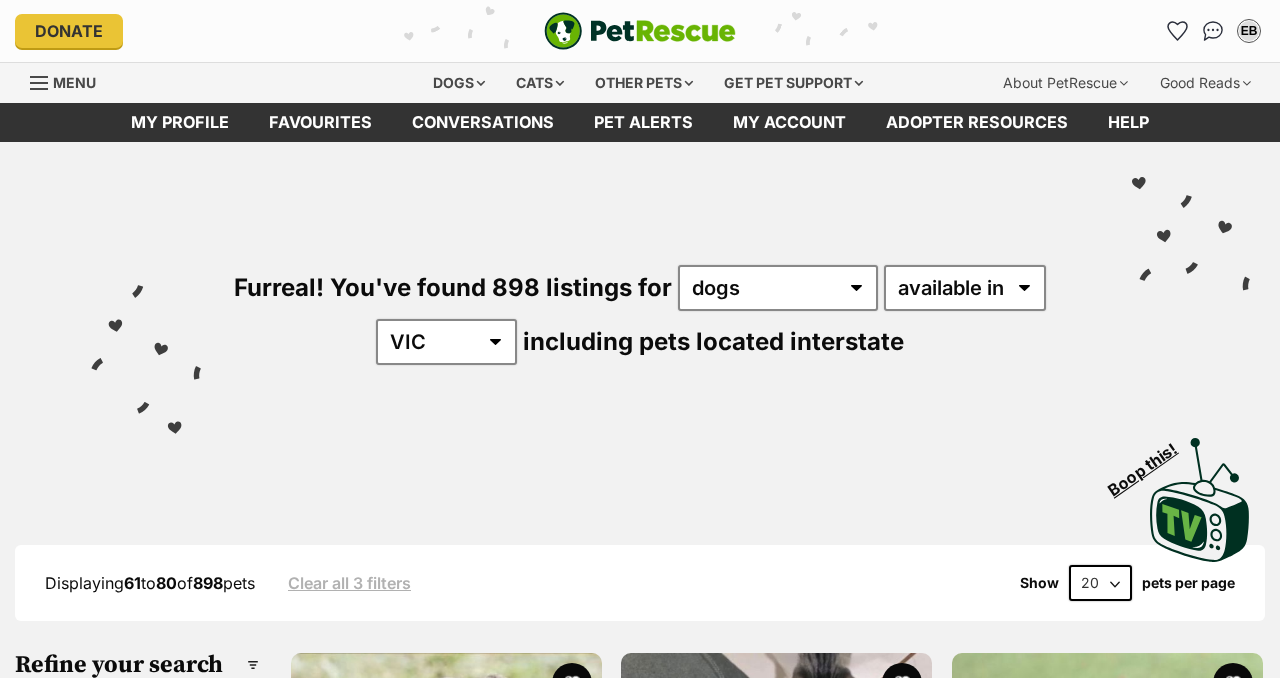 scroll, scrollTop: 0, scrollLeft: 0, axis: both 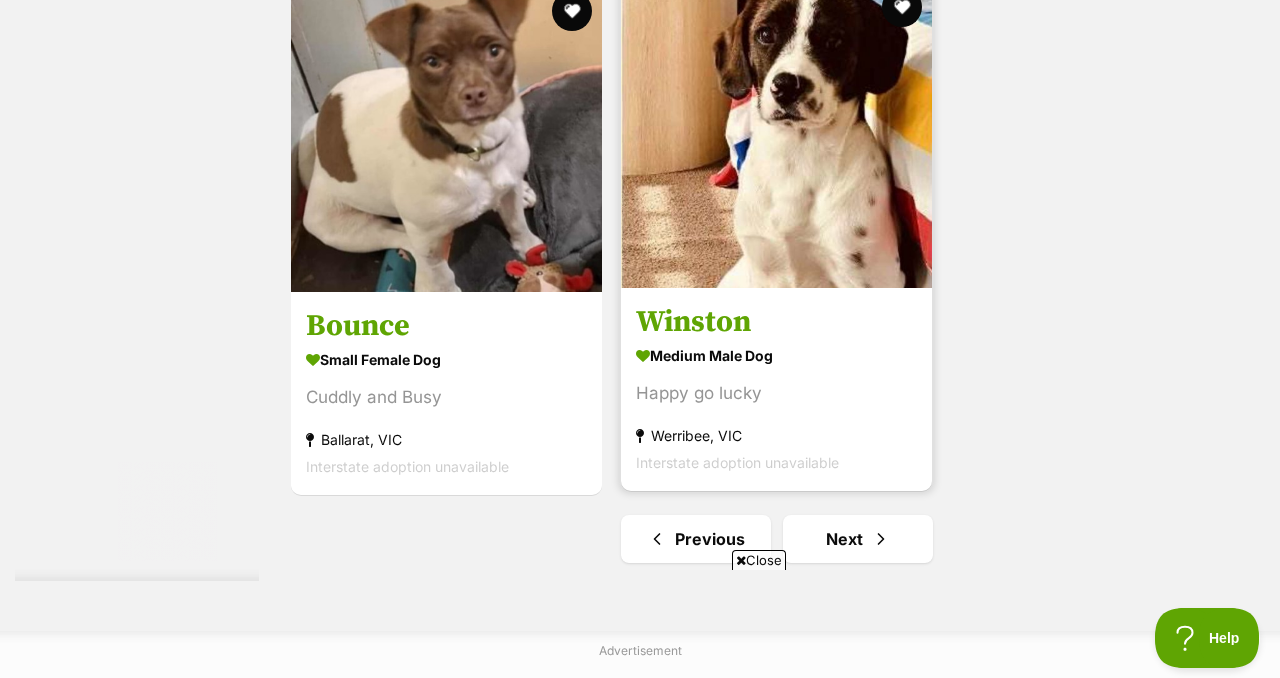 click at bounding box center (776, 132) 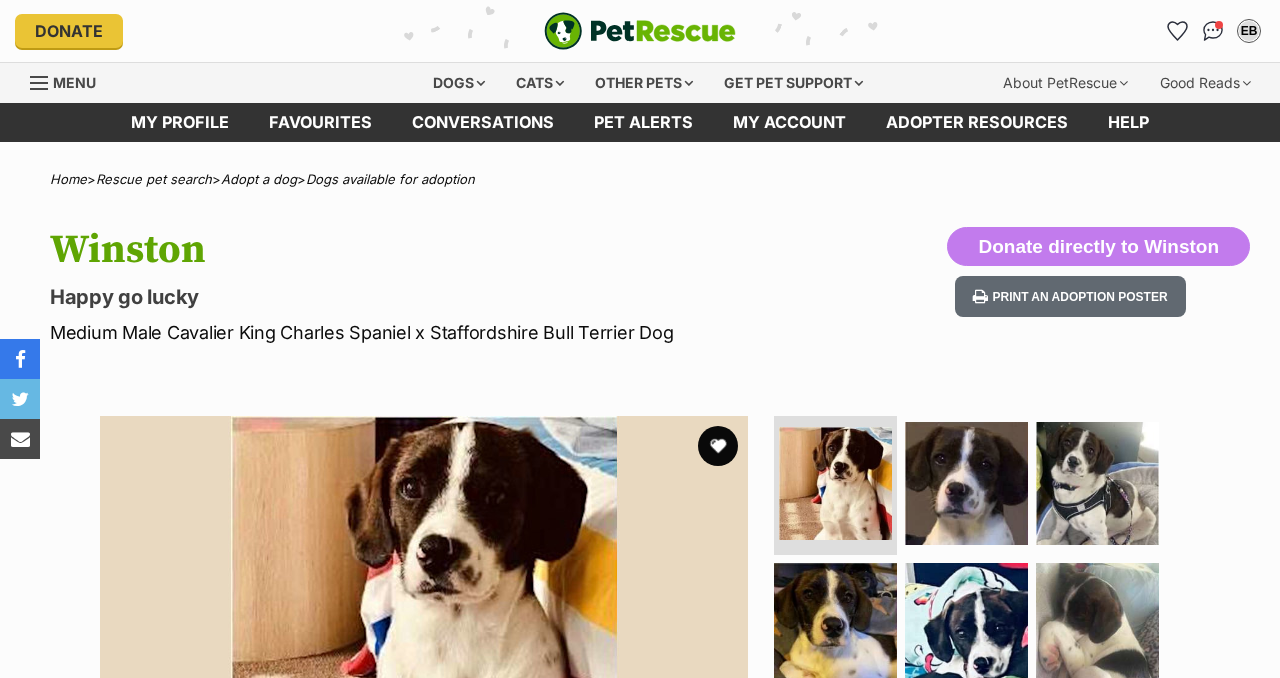 scroll, scrollTop: 0, scrollLeft: 0, axis: both 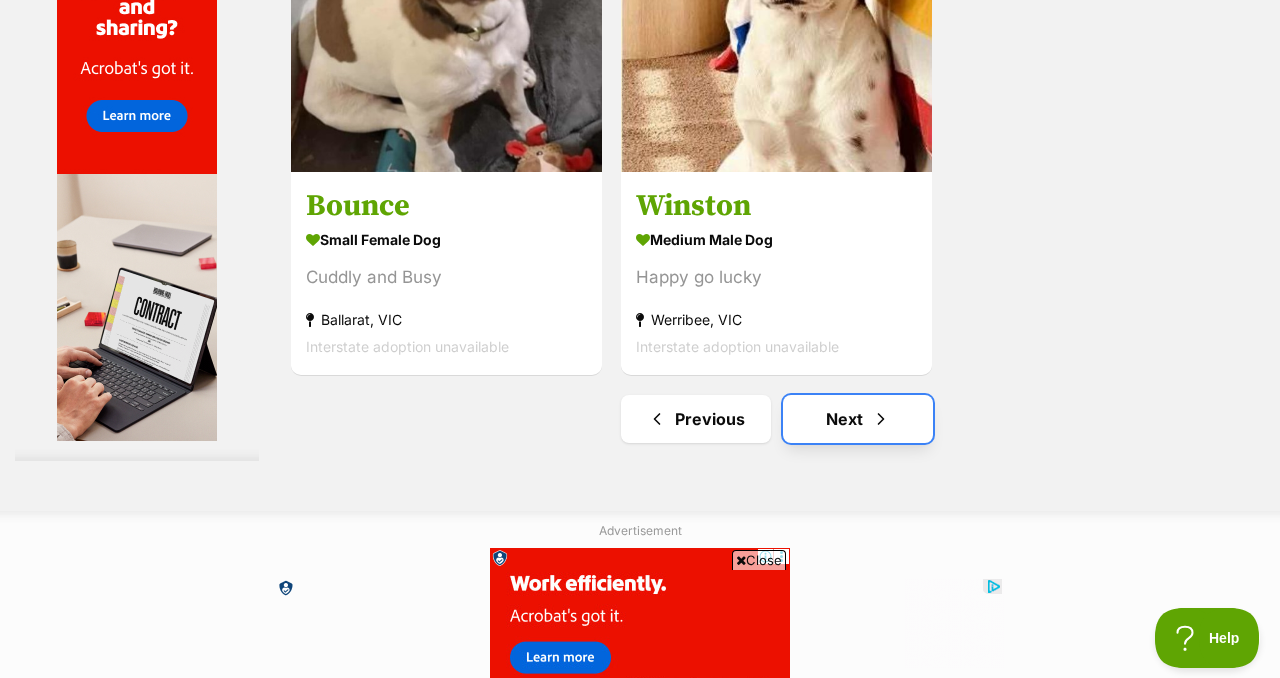 click on "Next" at bounding box center [858, 419] 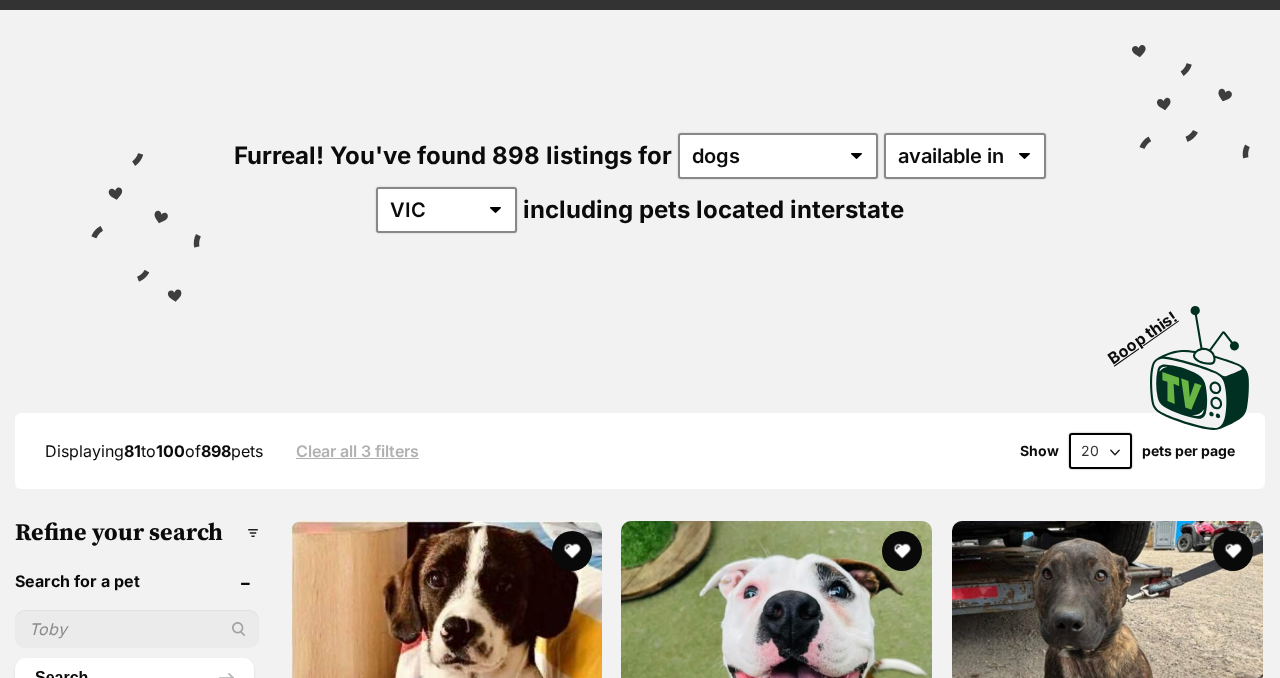 scroll, scrollTop: 0, scrollLeft: 0, axis: both 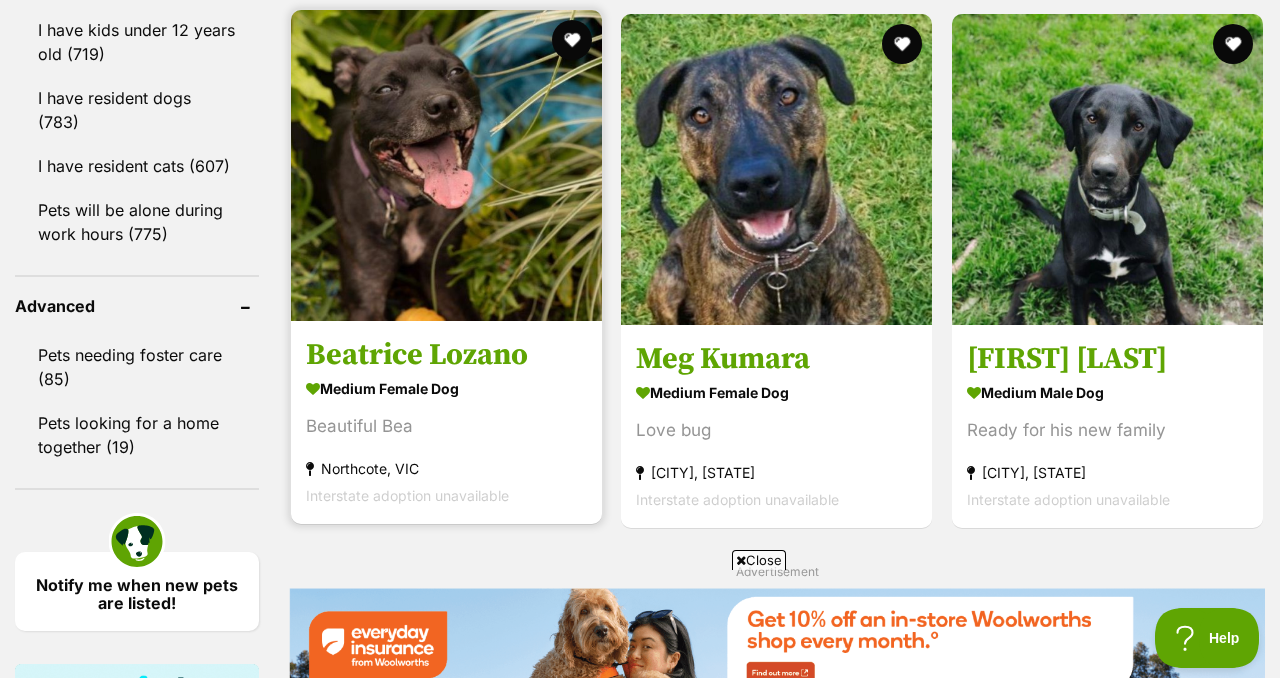 click at bounding box center [446, 165] 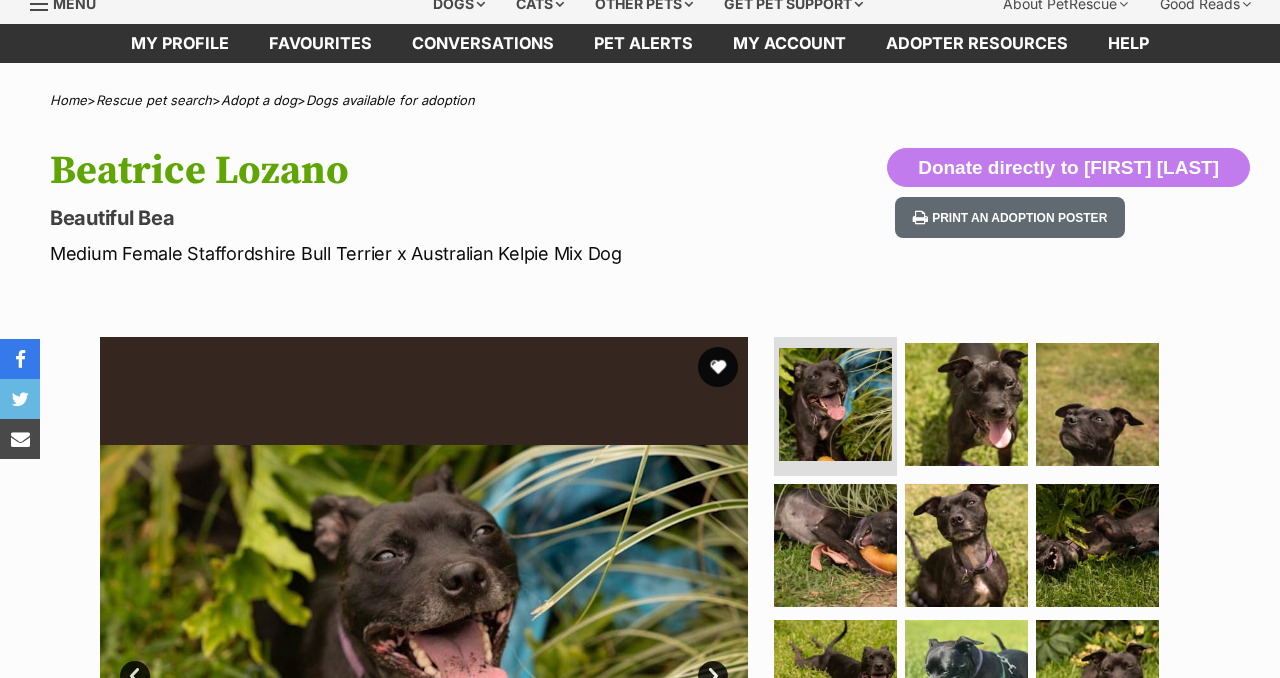 scroll, scrollTop: 0, scrollLeft: 0, axis: both 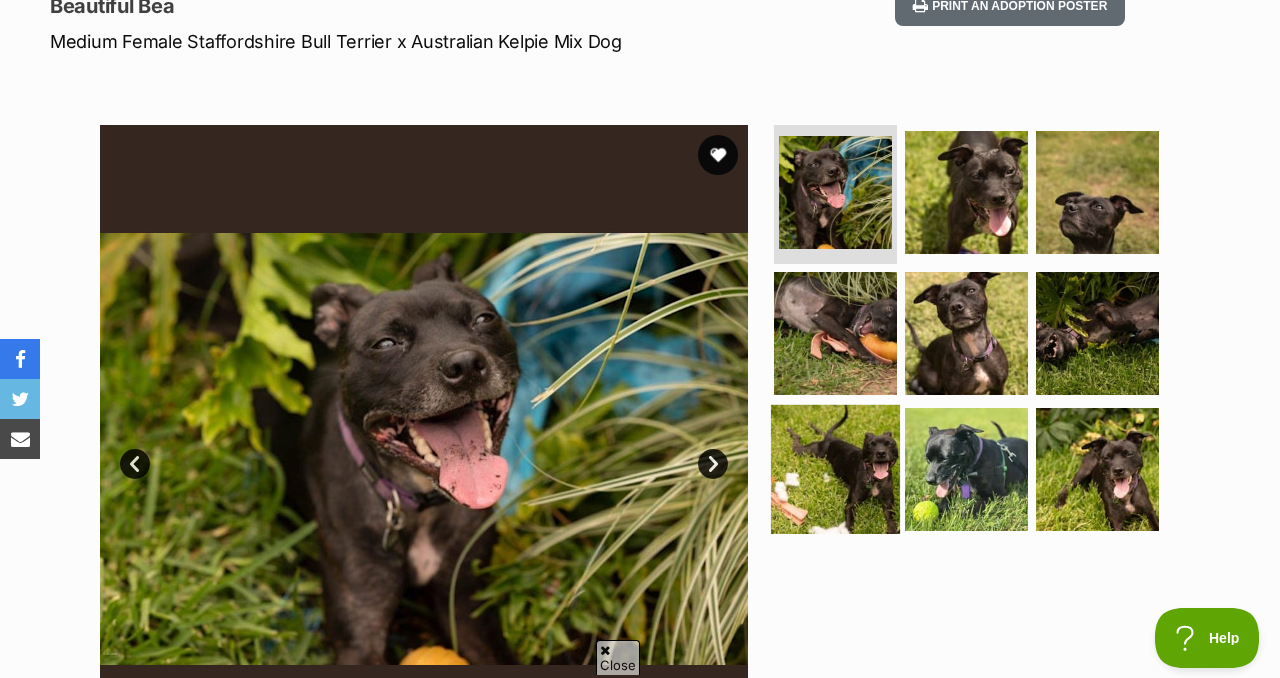 click at bounding box center [835, 469] 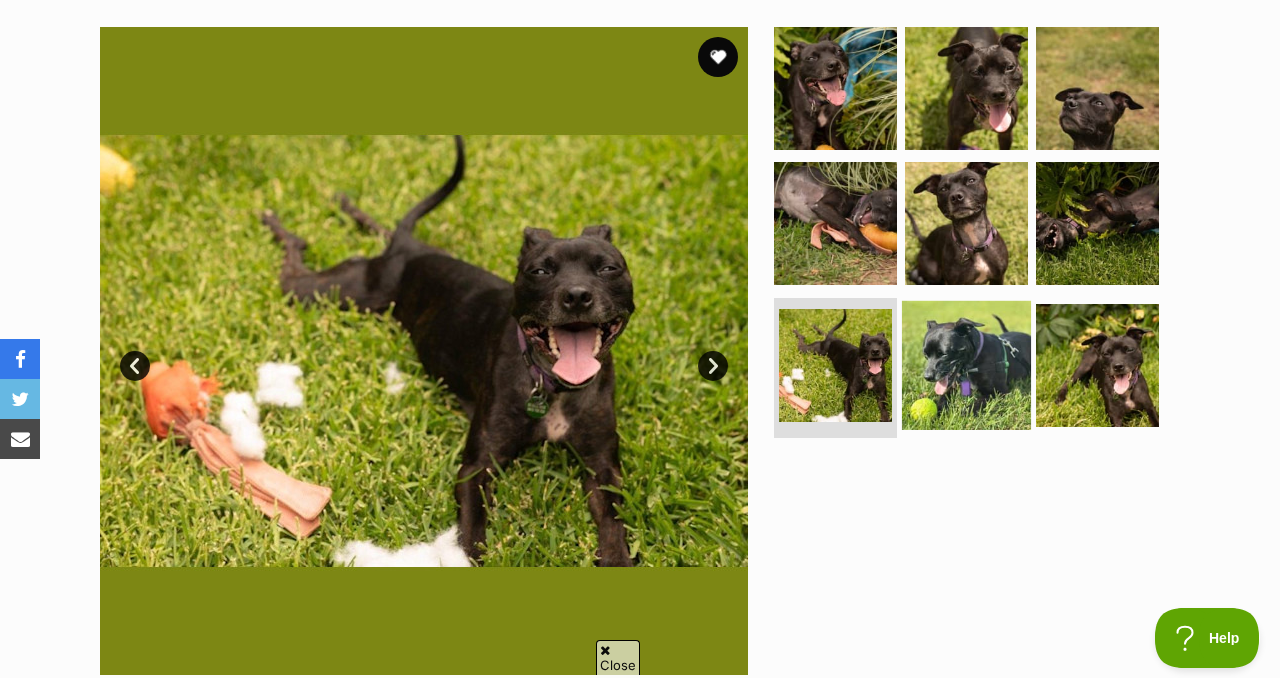 scroll, scrollTop: 0, scrollLeft: 0, axis: both 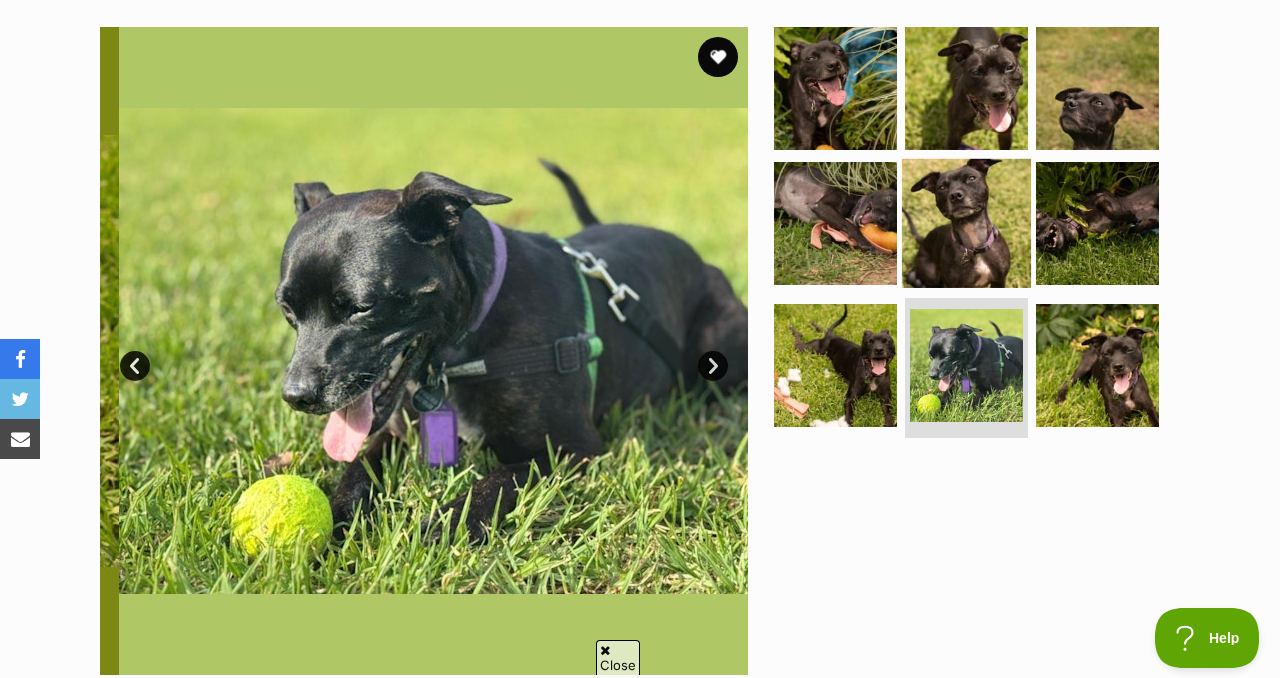 click at bounding box center [966, 223] 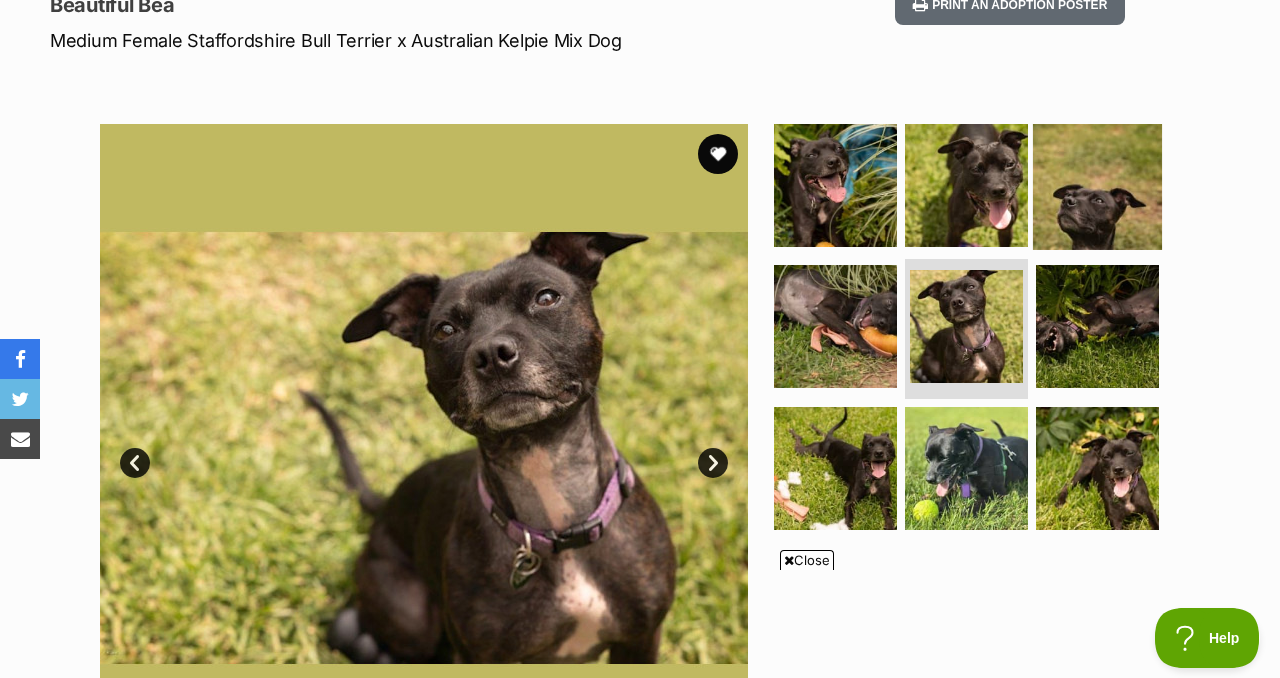 scroll, scrollTop: 0, scrollLeft: 0, axis: both 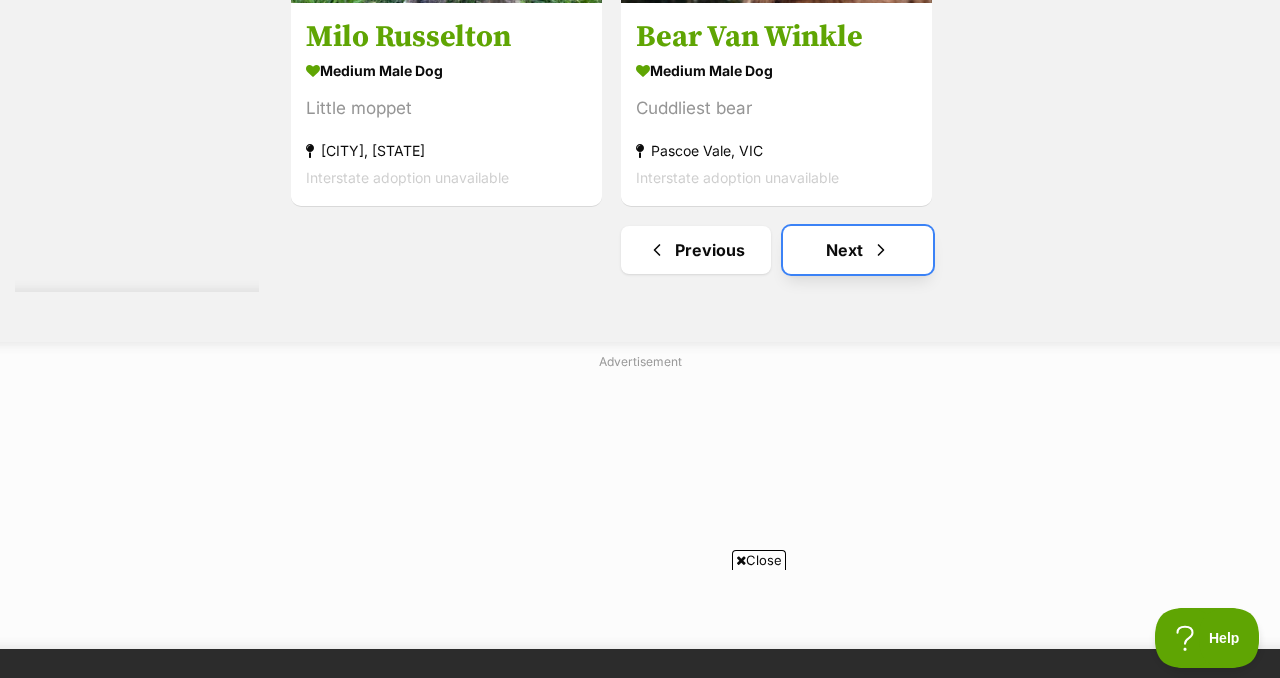 click on "Next" at bounding box center [858, 250] 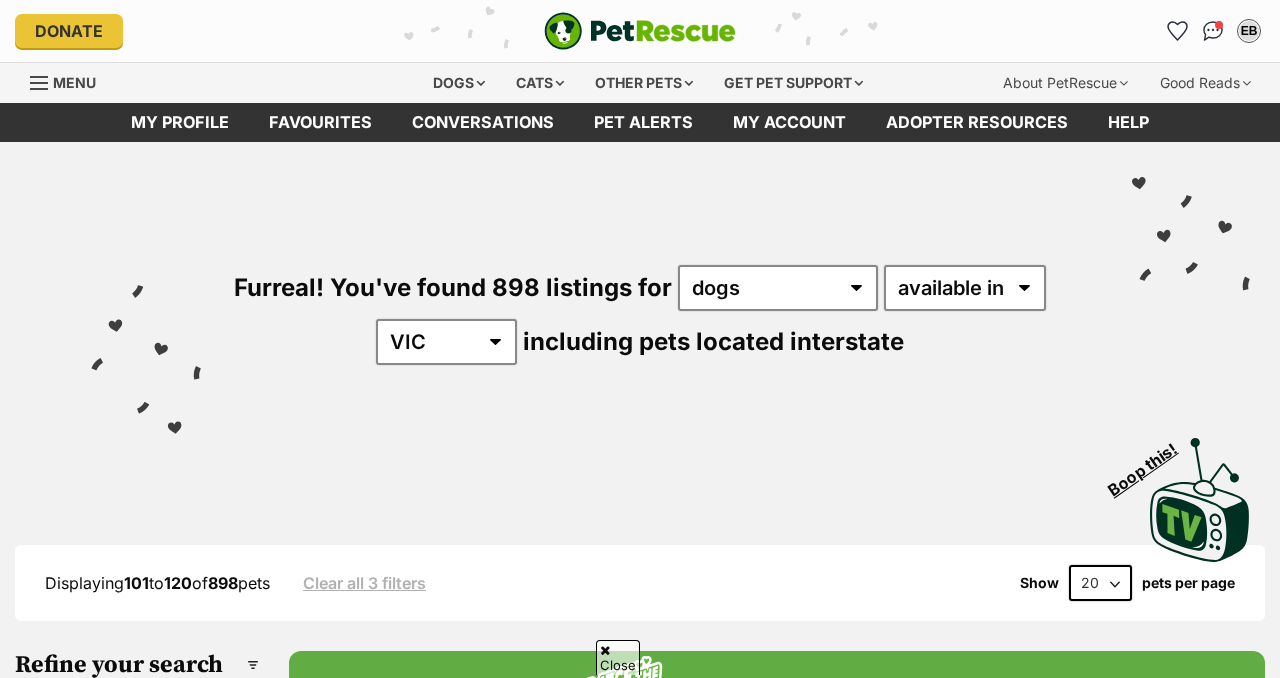 scroll, scrollTop: 171, scrollLeft: 0, axis: vertical 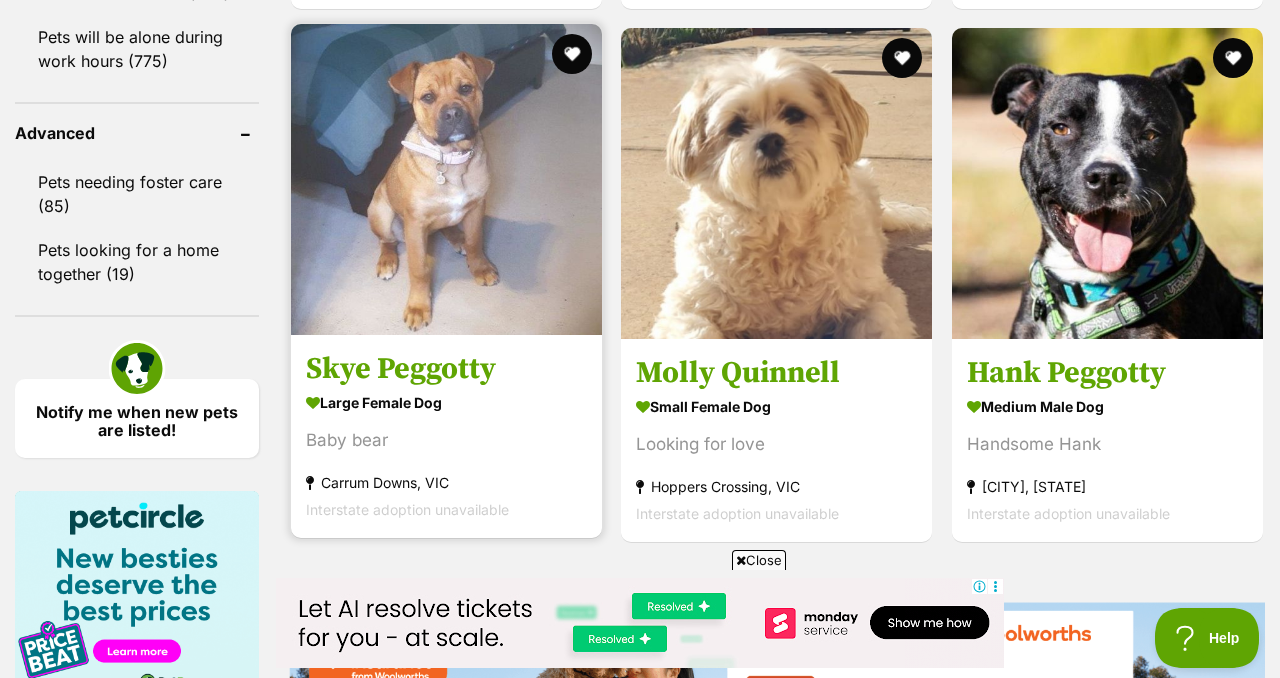 click at bounding box center [446, 179] 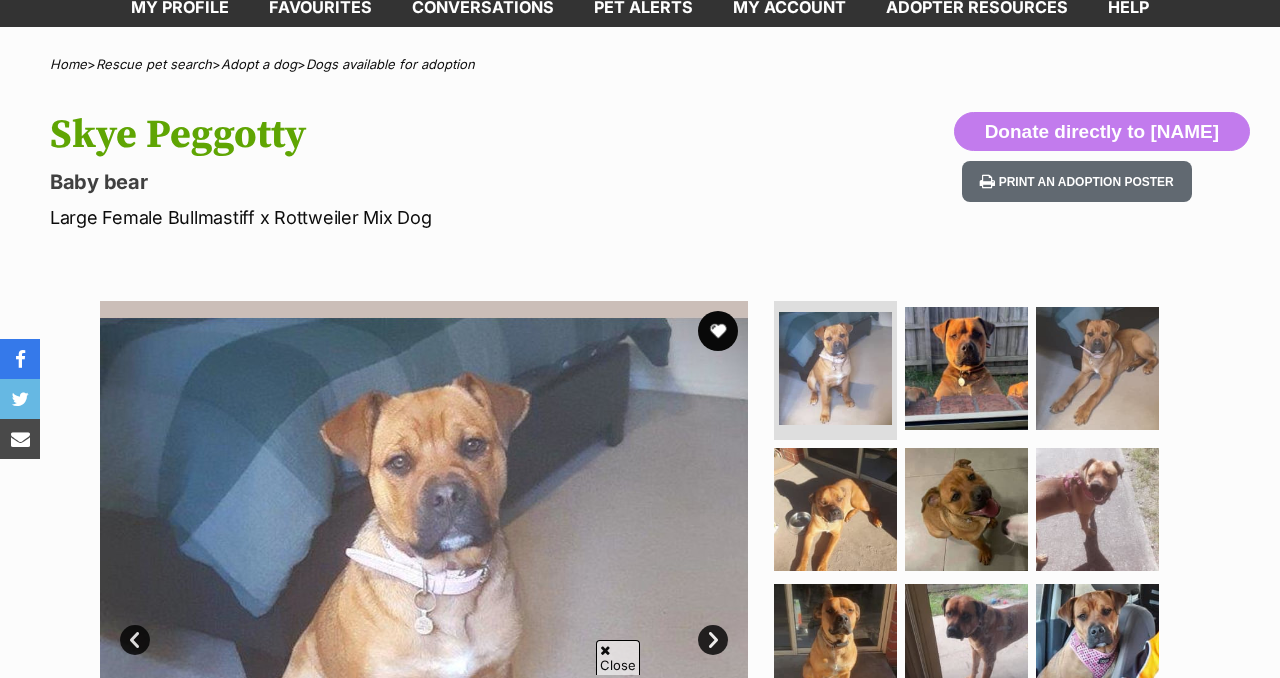 scroll, scrollTop: 473, scrollLeft: 0, axis: vertical 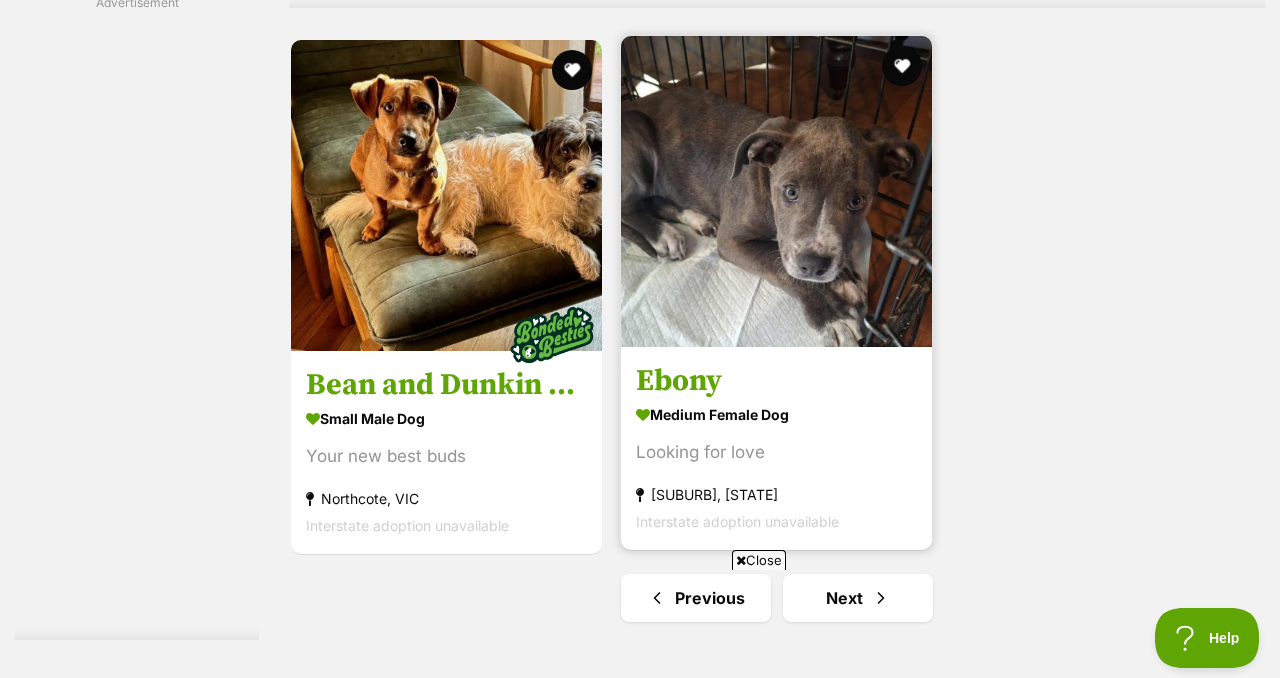 click at bounding box center [776, 191] 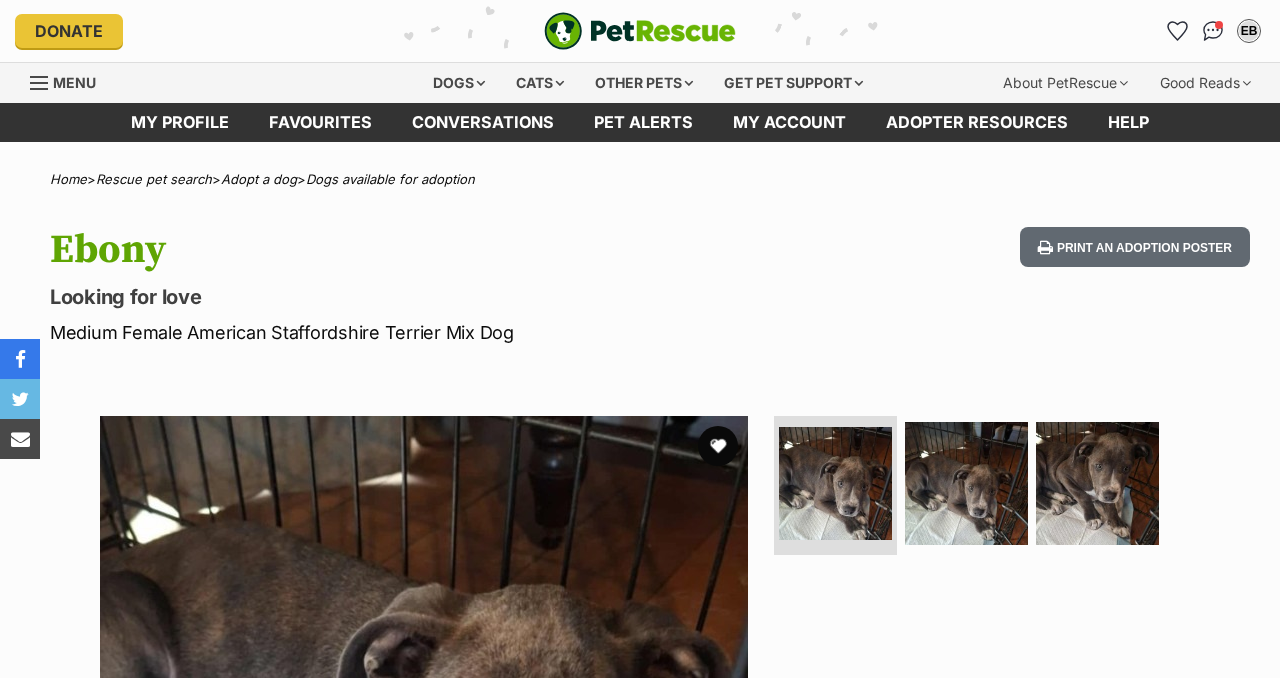scroll, scrollTop: 106, scrollLeft: 0, axis: vertical 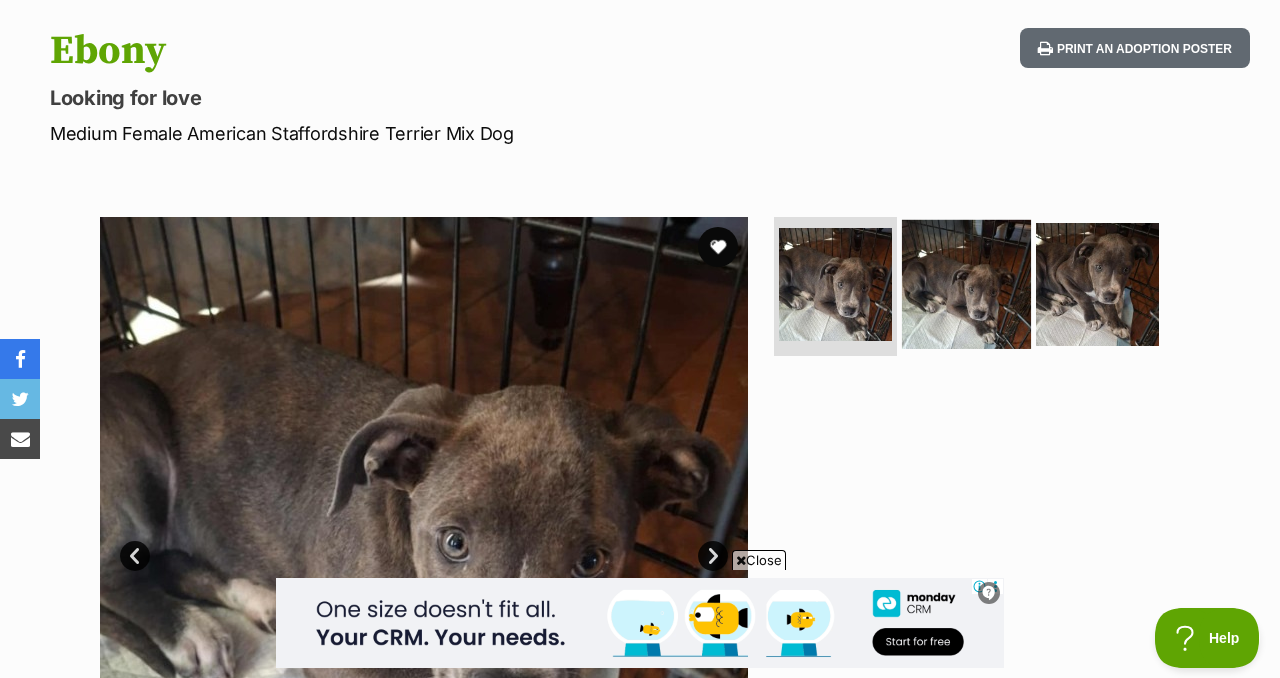 click at bounding box center [966, 283] 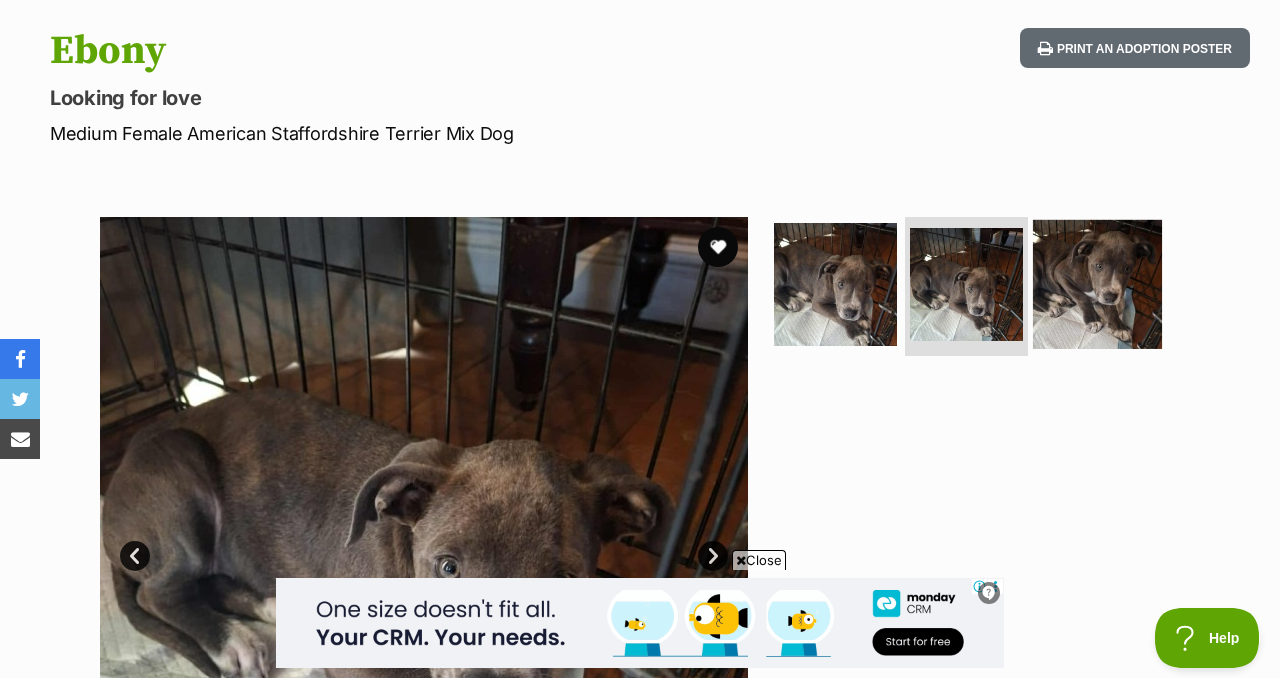 click at bounding box center [1097, 283] 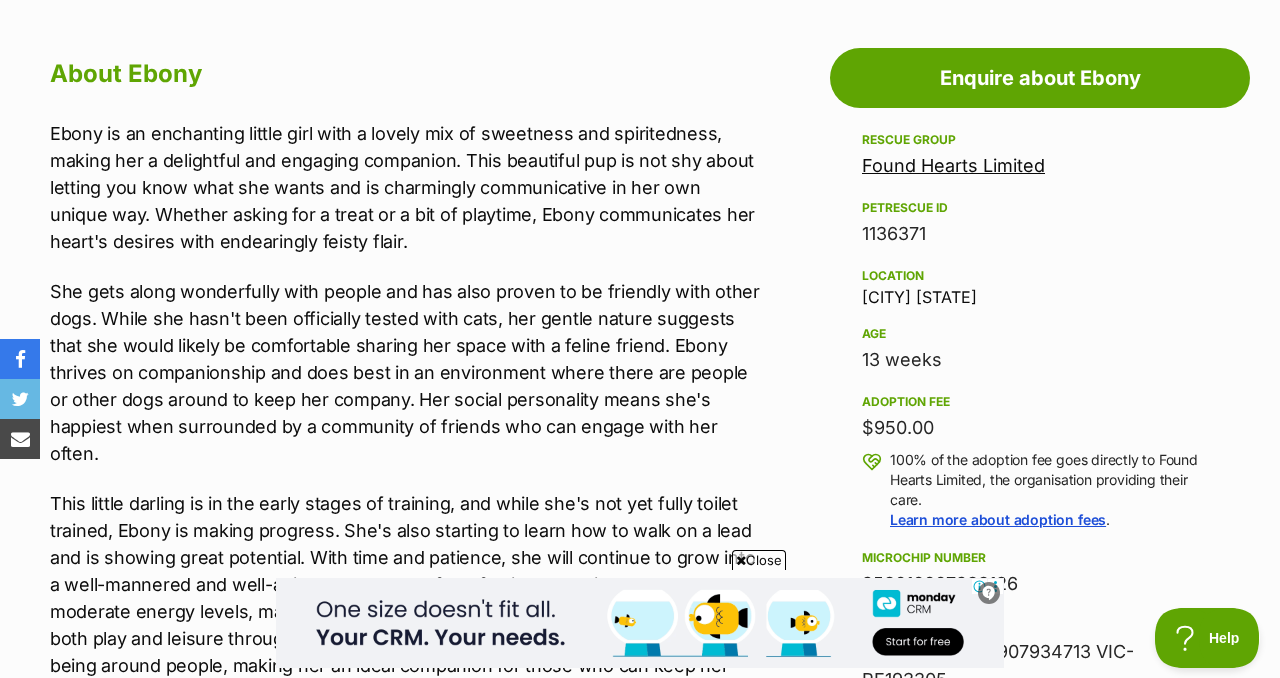 scroll, scrollTop: 1083, scrollLeft: 0, axis: vertical 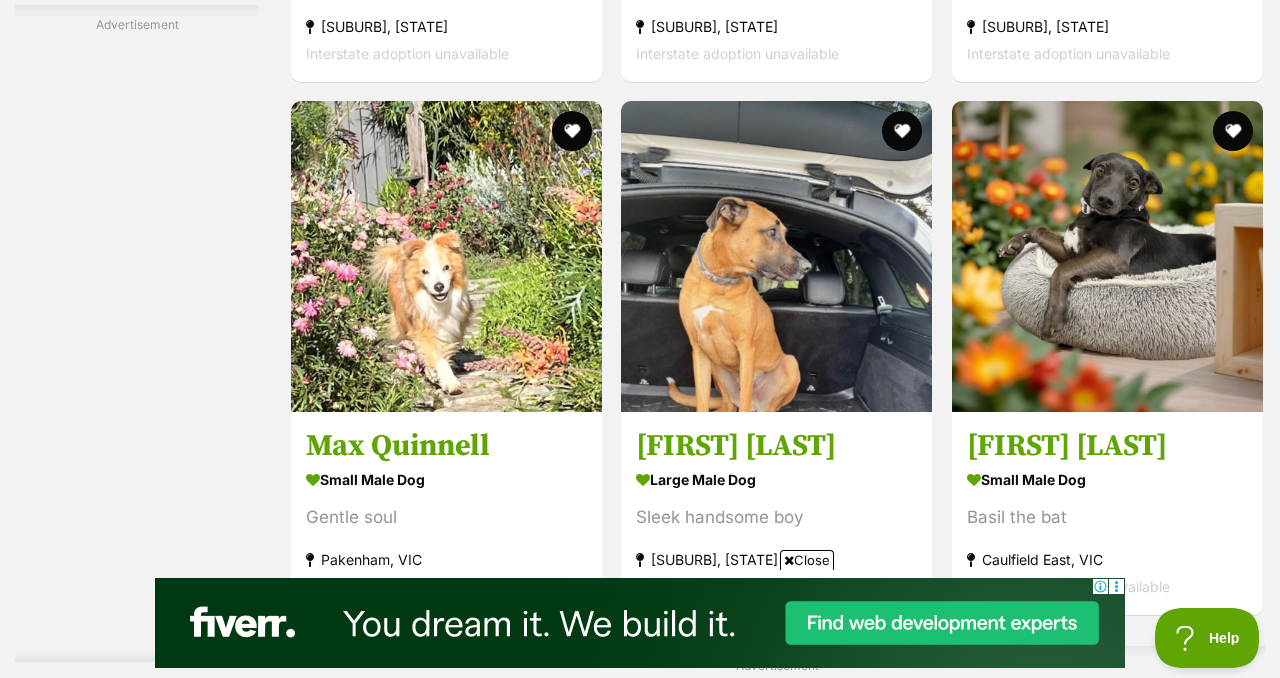 click on "medium female Dog" at bounding box center [776, 1199] 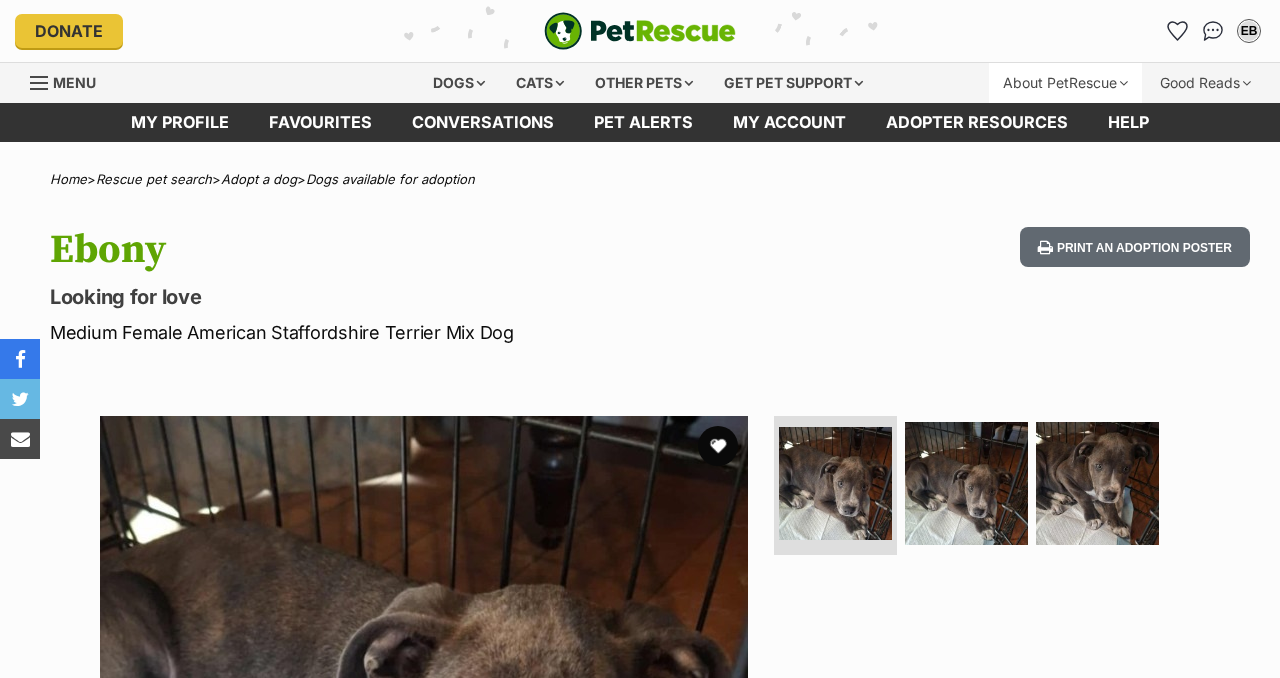 scroll, scrollTop: 0, scrollLeft: 0, axis: both 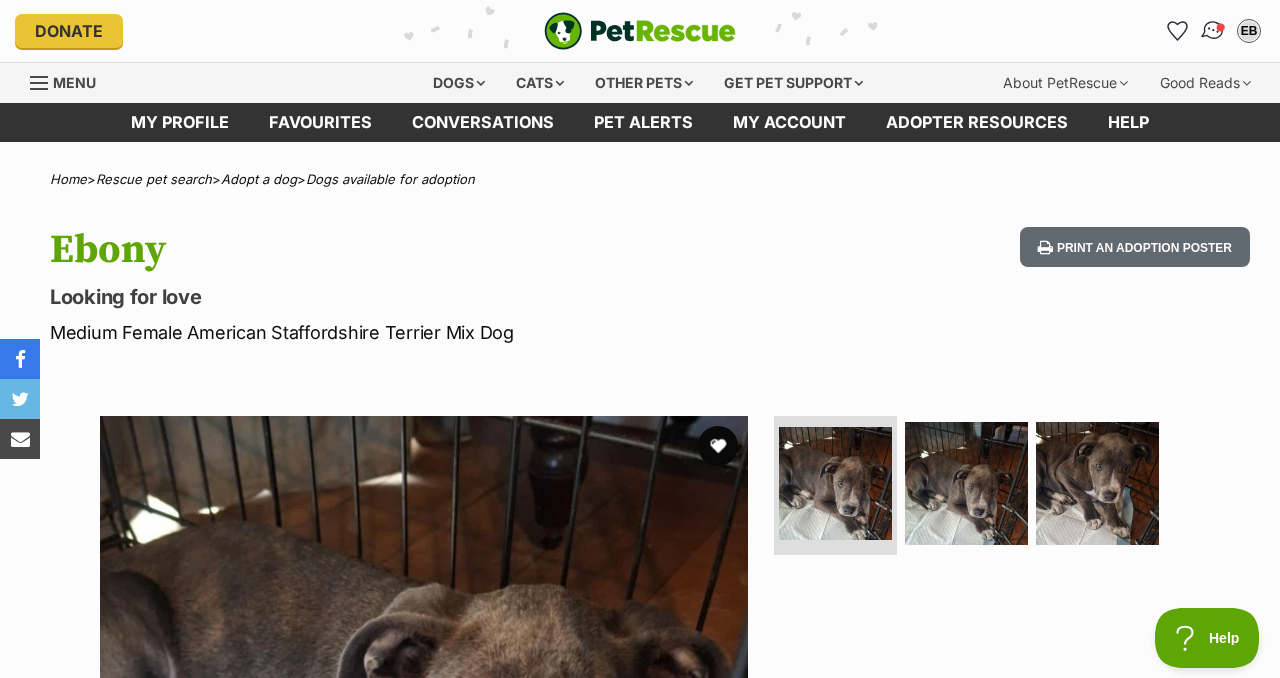 click at bounding box center [1213, 31] 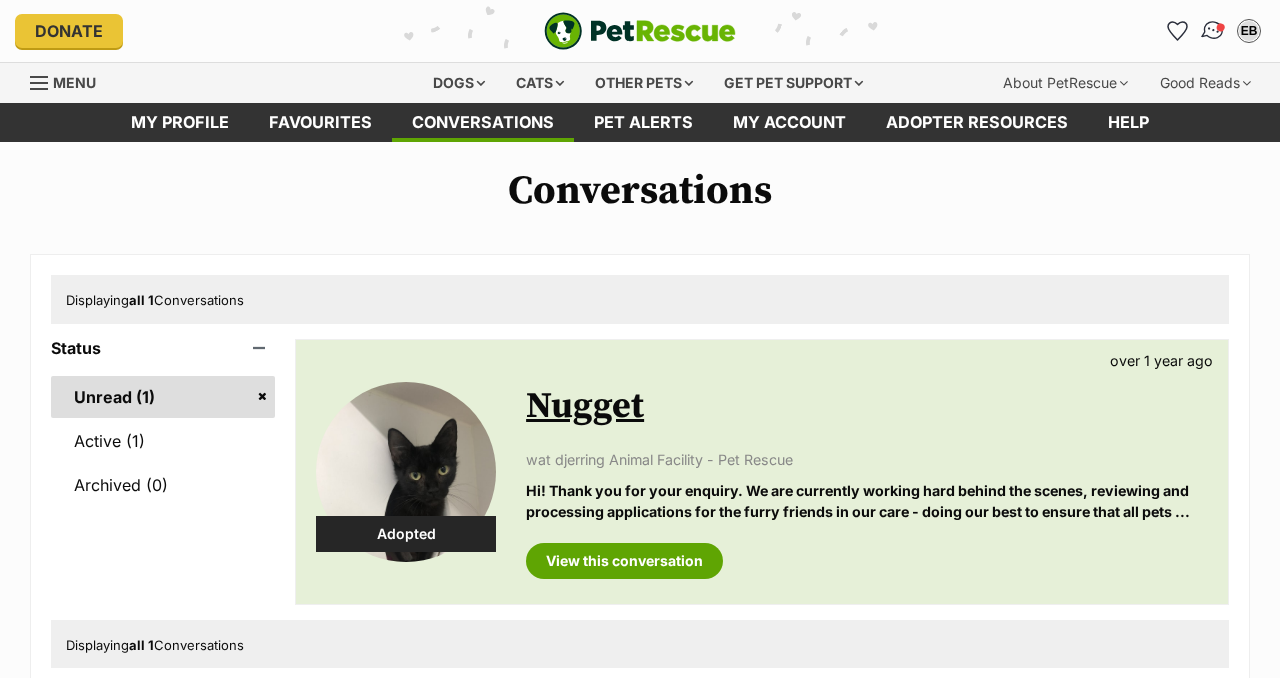 scroll, scrollTop: 0, scrollLeft: 0, axis: both 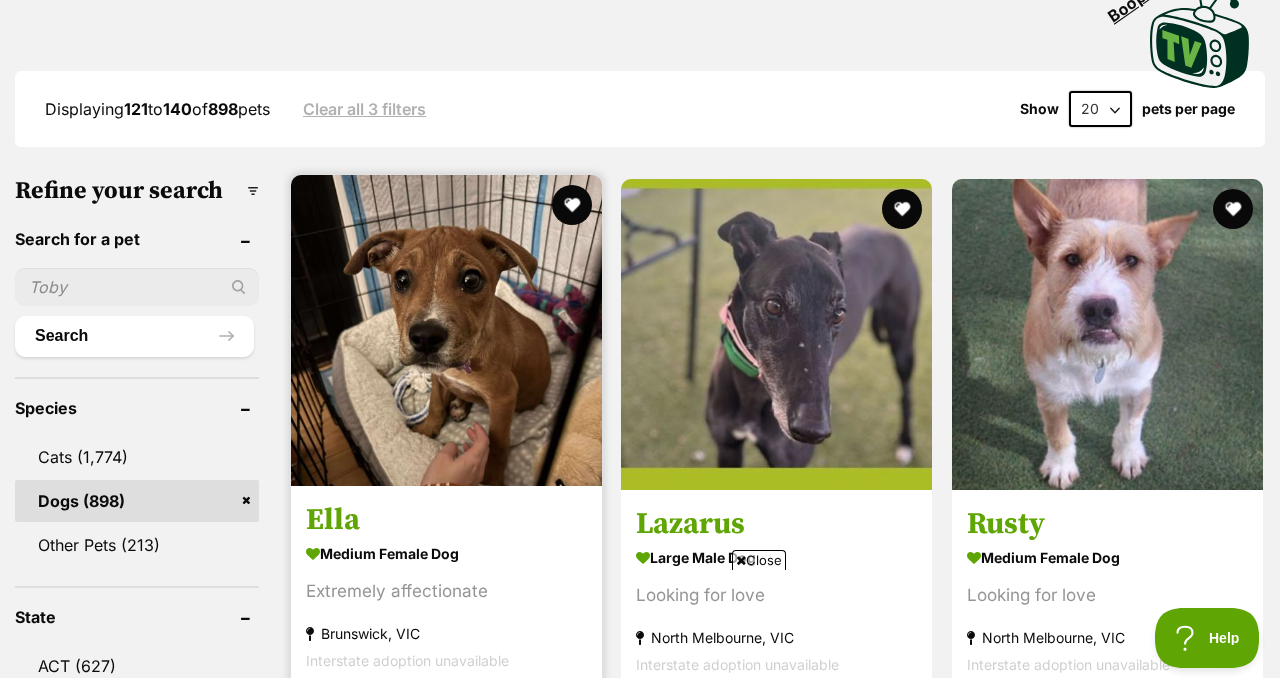click at bounding box center [446, 330] 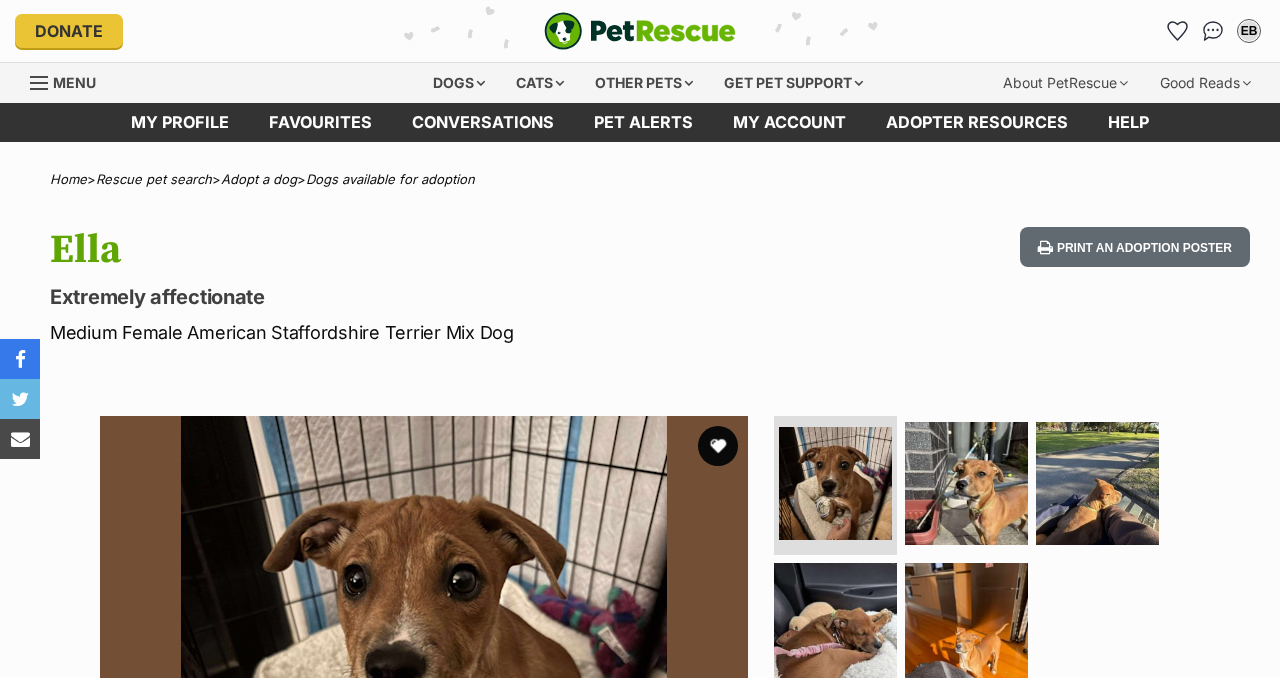 scroll, scrollTop: 0, scrollLeft: 0, axis: both 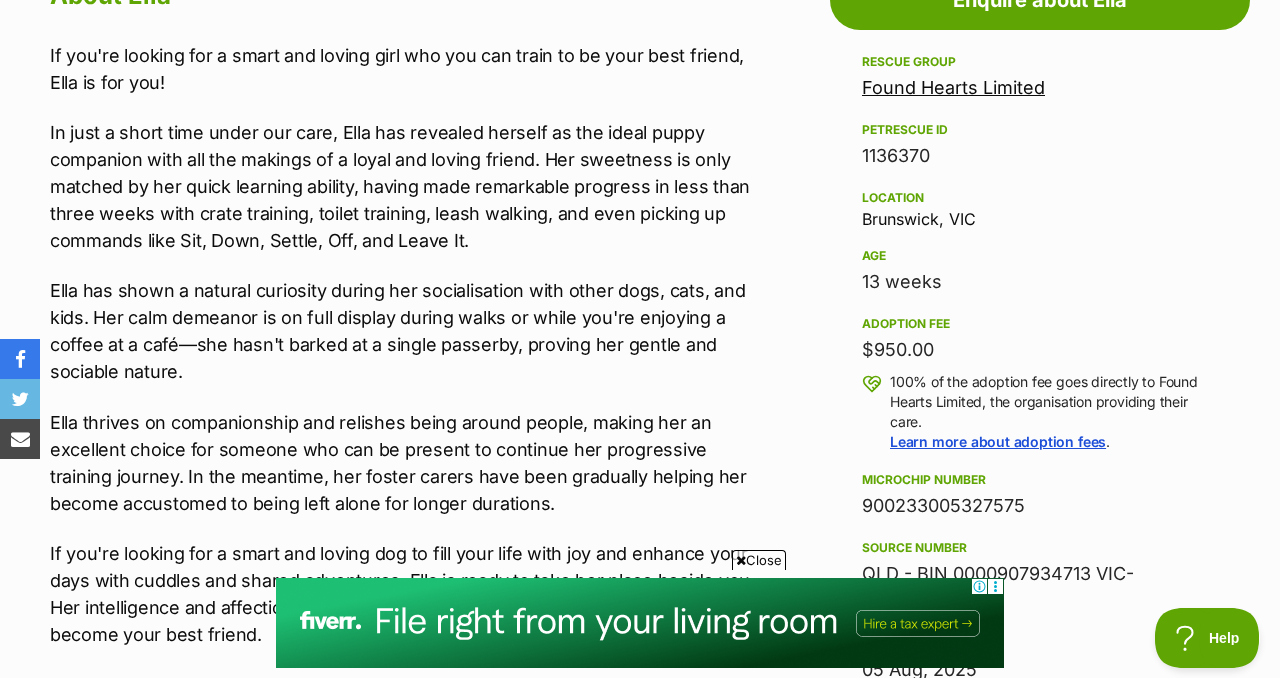 click on "Advertisement
Adoption information
I've been adopted!
This pet is no longer available
On Hold
Enquire about Ella
Find available pets like this!
Rescue group
Found Hearts Limited
PetRescue ID
1136370
Location
Brunswick, VIC
Age
13 weeks
Adoption fee
$950.00
100% of the adoption fee goes directly to Found Hearts Limited, the organisation providing their care.
Learn more about adoption fees .
Microchip number
900233005327575
Source number
QLD -  BIN 0000907934713  VIC- RE193305
Last updated
05 Aug, 2025
Pre-adoption checks
Desexed
Vaccinated
Interstate adoption (VIC only)
Wormed
About Ella
If you're looking for a smart and loving girl who you can train to be your best friend, Ella is for you!
Medical notes
Watch videos of Ella" at bounding box center (640, 911) 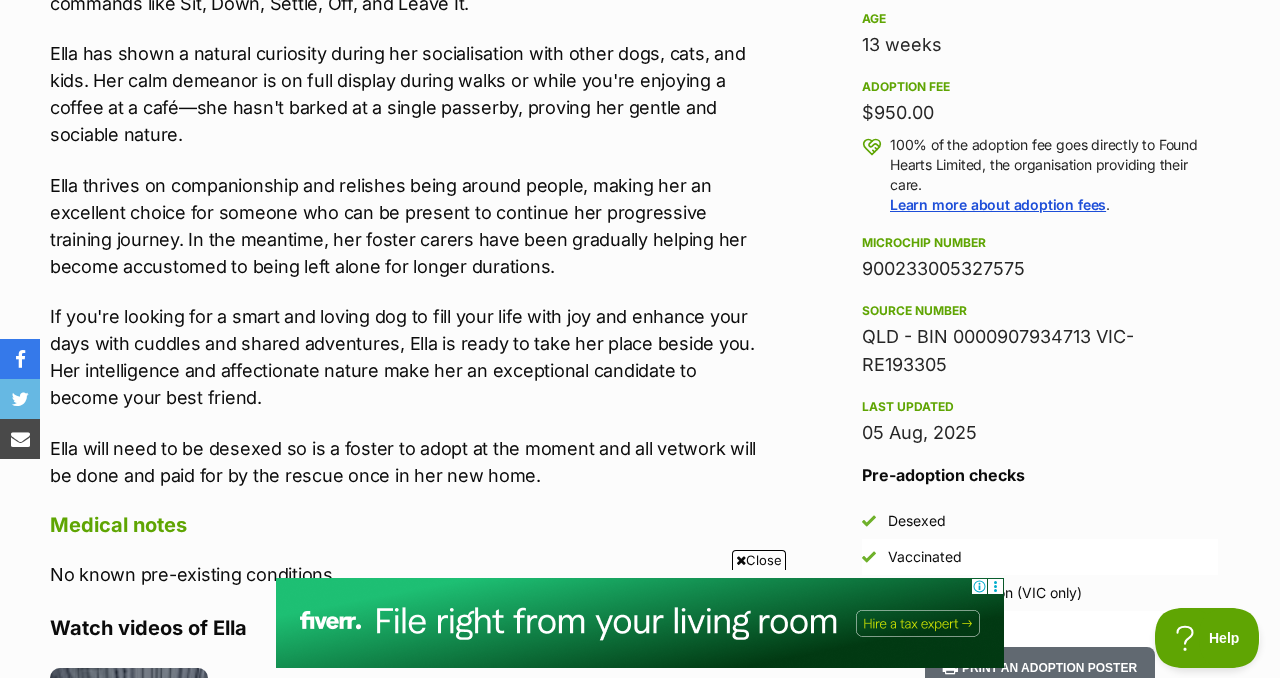 scroll, scrollTop: 1390, scrollLeft: 0, axis: vertical 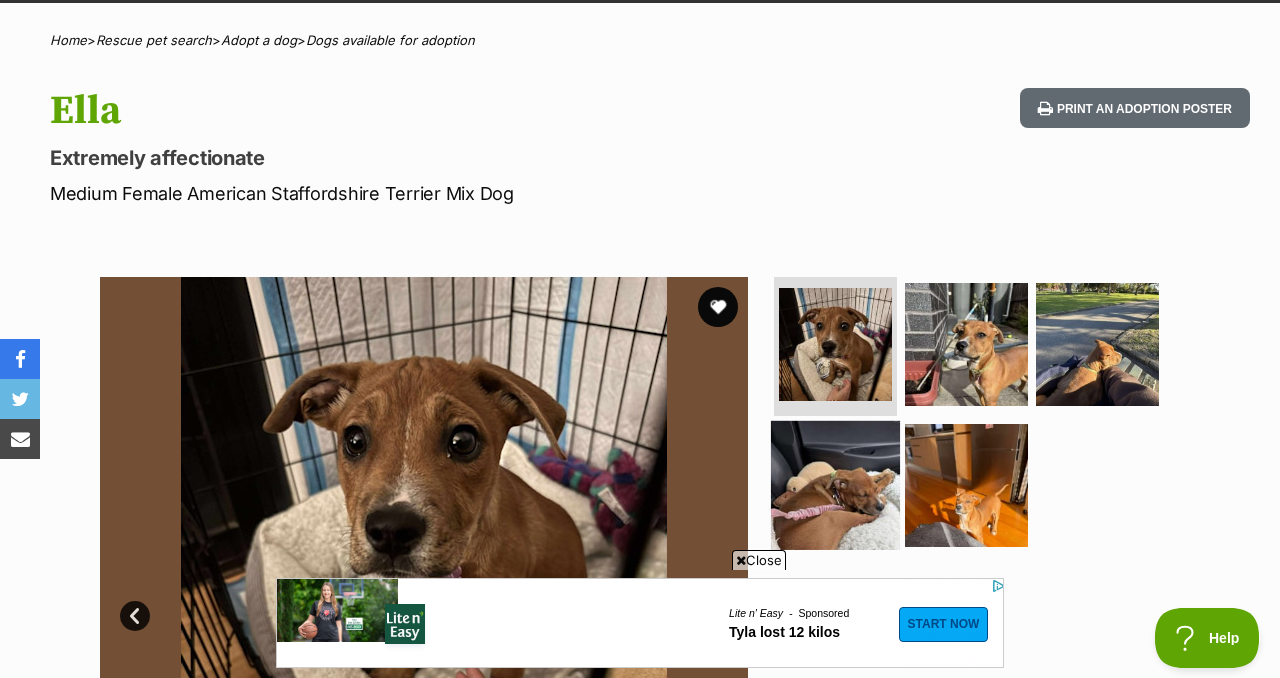 click at bounding box center (835, 485) 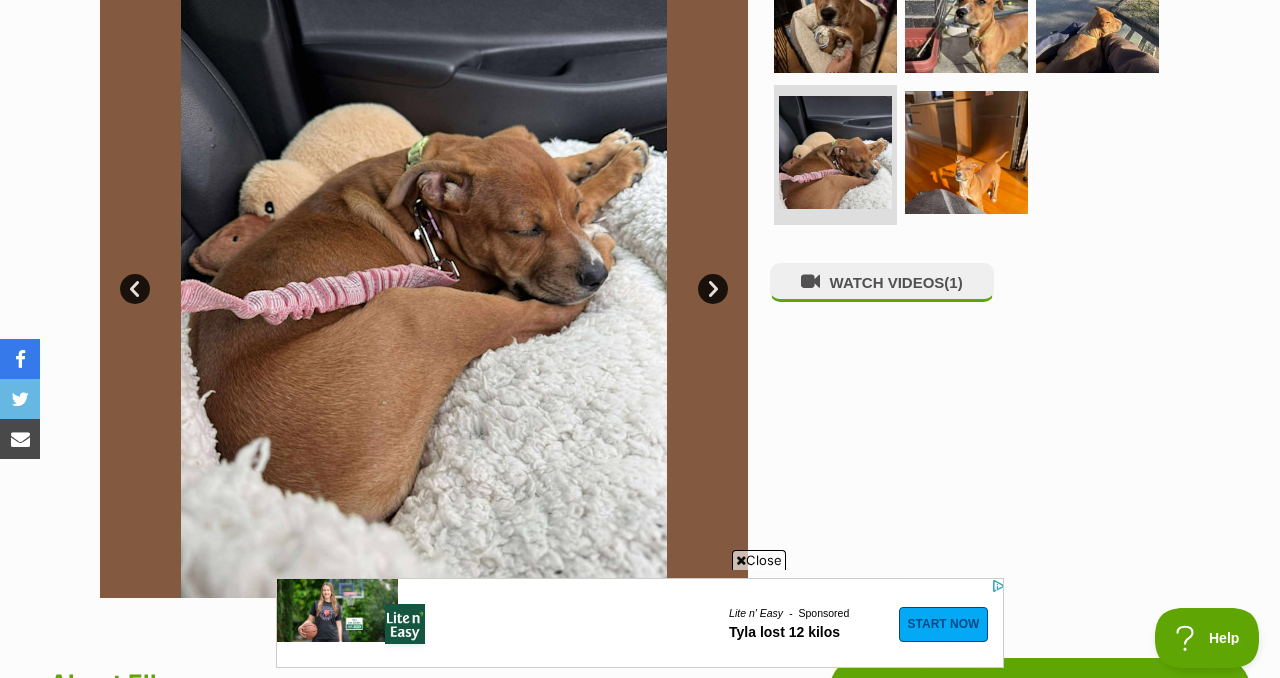scroll, scrollTop: 475, scrollLeft: 0, axis: vertical 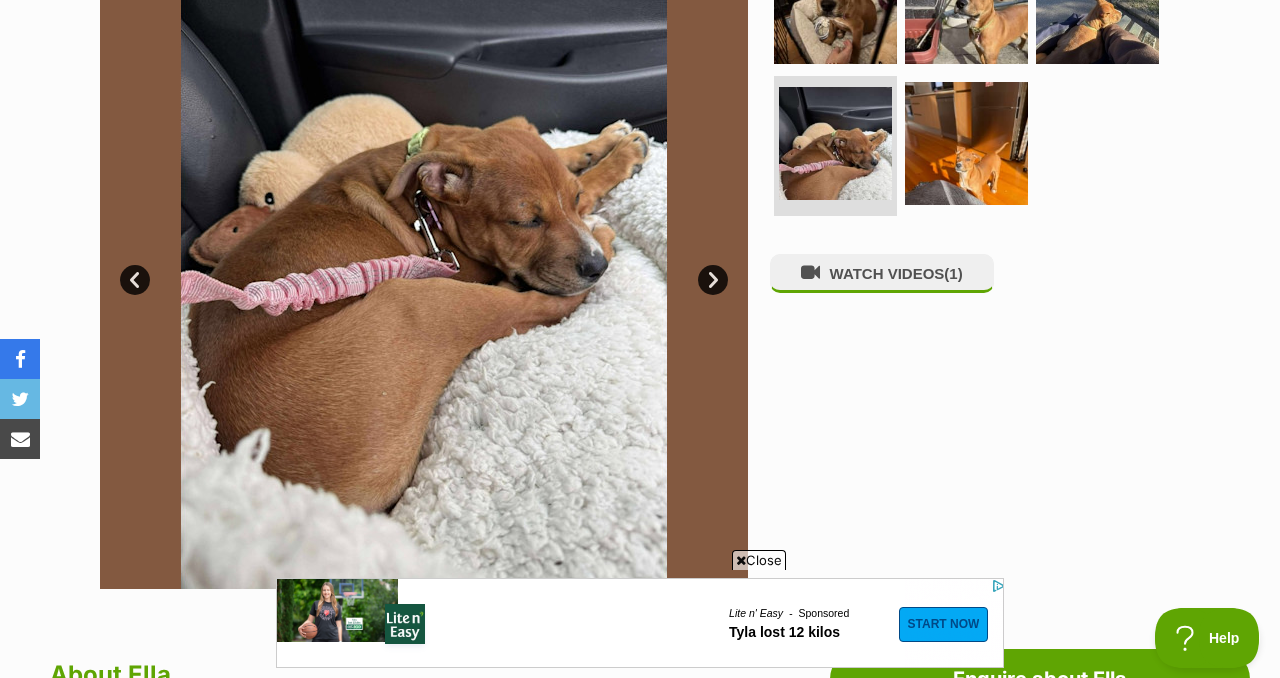 click on "Next" at bounding box center (713, 280) 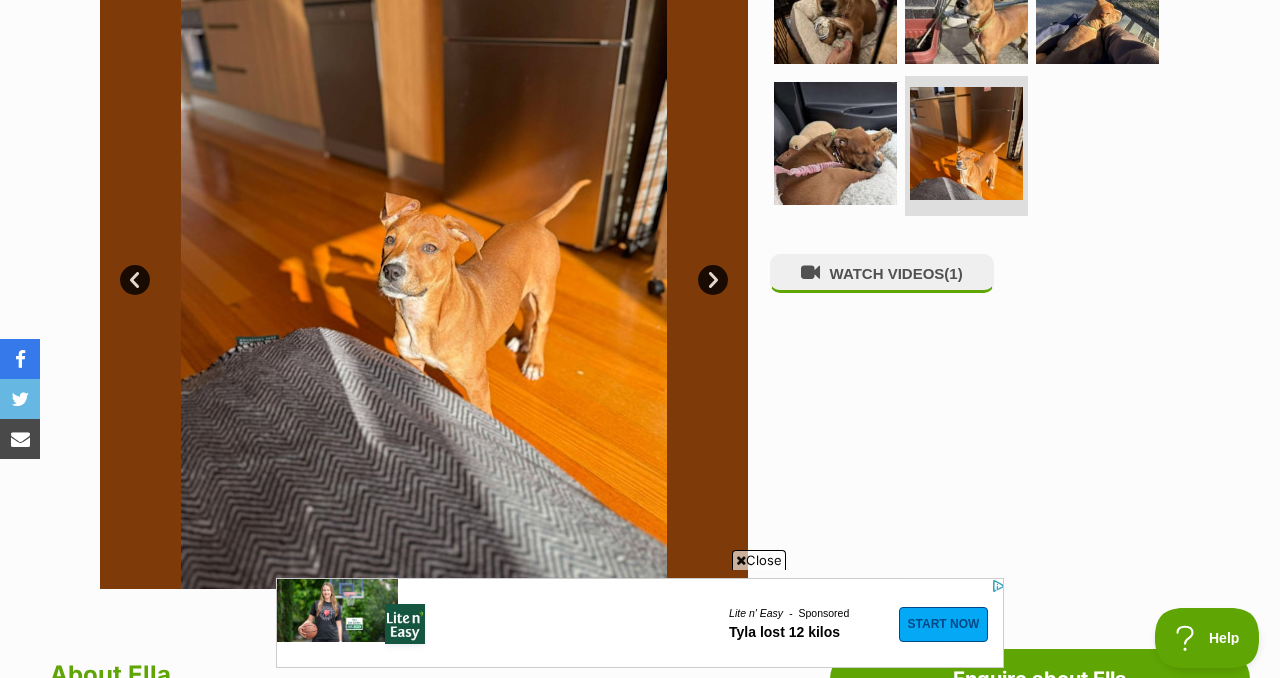click on "Next" at bounding box center [713, 280] 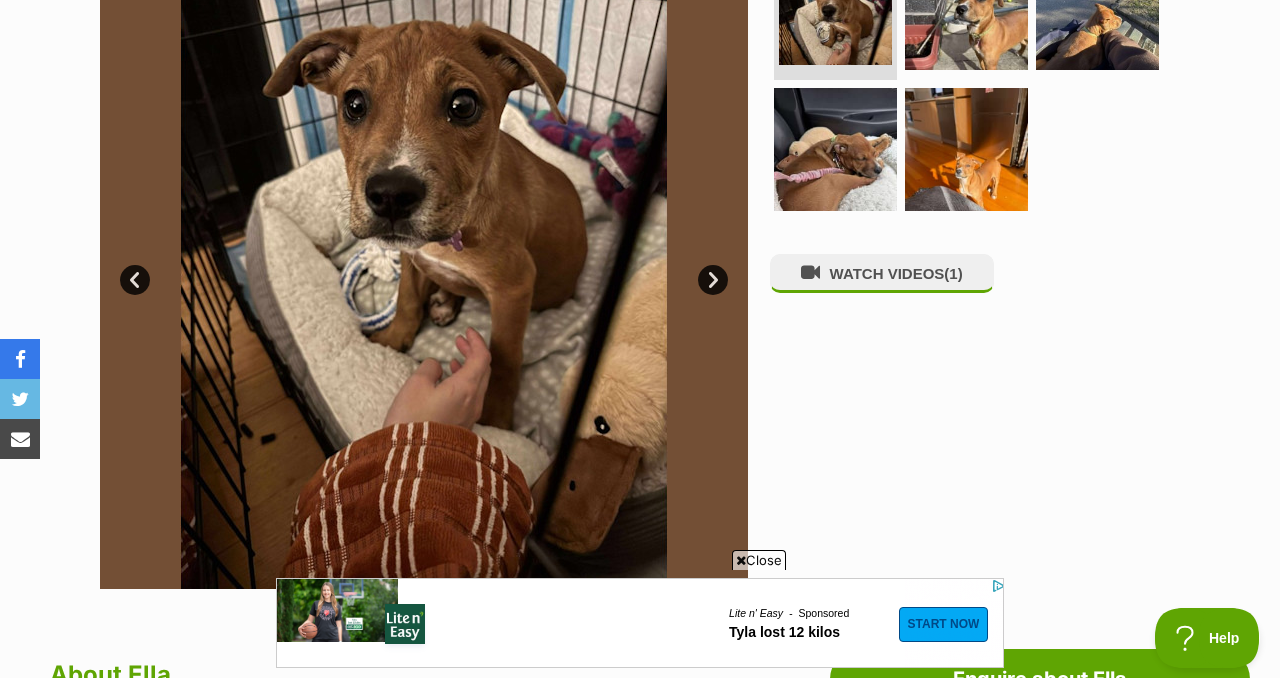 click on "Next" at bounding box center [713, 280] 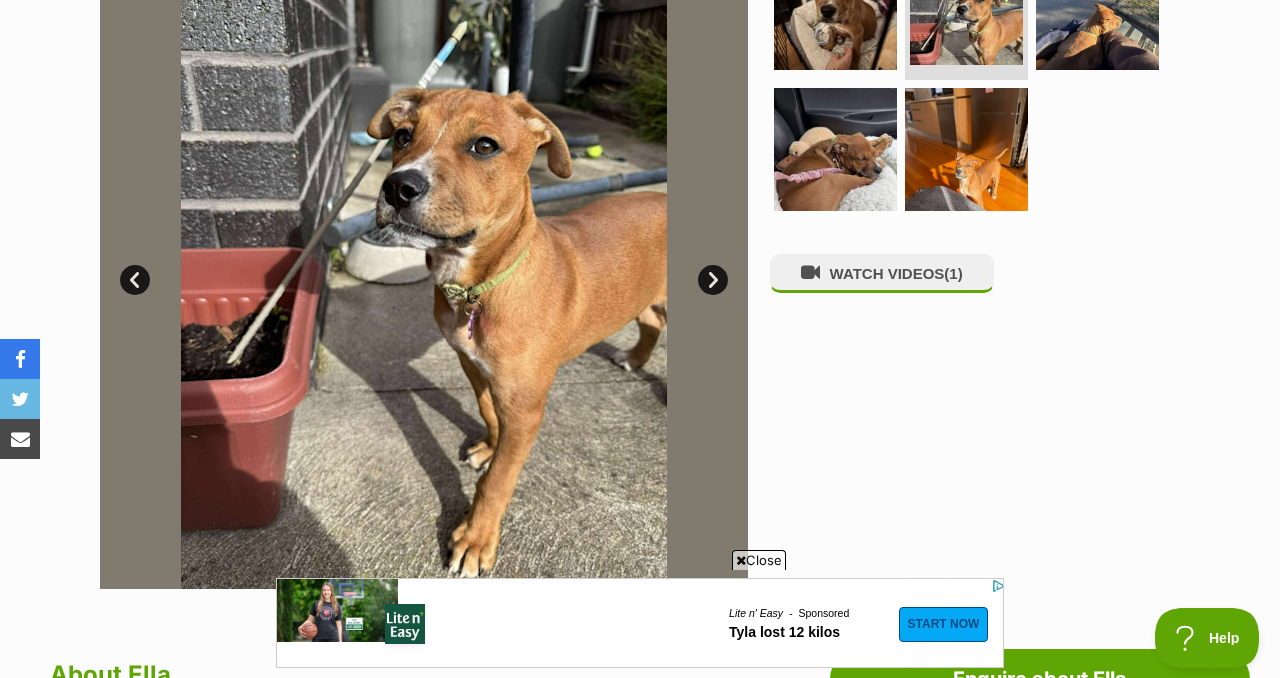 click on "Next" at bounding box center [713, 280] 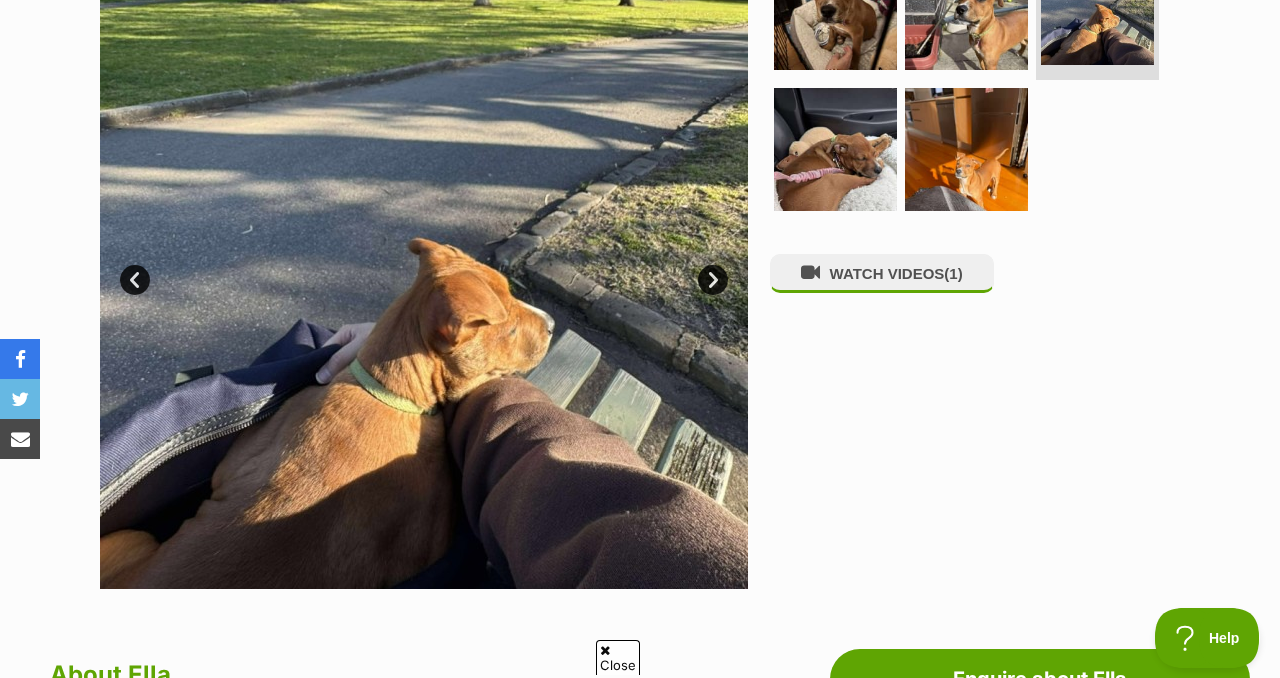 click on "Next" at bounding box center (713, 280) 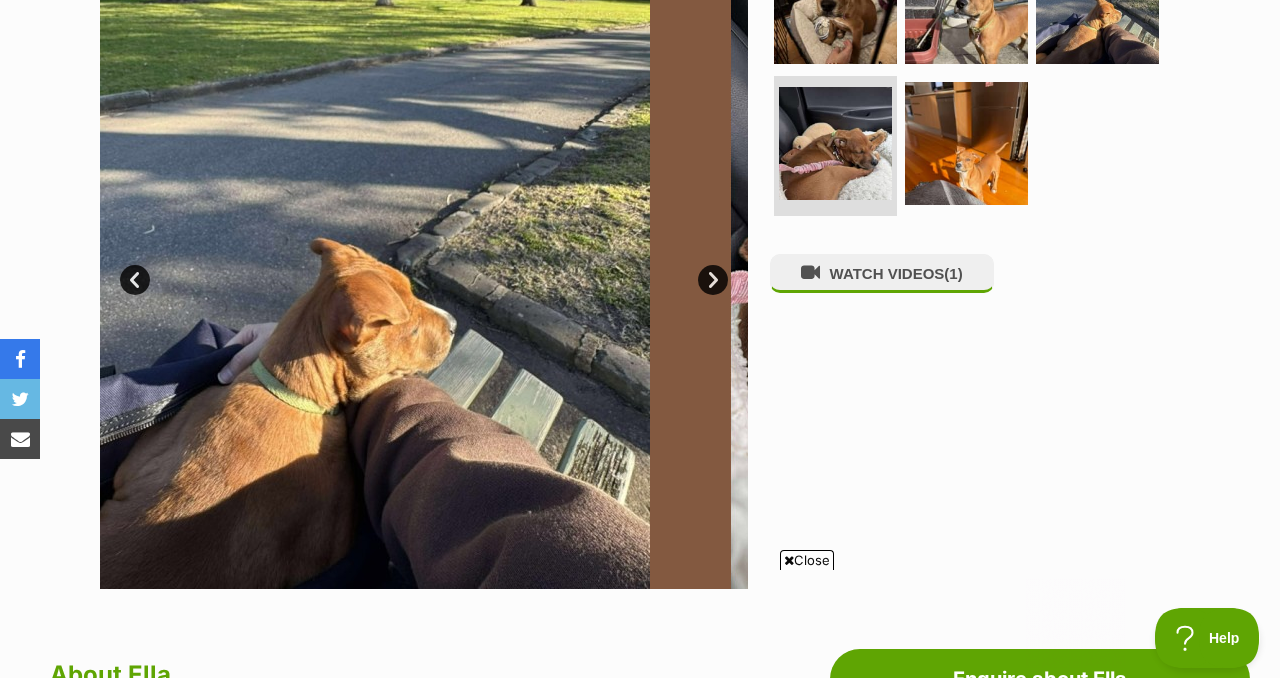 scroll, scrollTop: 0, scrollLeft: 0, axis: both 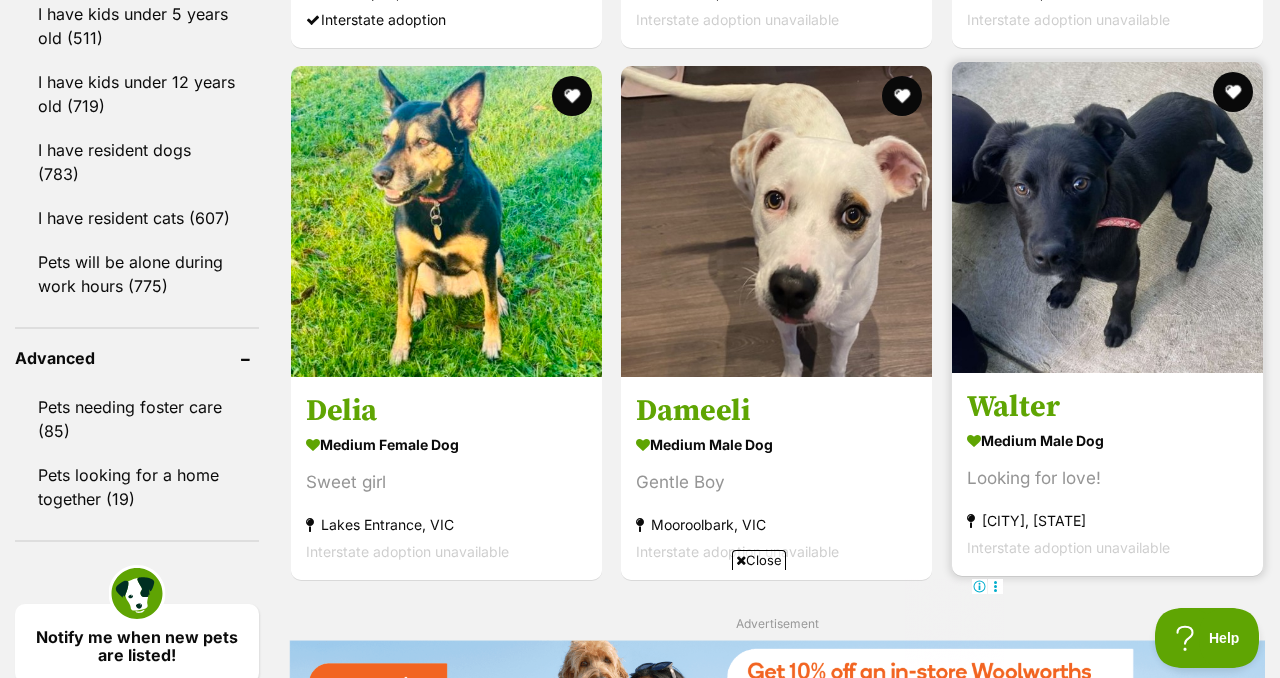 click at bounding box center (1107, 217) 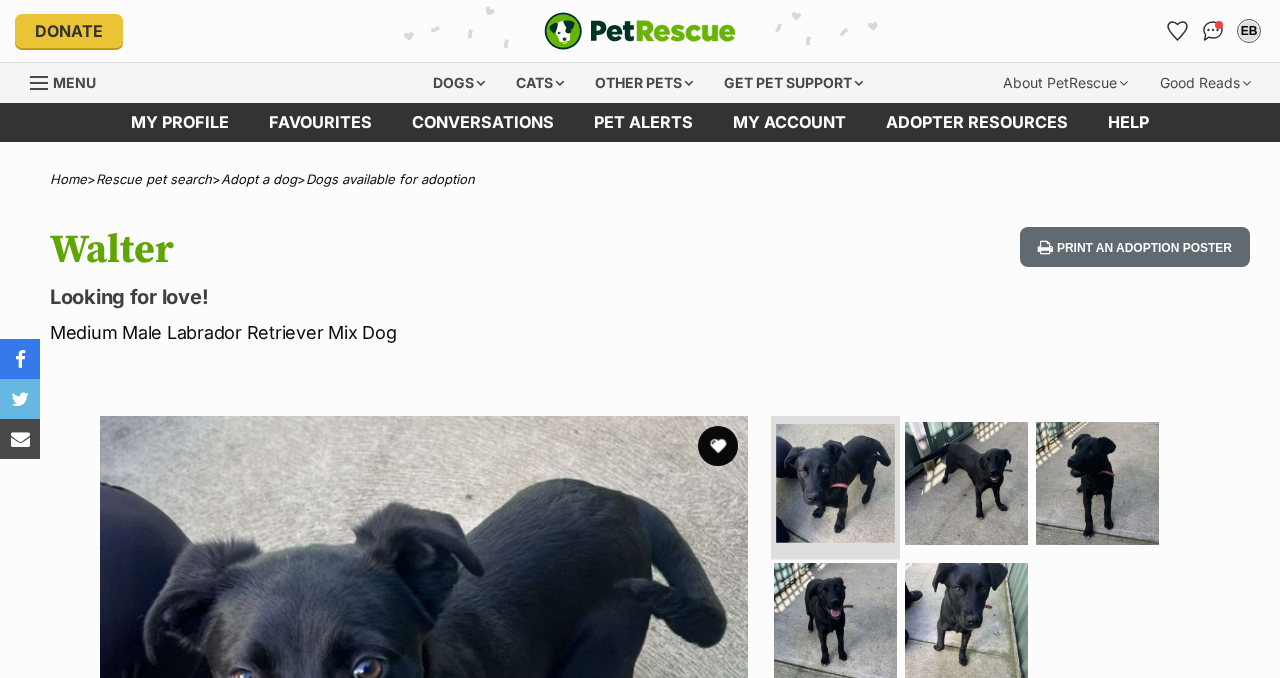 scroll, scrollTop: 0, scrollLeft: 0, axis: both 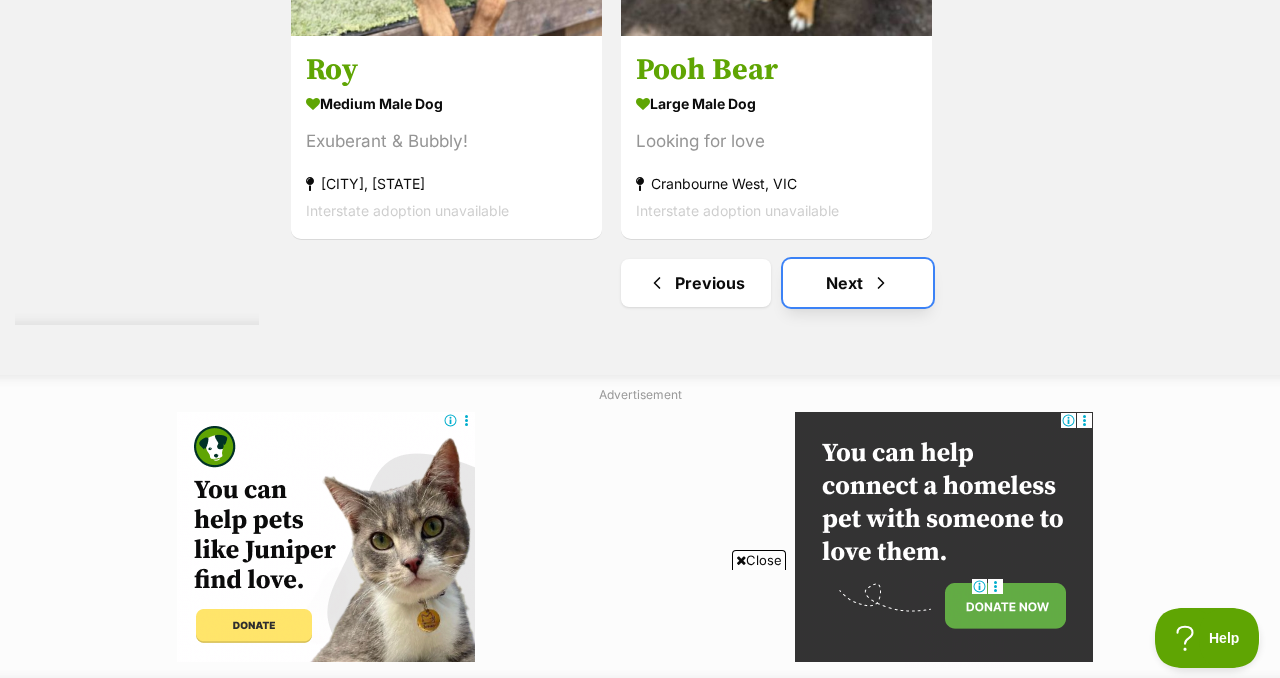 click on "Next" at bounding box center (858, 283) 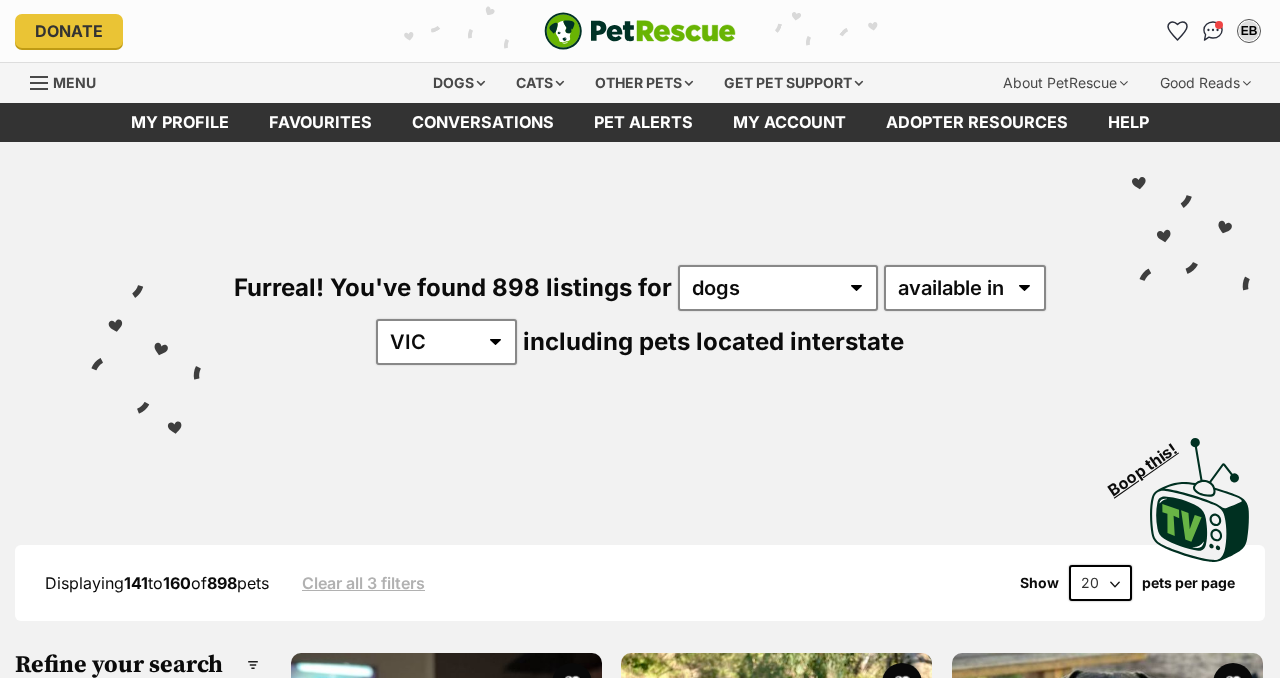 scroll, scrollTop: 0, scrollLeft: 0, axis: both 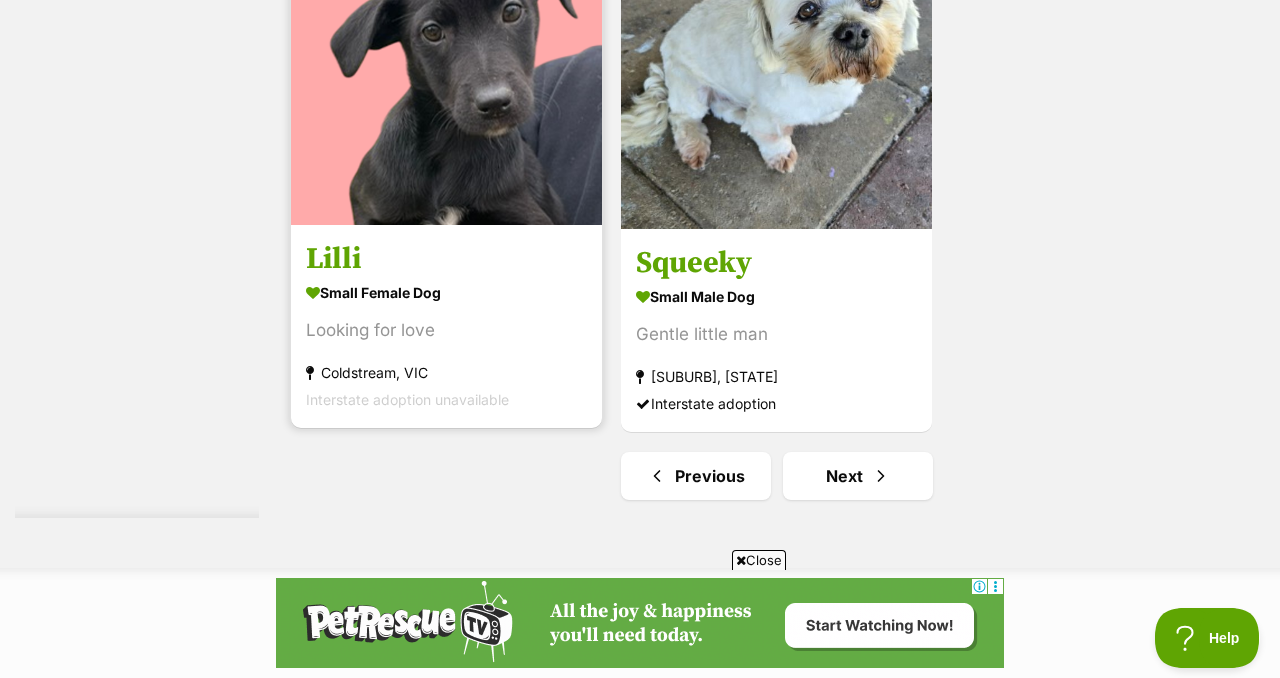 click on "small female Dog" at bounding box center [446, 292] 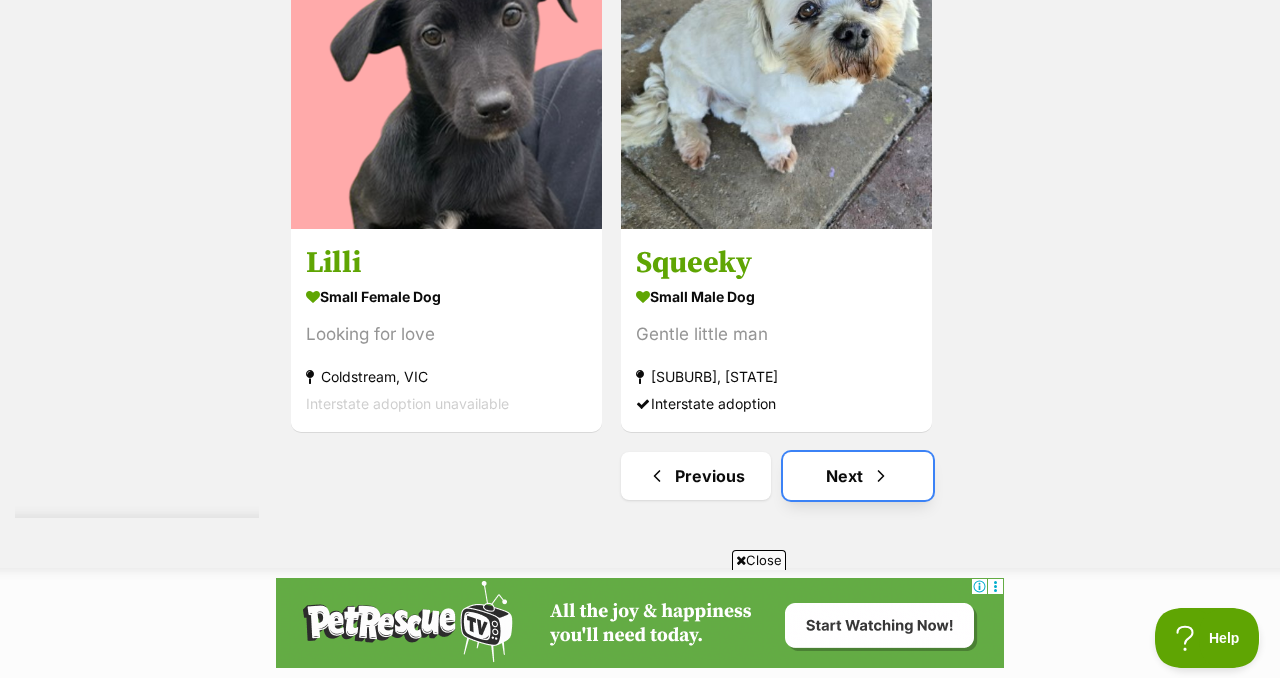 click on "Next" at bounding box center [858, 476] 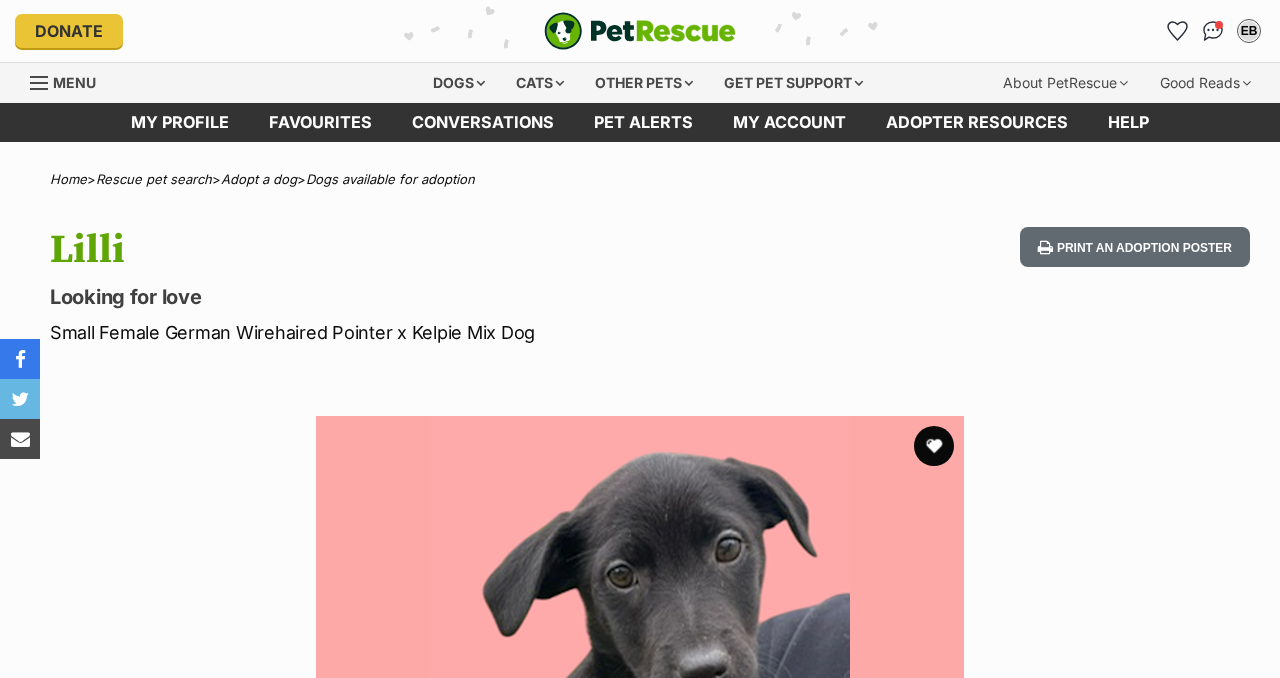 scroll, scrollTop: 0, scrollLeft: 0, axis: both 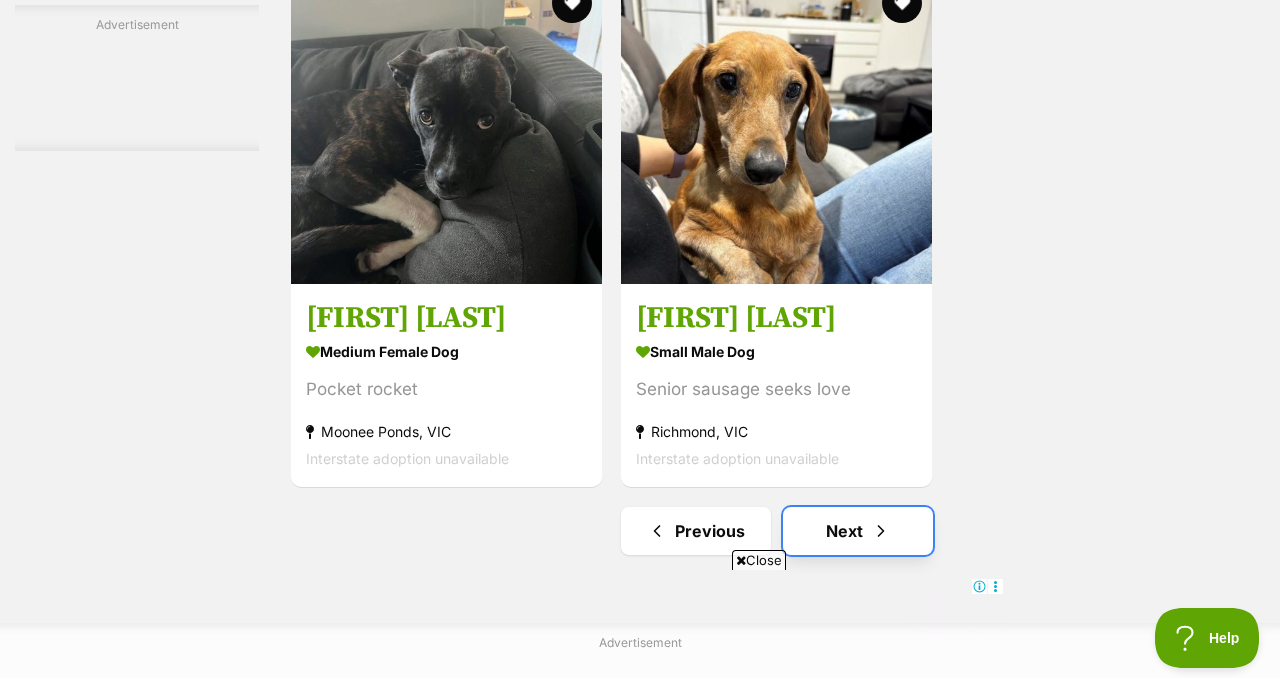 click on "Next" at bounding box center (858, 531) 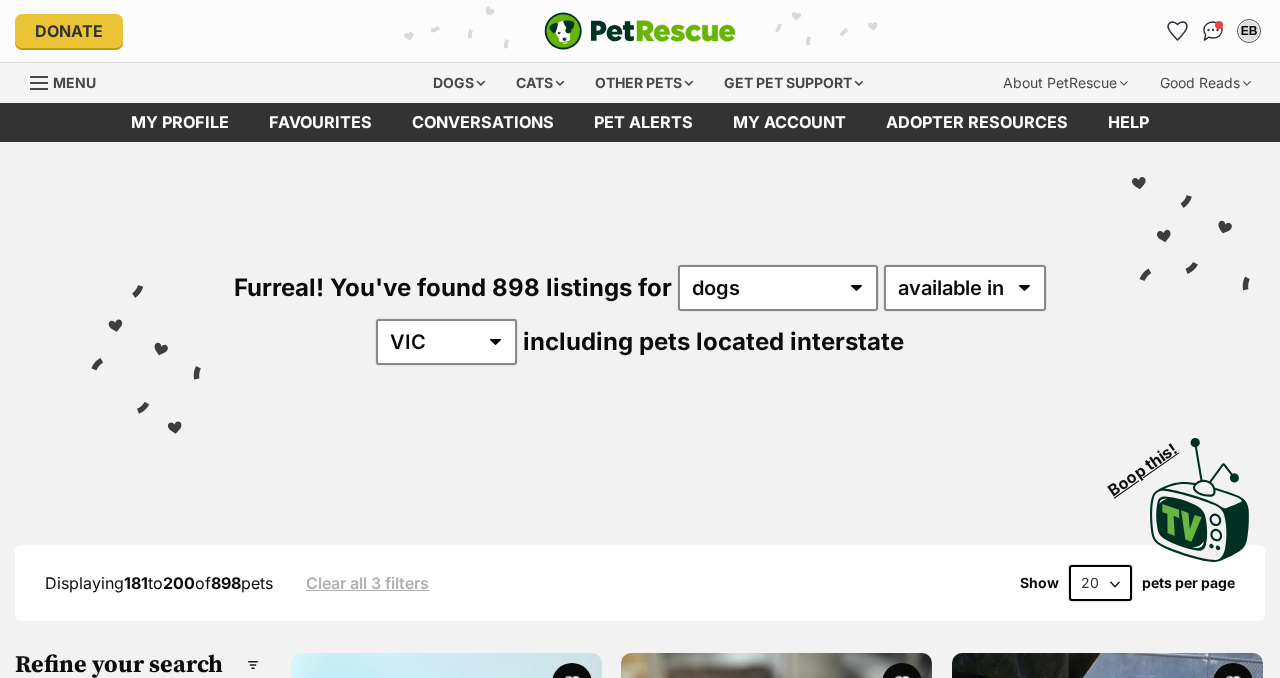 scroll, scrollTop: 158, scrollLeft: 0, axis: vertical 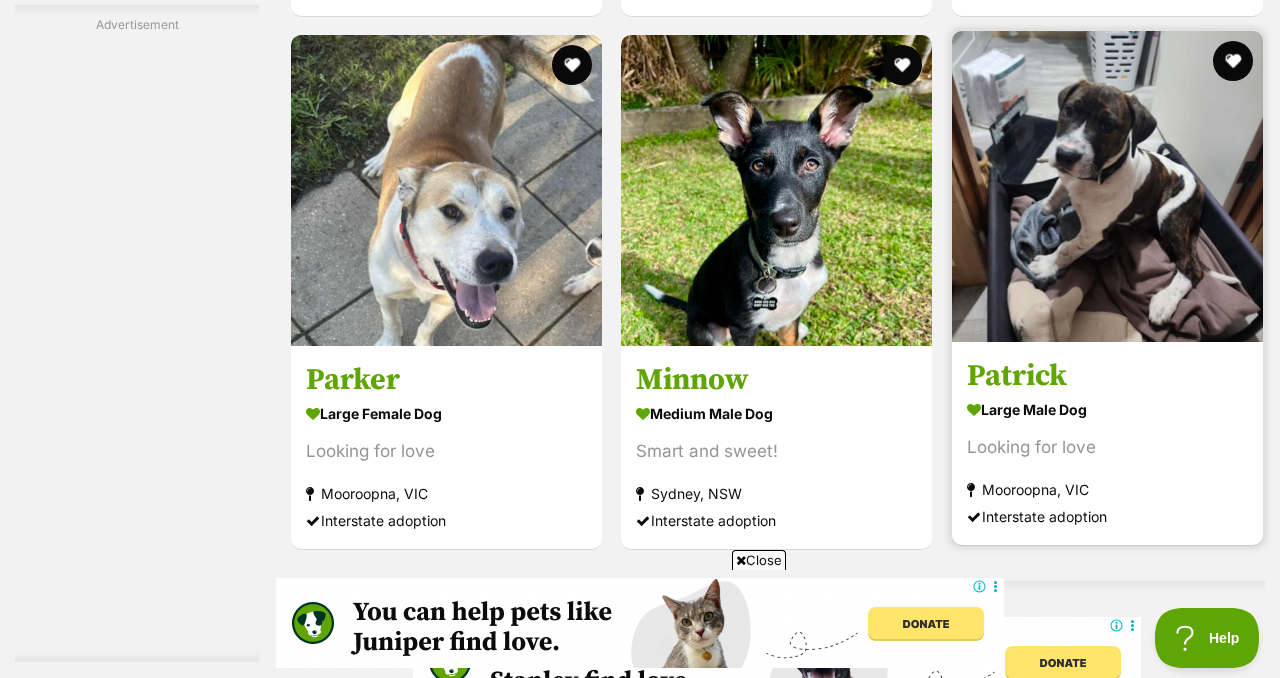 click at bounding box center [1107, 186] 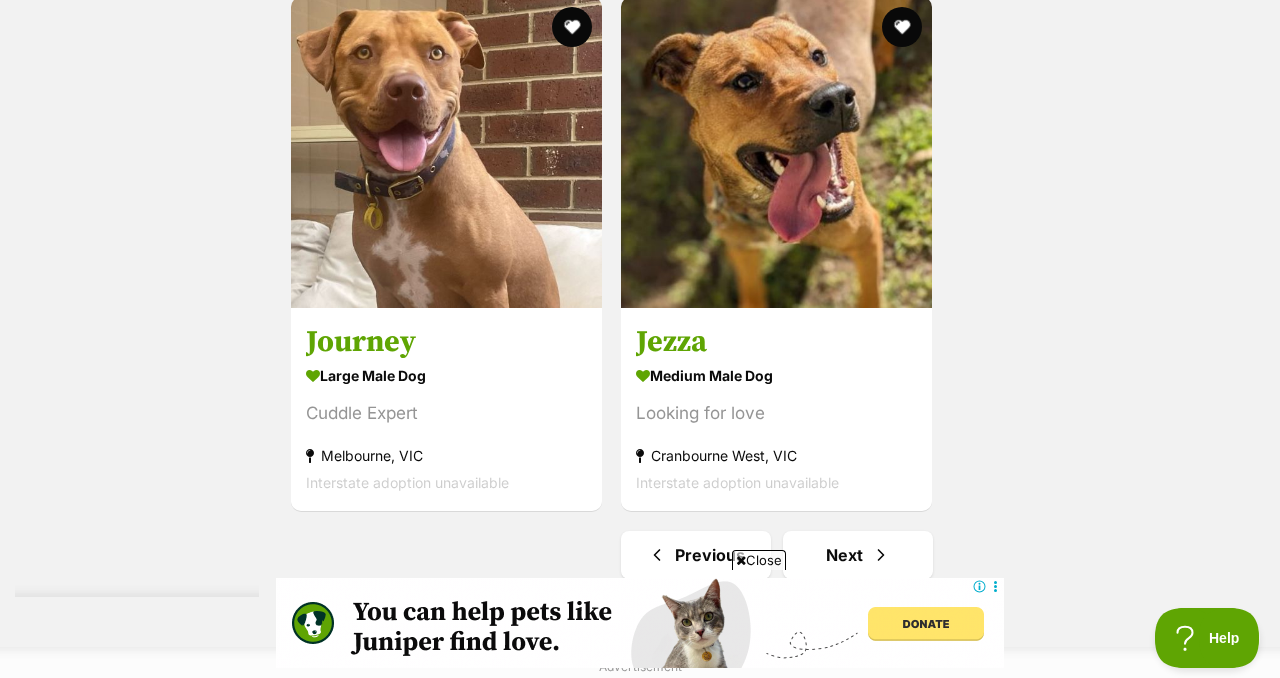 scroll, scrollTop: 4435, scrollLeft: 0, axis: vertical 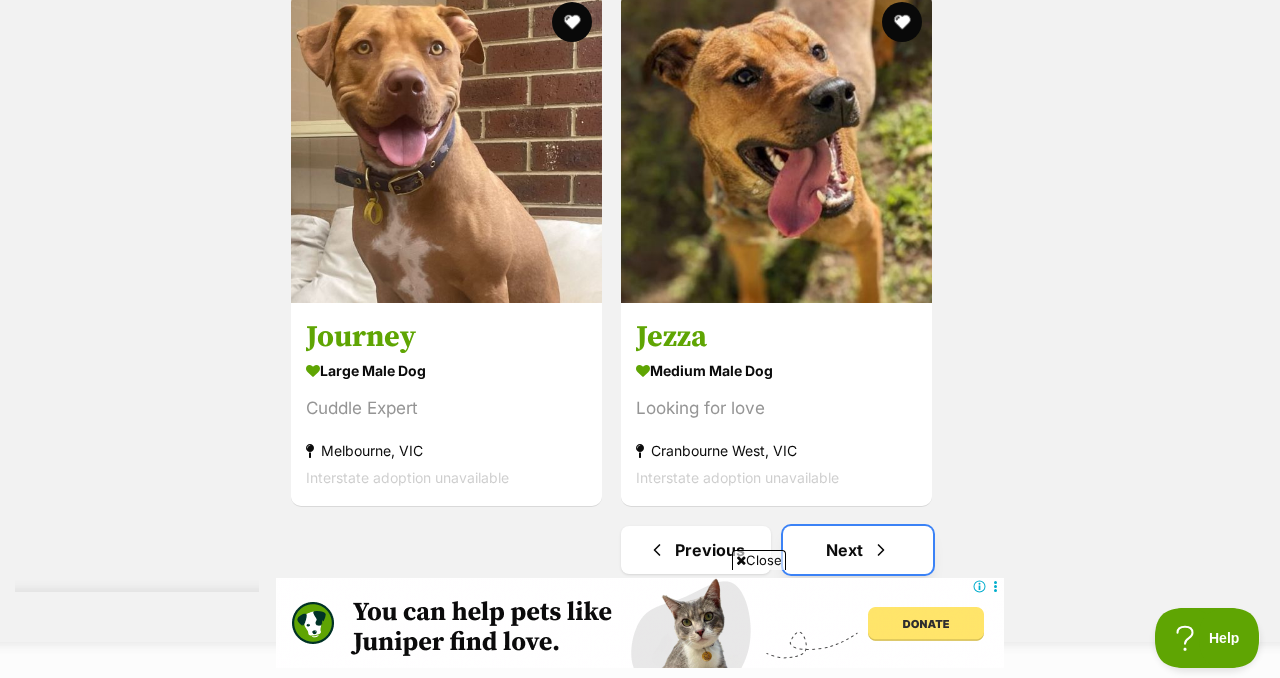 click on "Next" at bounding box center [858, 550] 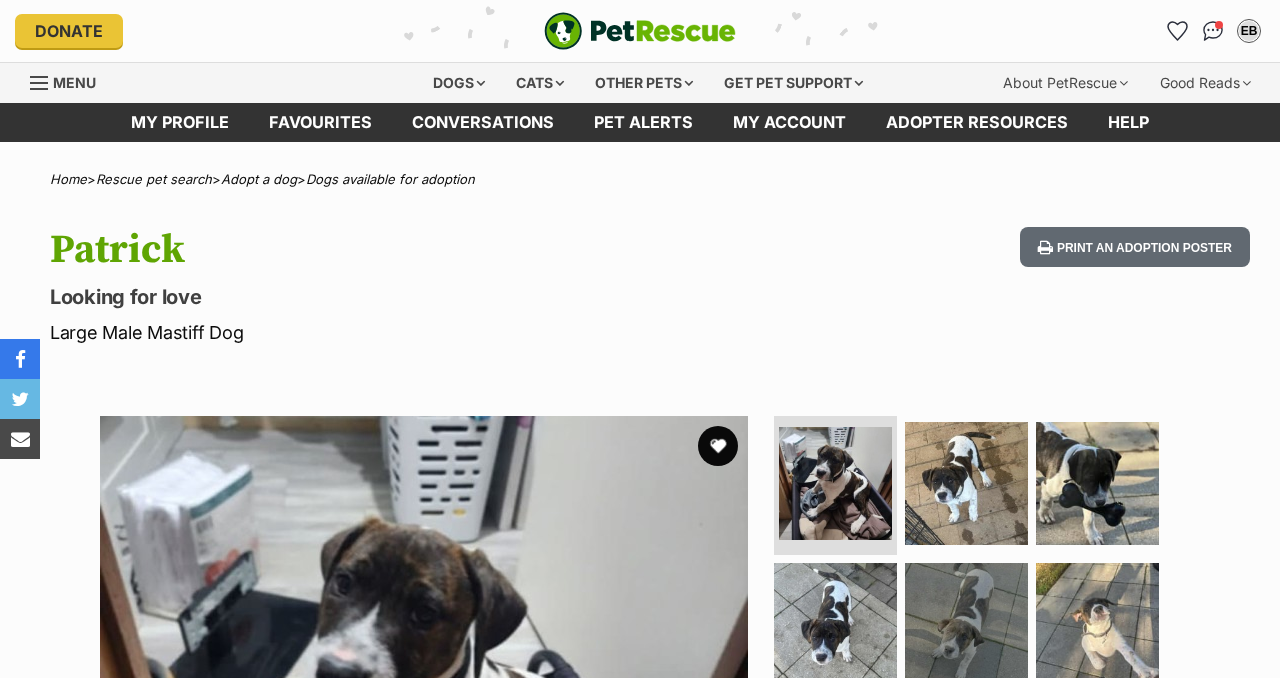 scroll, scrollTop: 0, scrollLeft: 0, axis: both 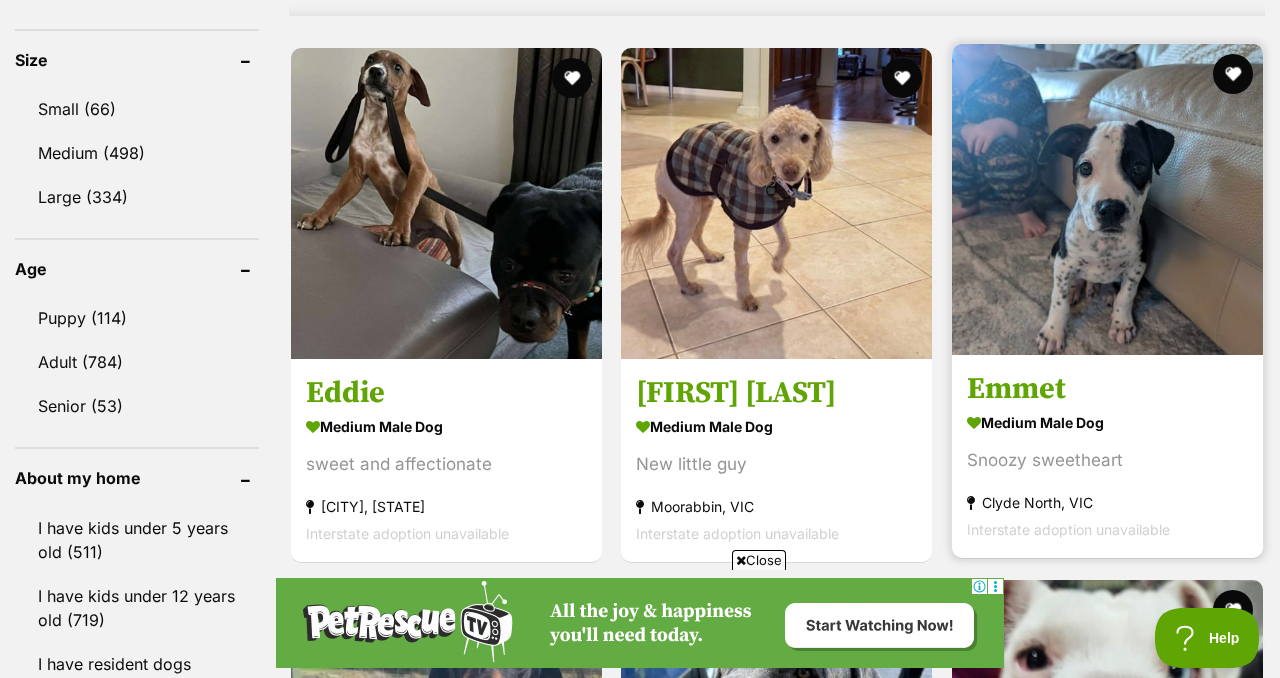 click at bounding box center [1107, 199] 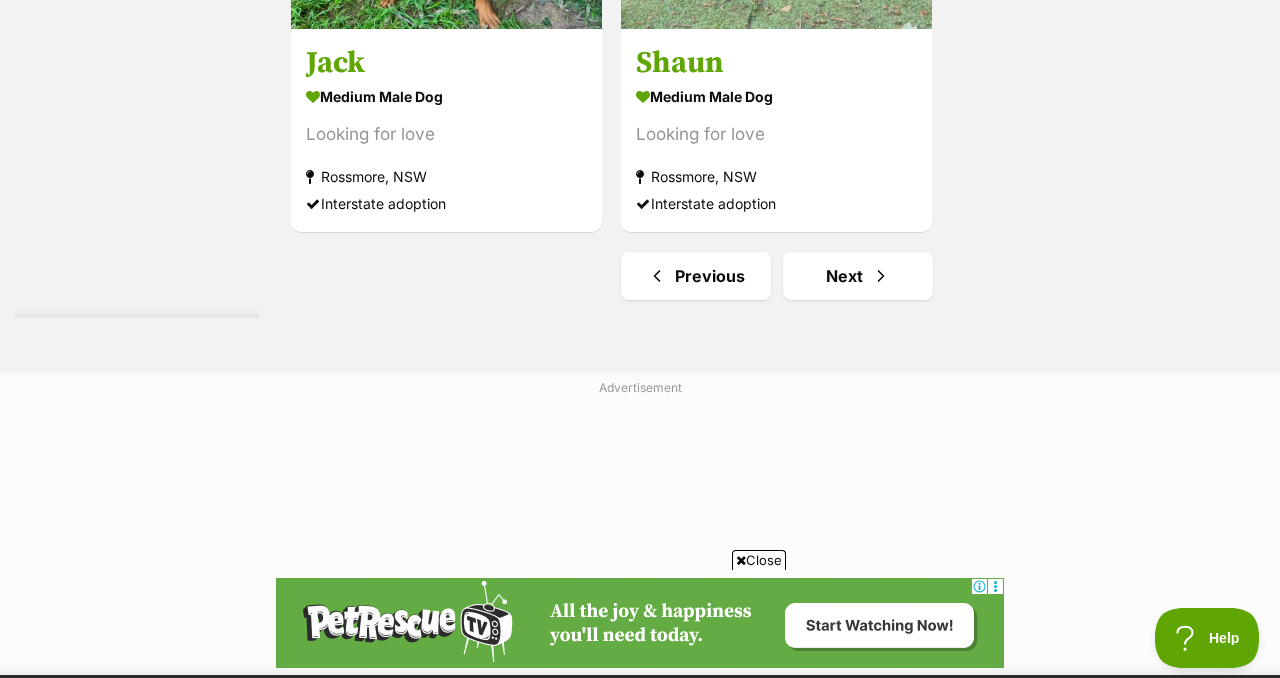scroll, scrollTop: 4725, scrollLeft: 0, axis: vertical 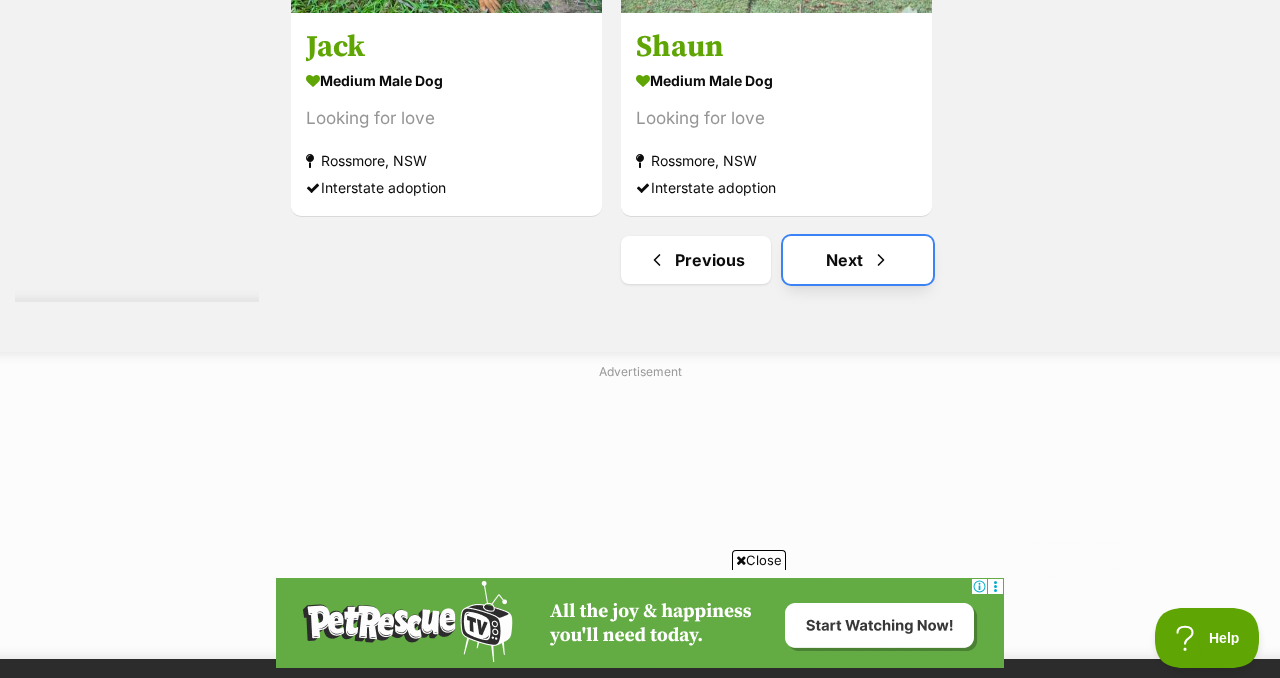 click on "Next" at bounding box center [858, 260] 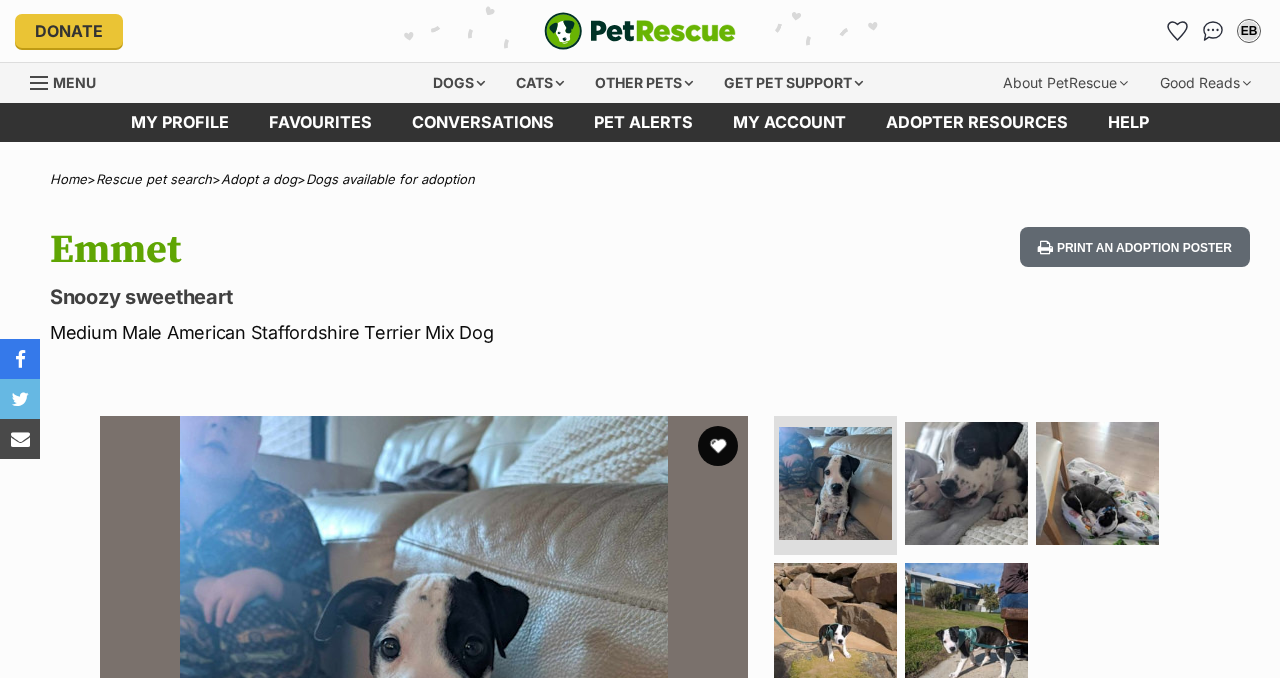 scroll, scrollTop: 0, scrollLeft: 0, axis: both 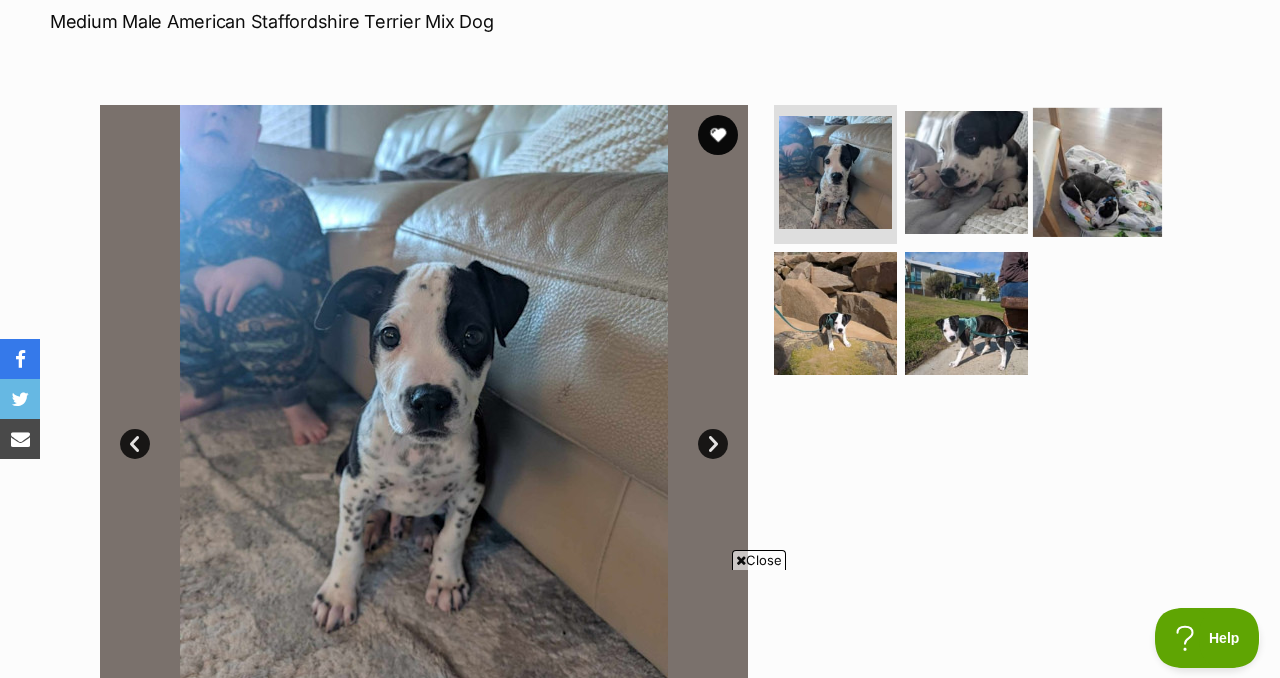 click at bounding box center (1097, 171) 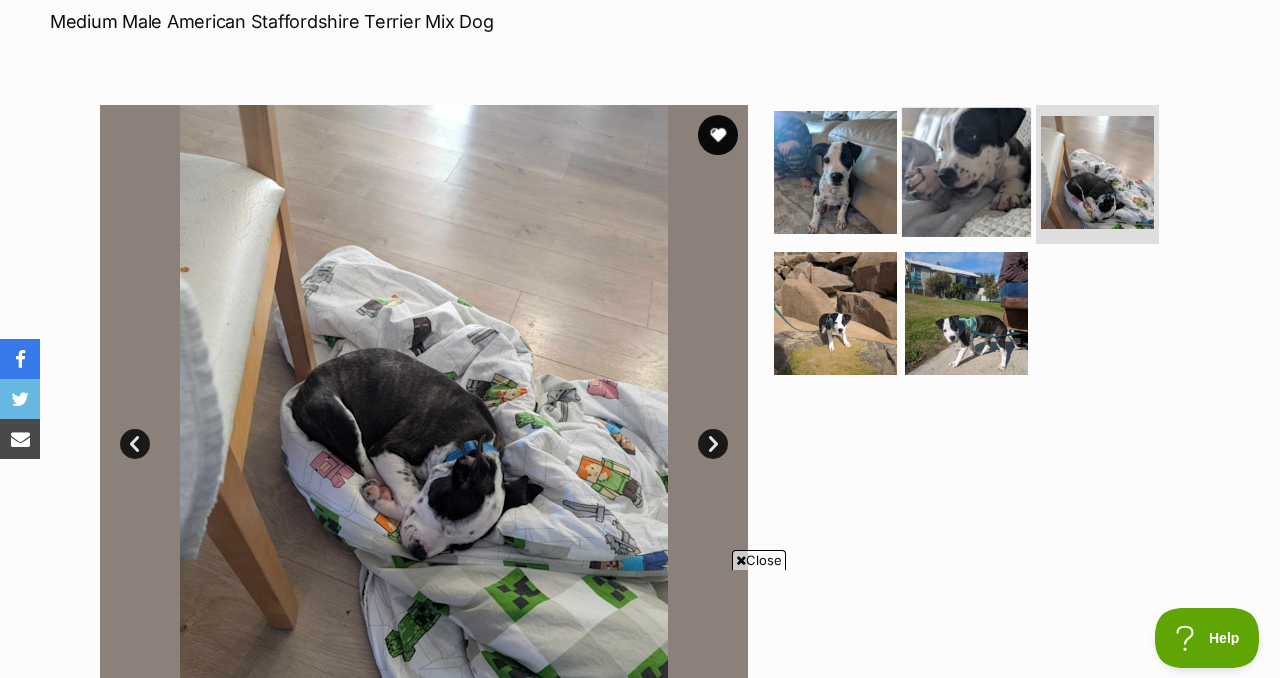 click at bounding box center [966, 171] 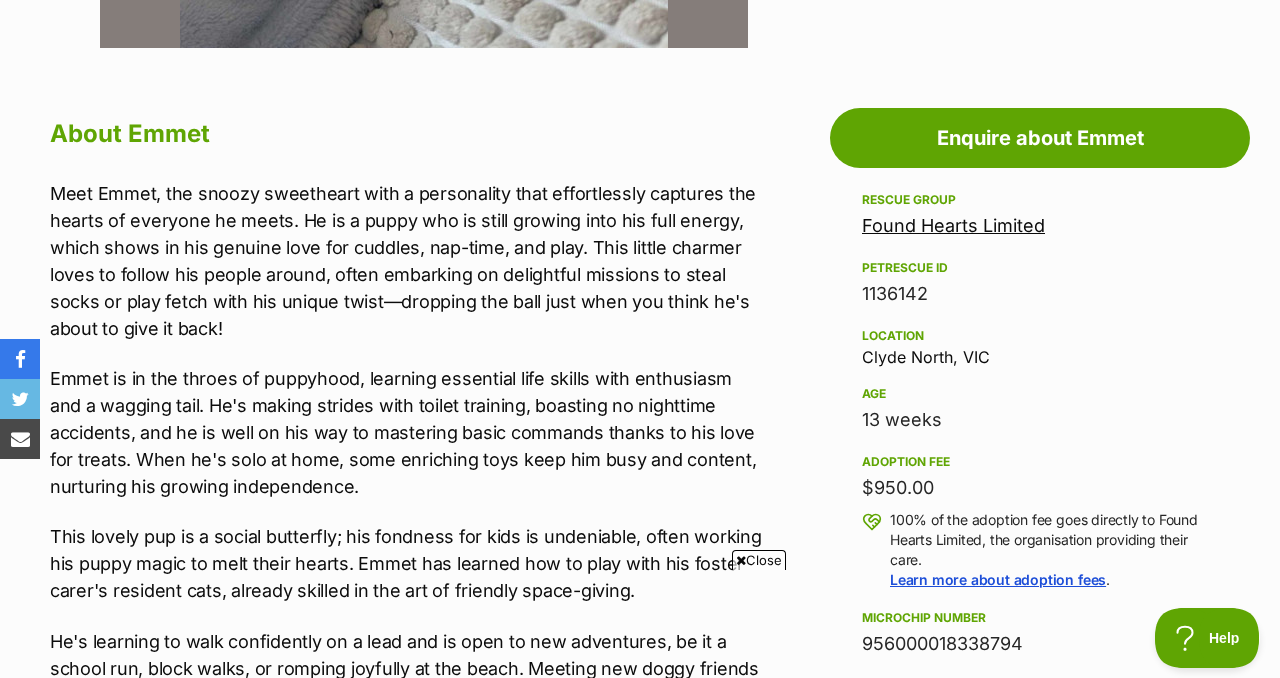scroll, scrollTop: 1015, scrollLeft: 0, axis: vertical 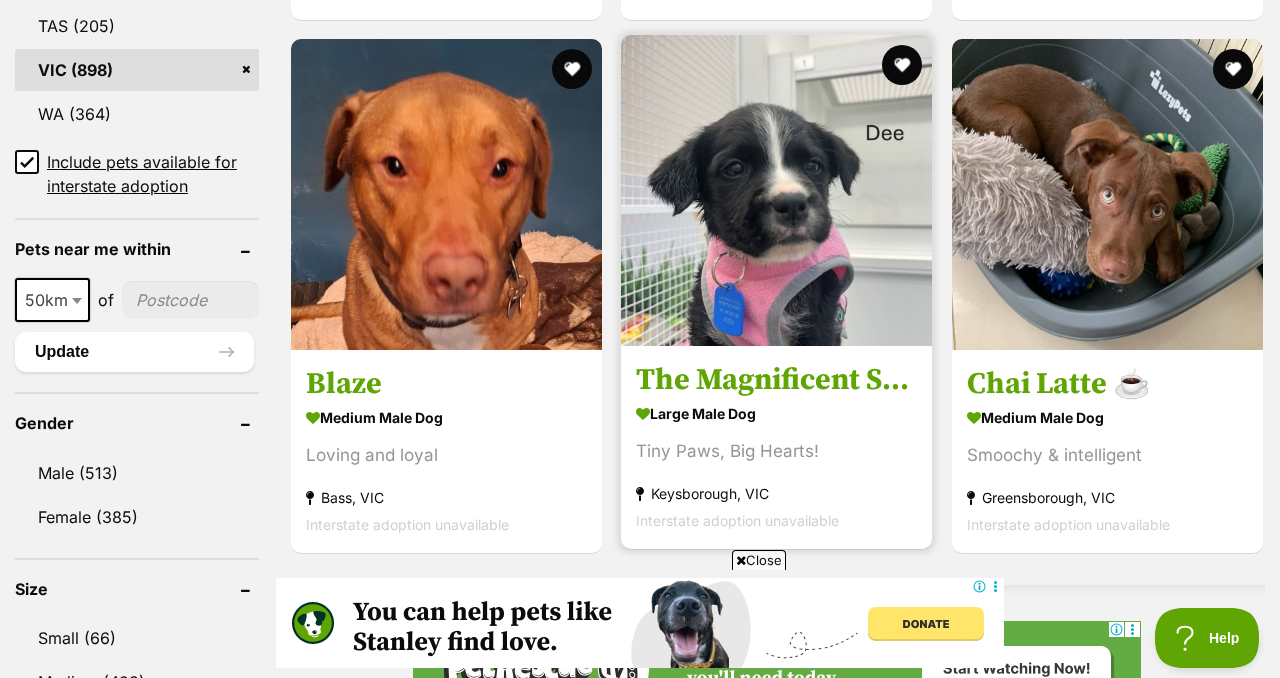 click at bounding box center (776, 190) 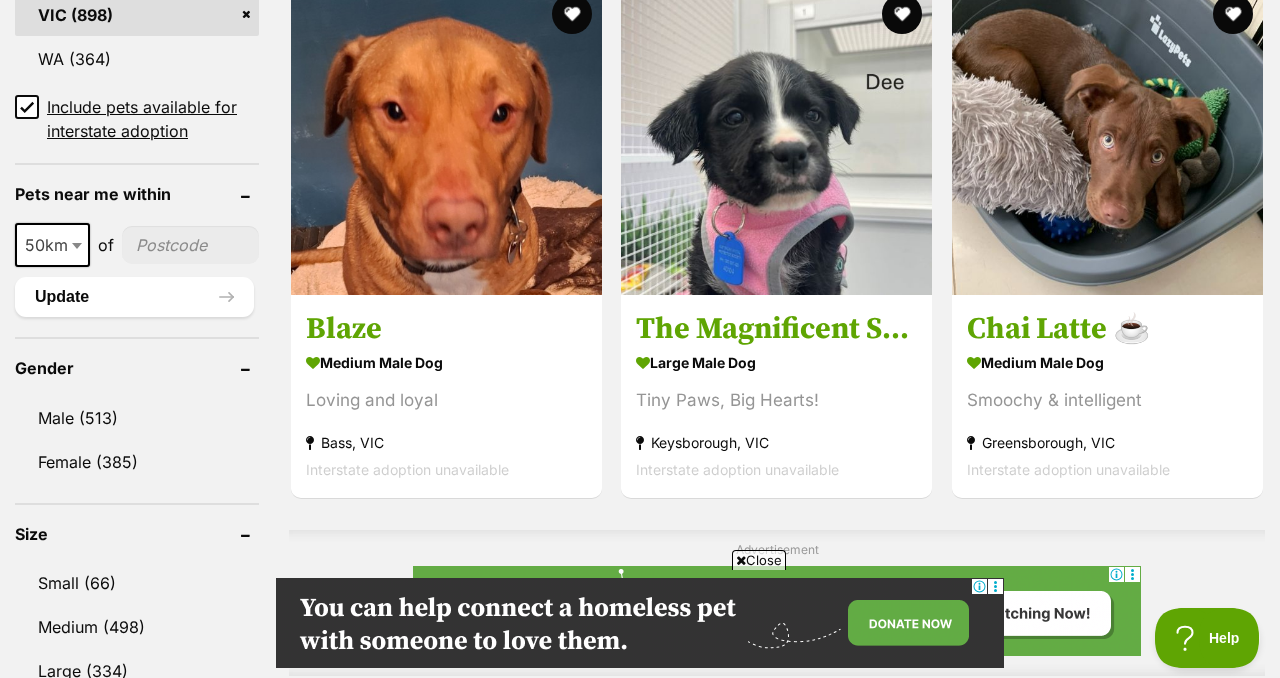 scroll, scrollTop: 1375, scrollLeft: 0, axis: vertical 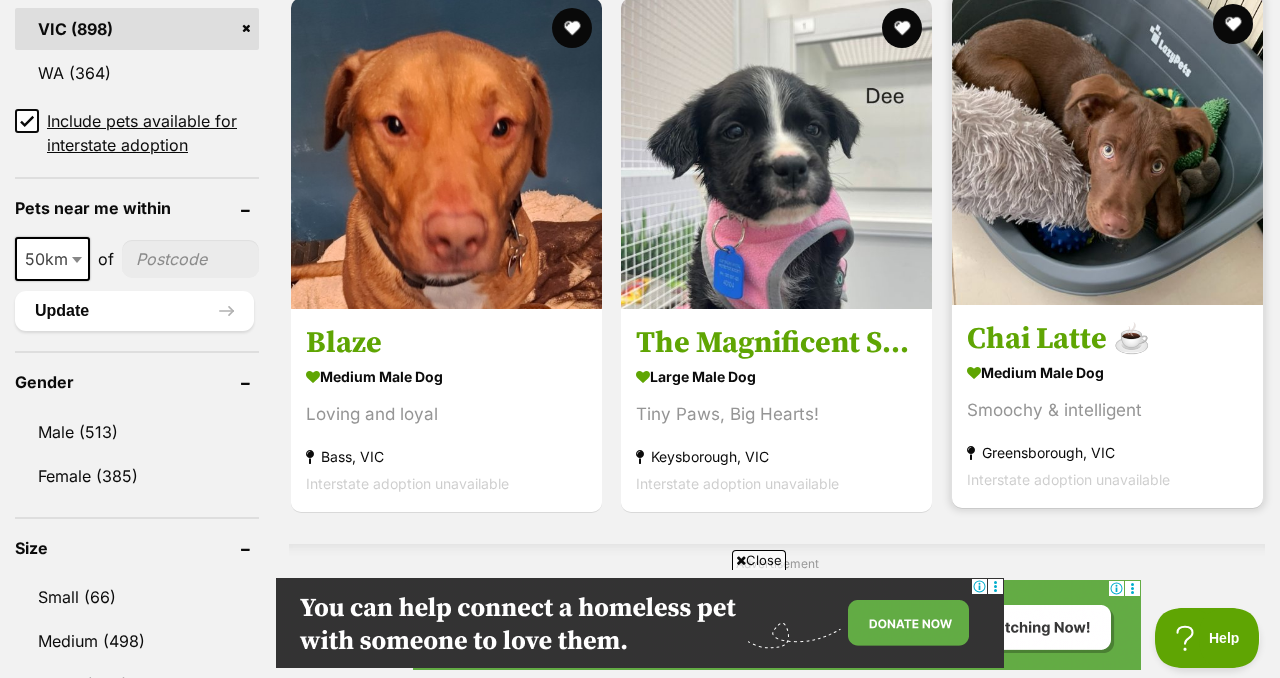click at bounding box center (1107, 149) 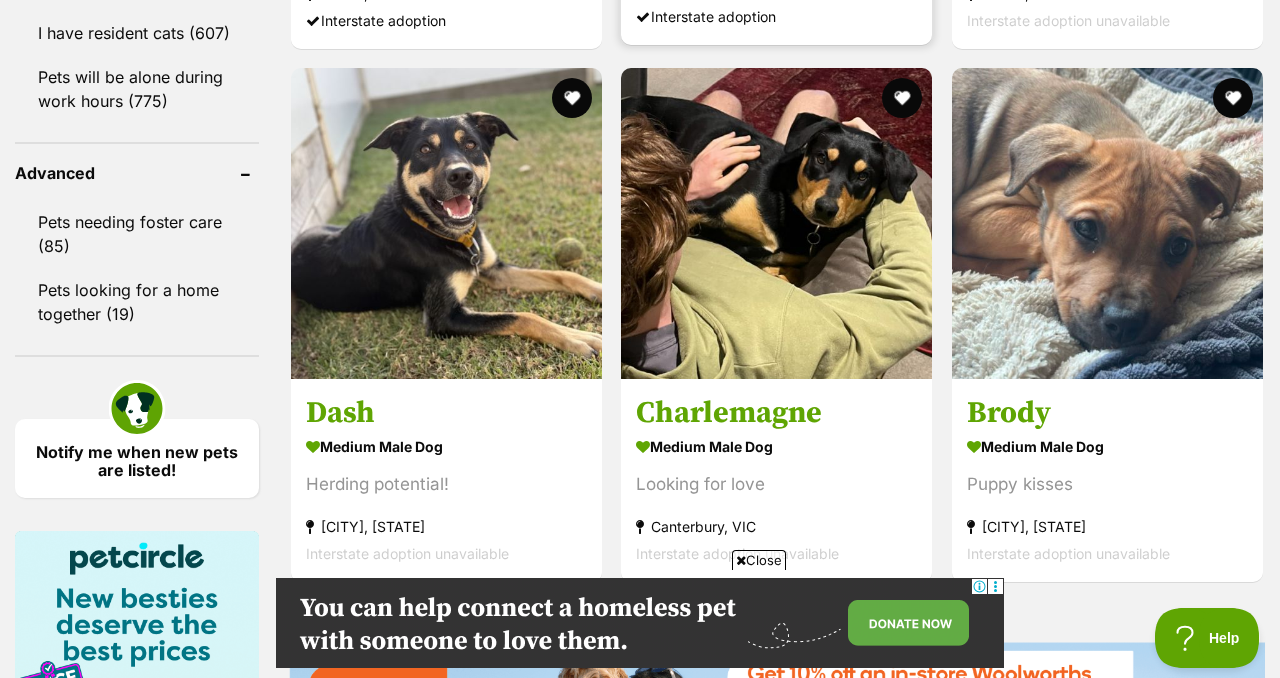 scroll, scrollTop: 2613, scrollLeft: 0, axis: vertical 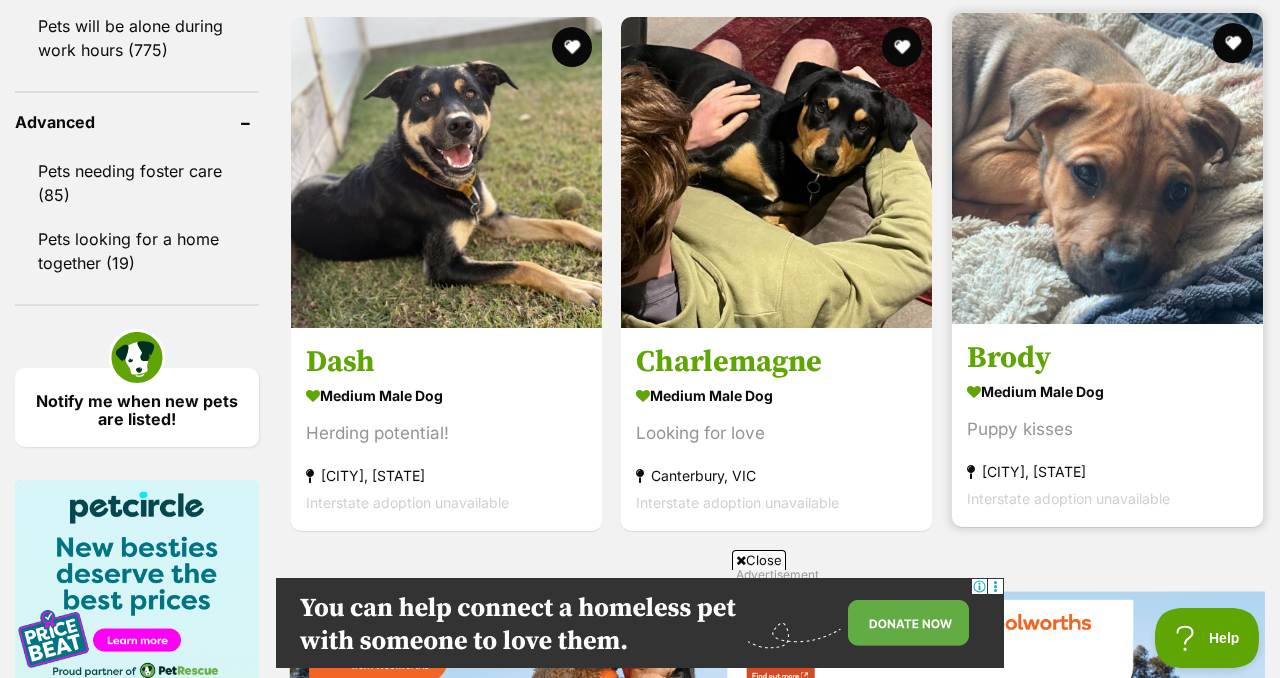 click at bounding box center (1107, 168) 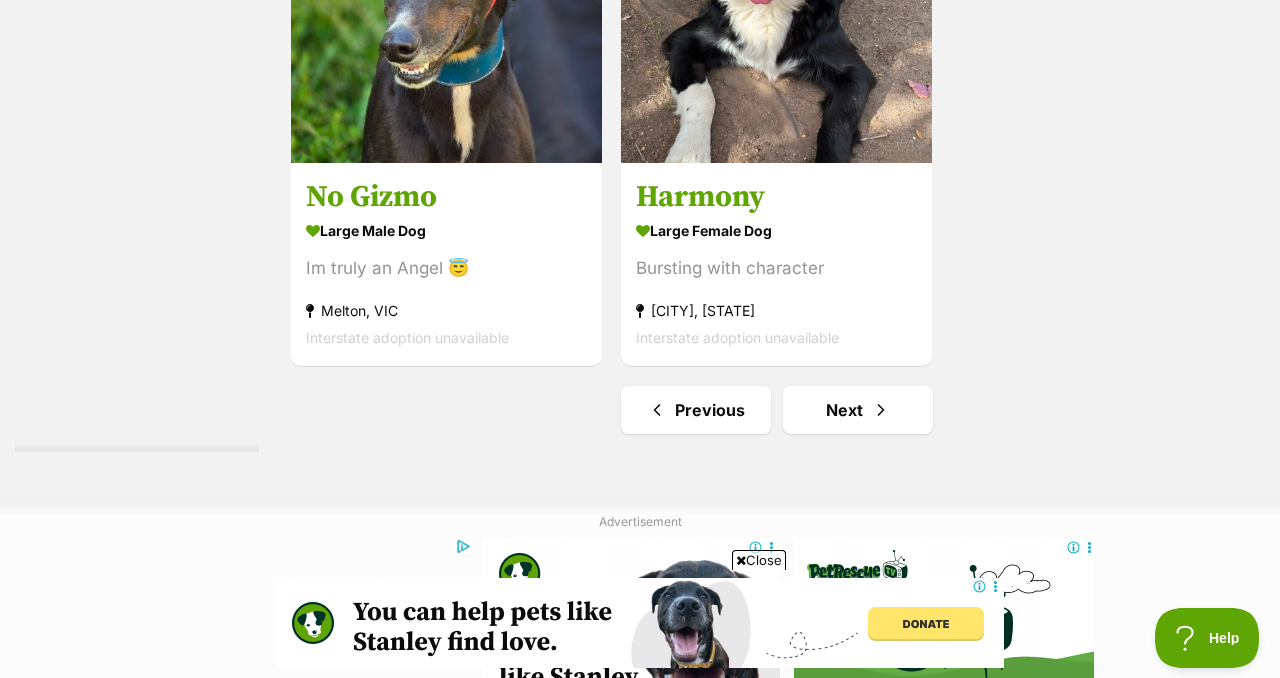 scroll, scrollTop: 4911, scrollLeft: 0, axis: vertical 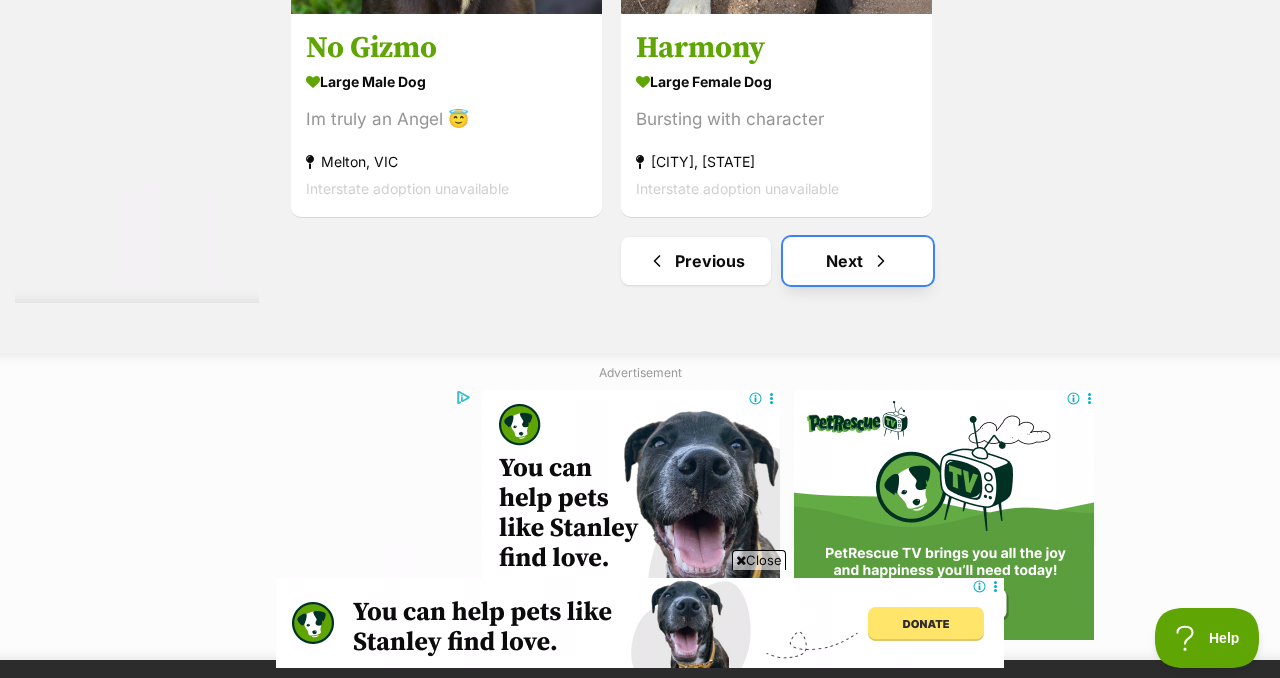 click at bounding box center (881, 261) 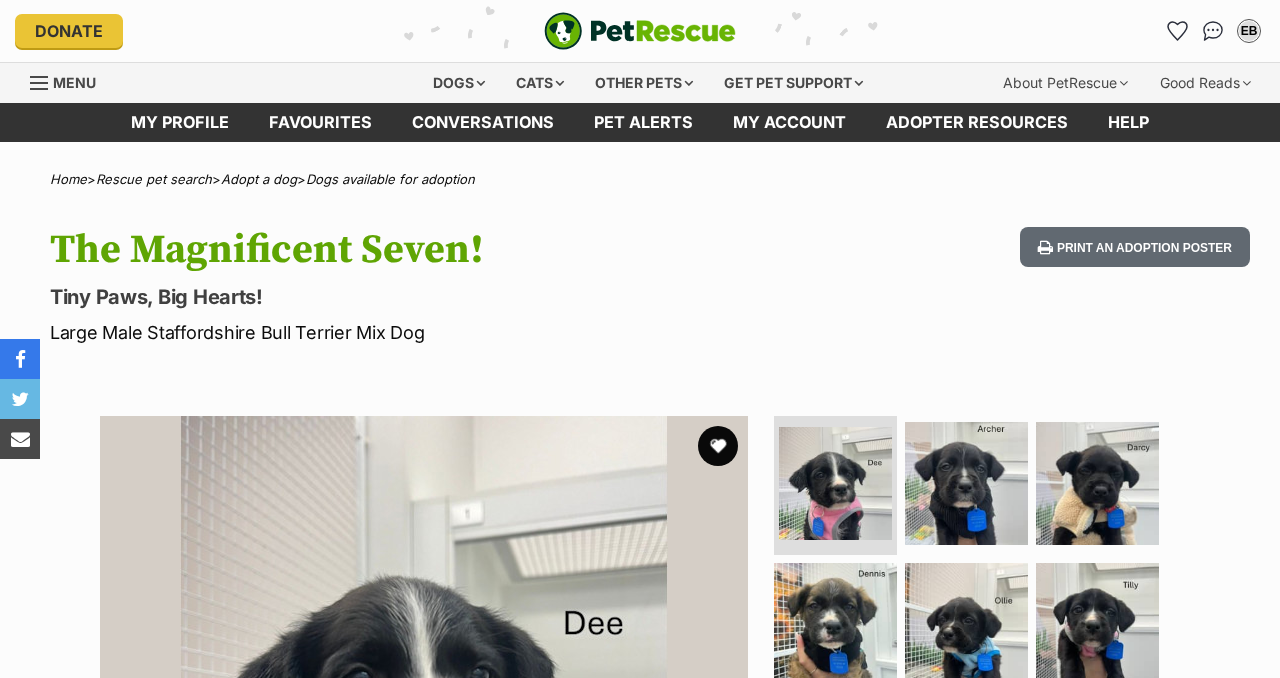 scroll, scrollTop: 132, scrollLeft: 0, axis: vertical 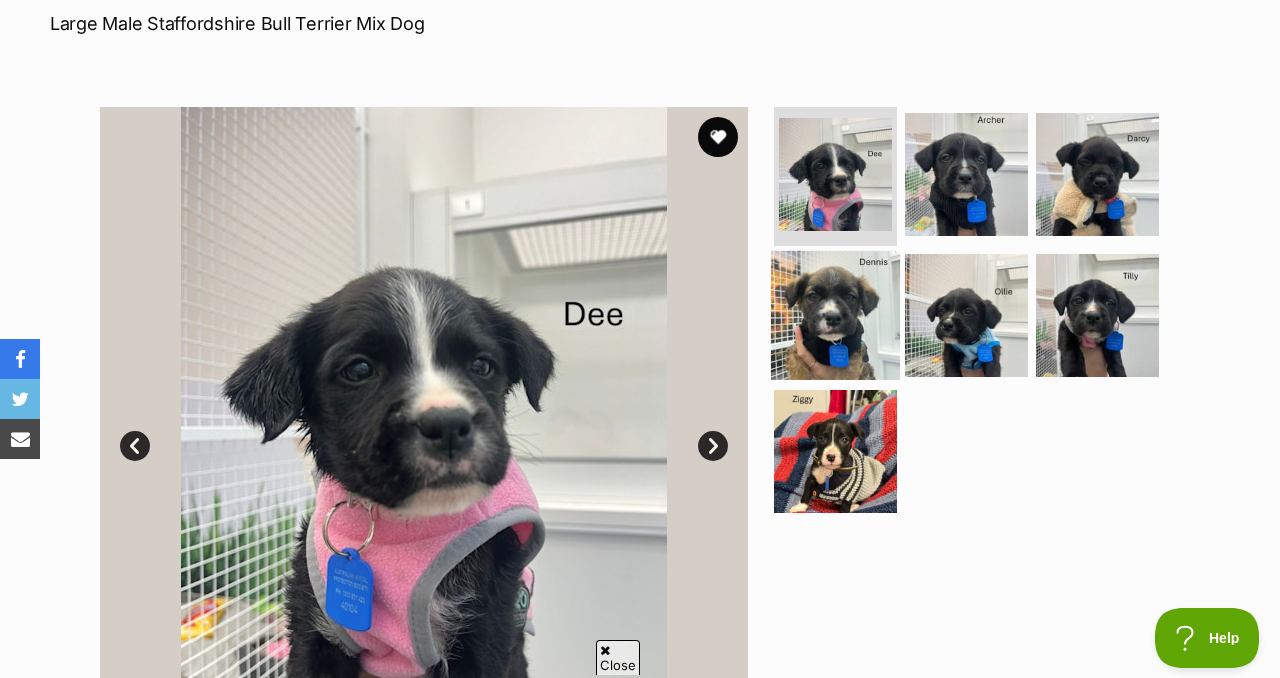 click at bounding box center (835, 315) 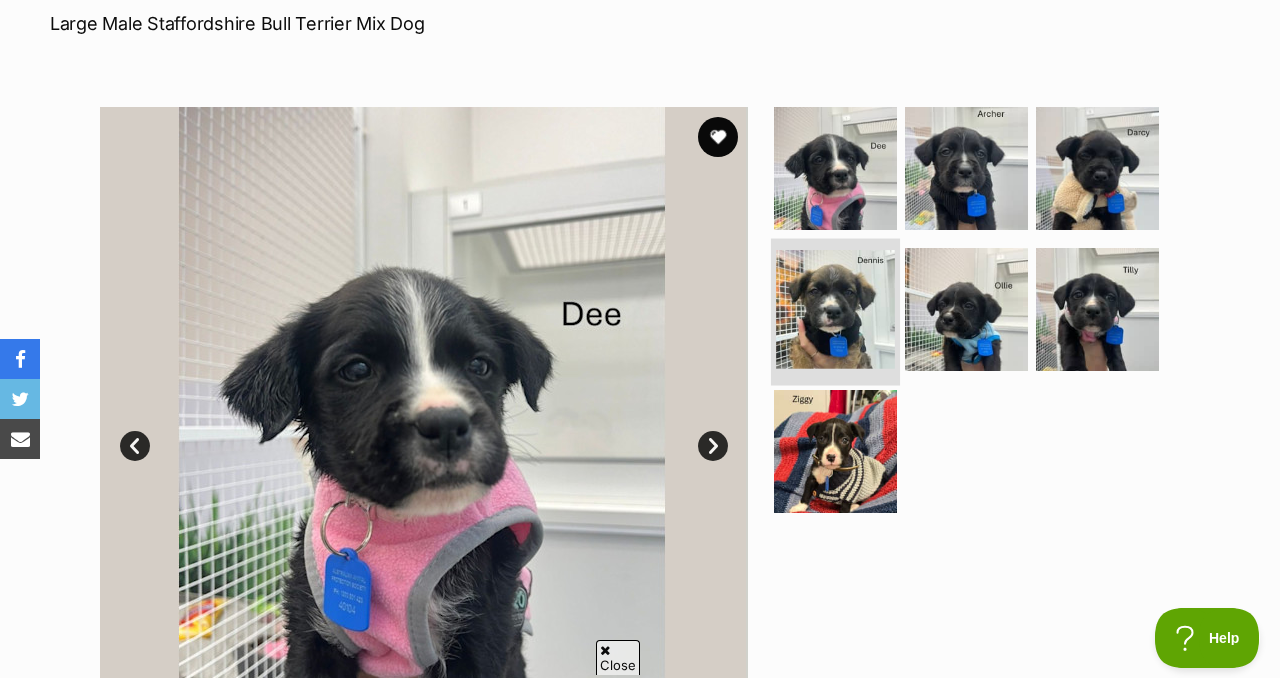 scroll, scrollTop: 0, scrollLeft: 0, axis: both 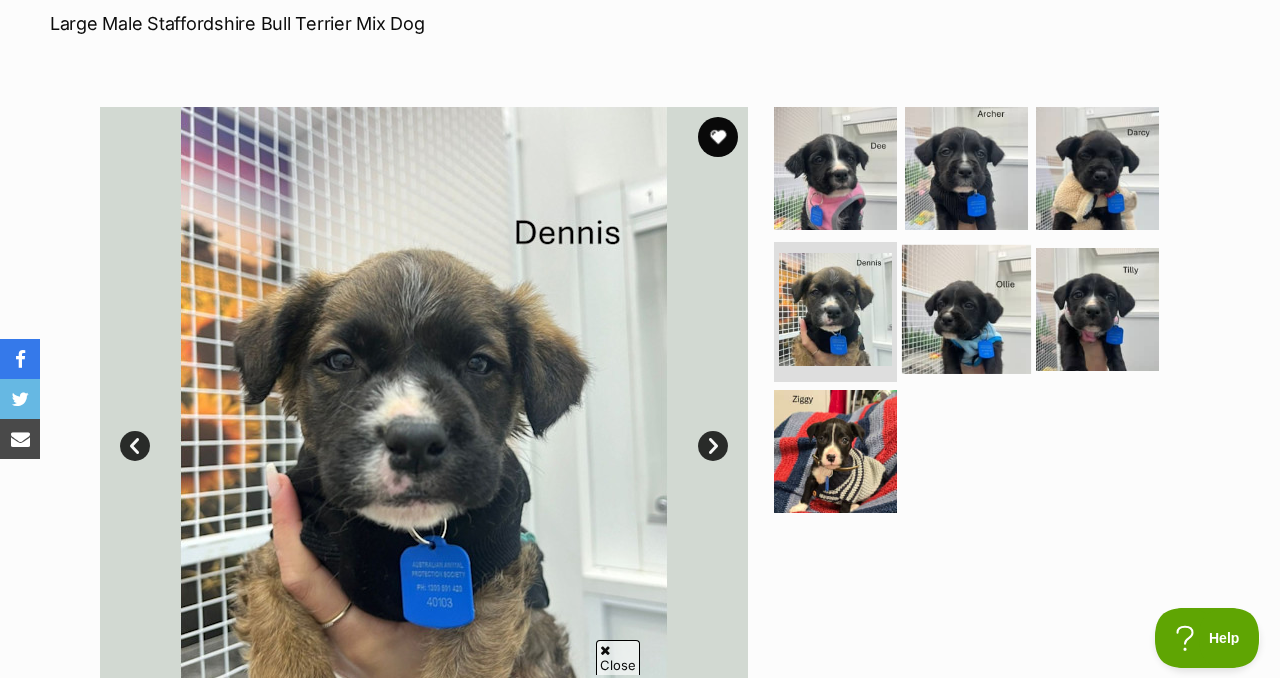 click at bounding box center [966, 309] 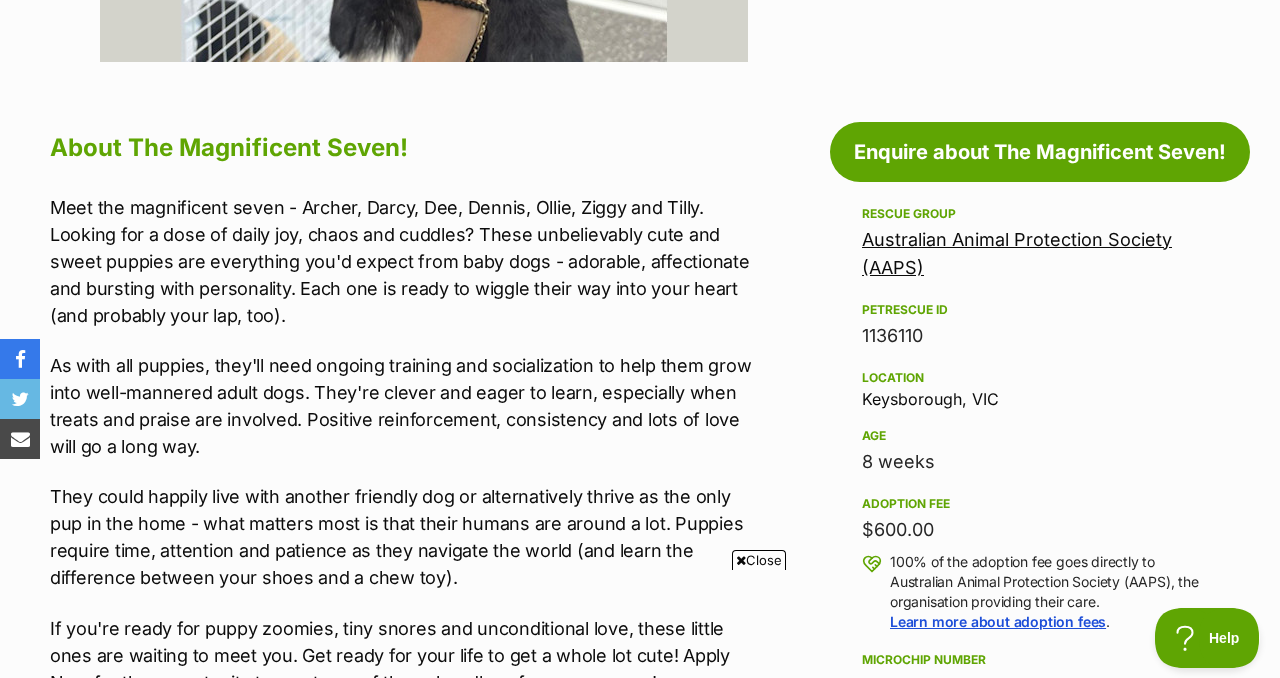 scroll, scrollTop: 0, scrollLeft: 0, axis: both 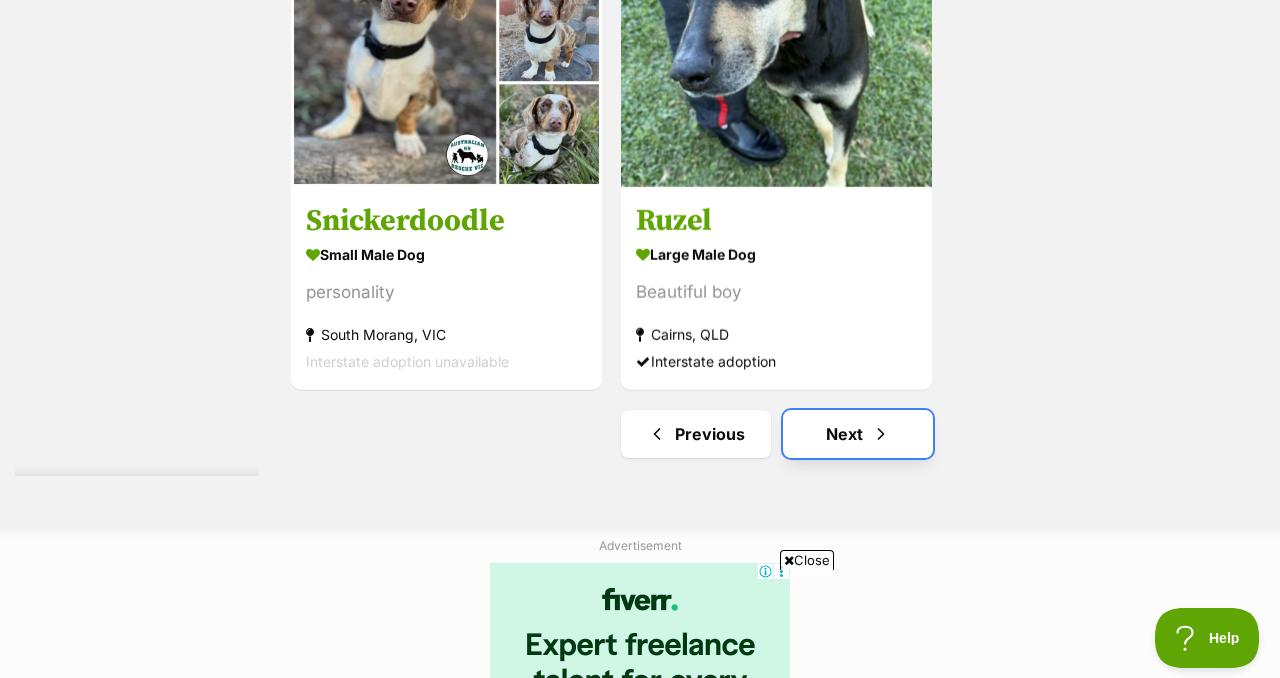 click at bounding box center (881, 434) 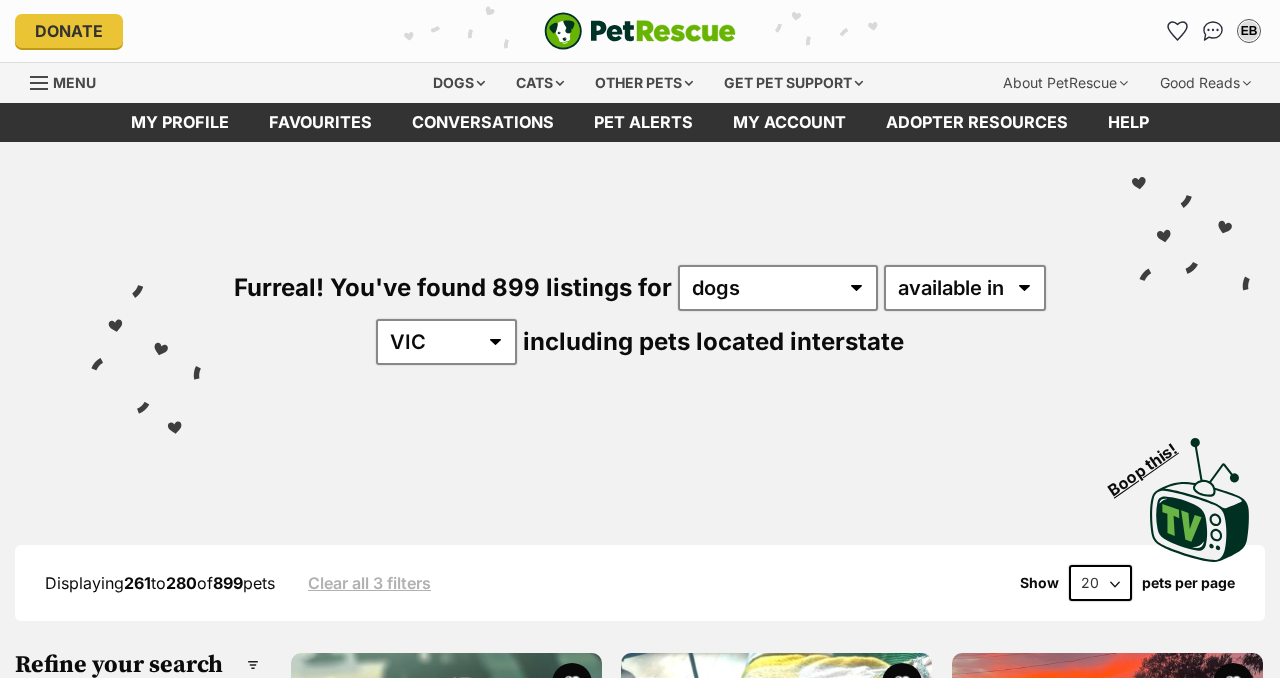 scroll, scrollTop: 0, scrollLeft: 0, axis: both 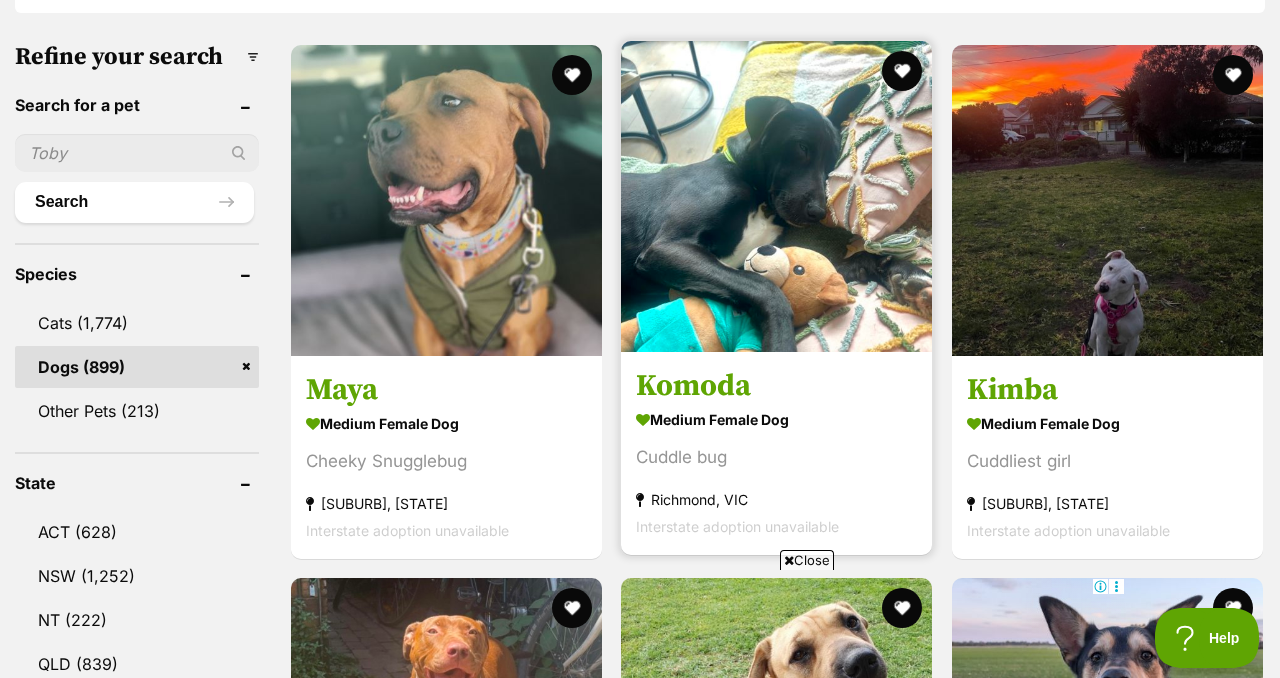 click at bounding box center [776, 196] 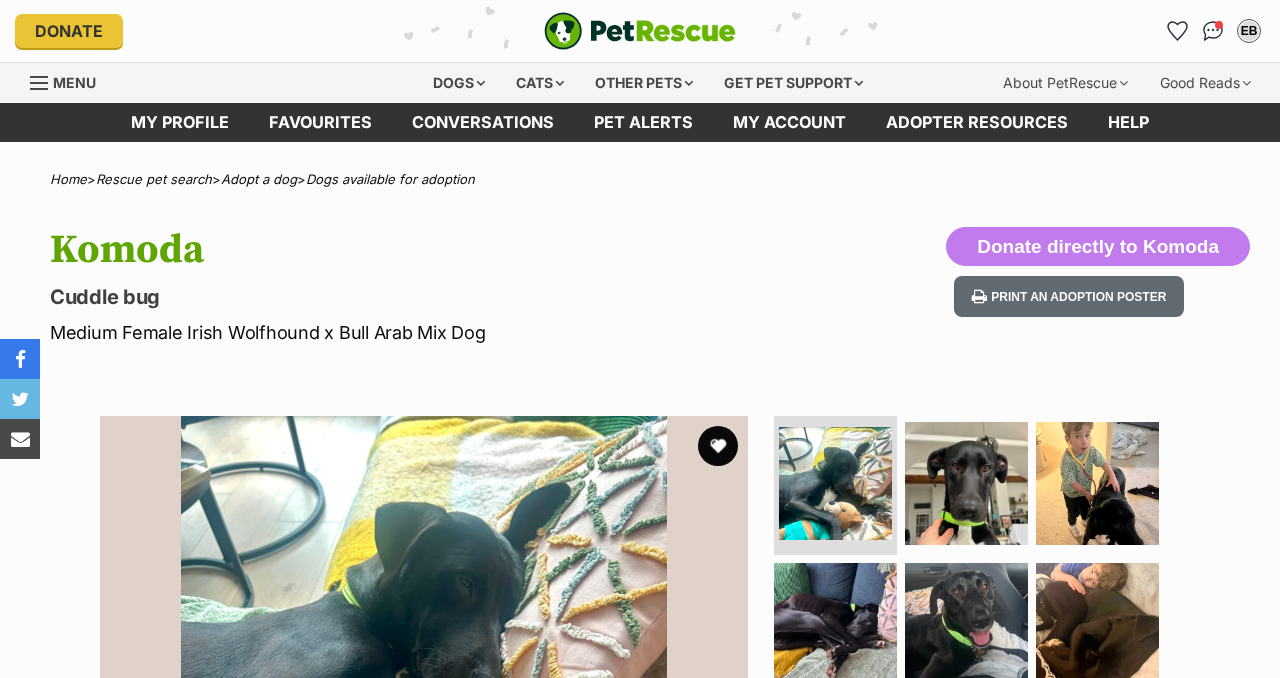 scroll, scrollTop: 290, scrollLeft: 0, axis: vertical 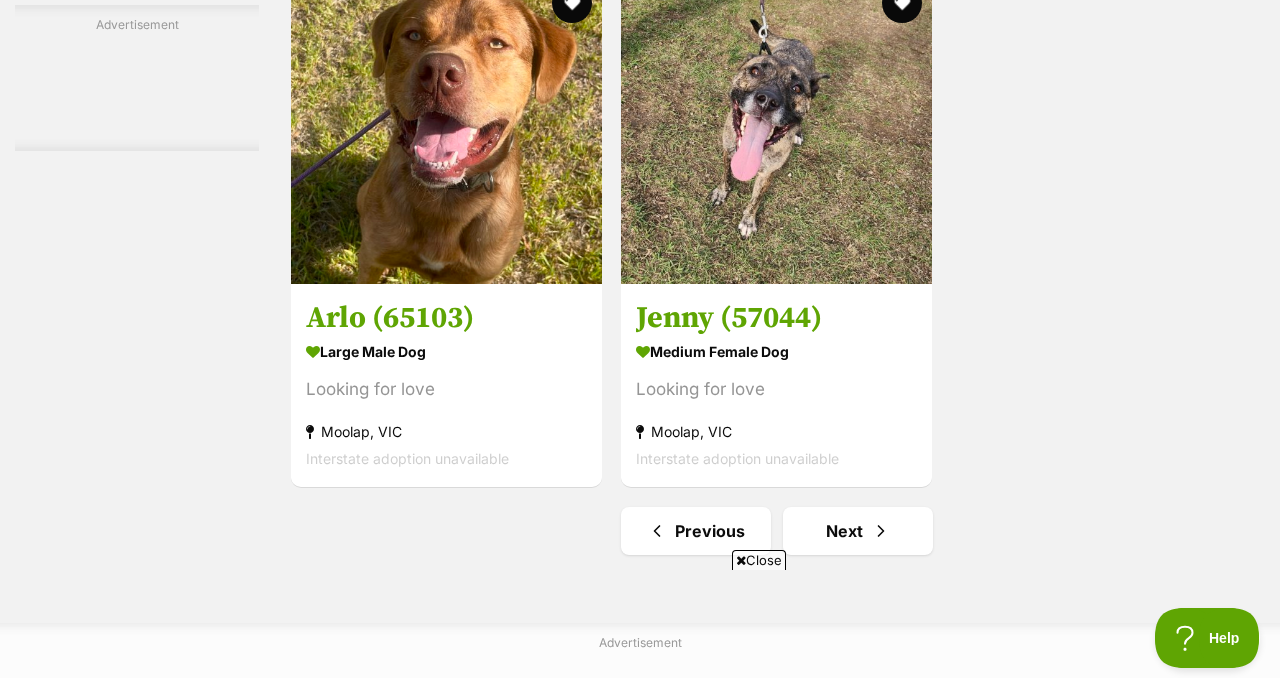 click on "Maya
medium female Dog
Cheeky Snugglebug
[CITY], [STATE]
Interstate adoption unavailable
Komoda
medium female Dog
Cuddle bug
[CITY], [STATE]
Interstate adoption unavailable
Kimba
medium female Dog
Cuddliest girl
[CITY], [STATE]
Interstate adoption unavailable
🐶 Jeff 🐶
medium male Dog
Big baby boi!
[CITY], [STATE]
Interstate adoption unavailable
Prinny
large female Dog
Looking for love
[CITY], [STATE]
Interstate adoption unavailable
Winston
medium male Dog
Loving and easygoing.
[CITY], [STATE]
Interstate adoption
Advertisement
Enrico
large male Dog
Big love bug
[CITY], [STATE]" at bounding box center (777, -1615) 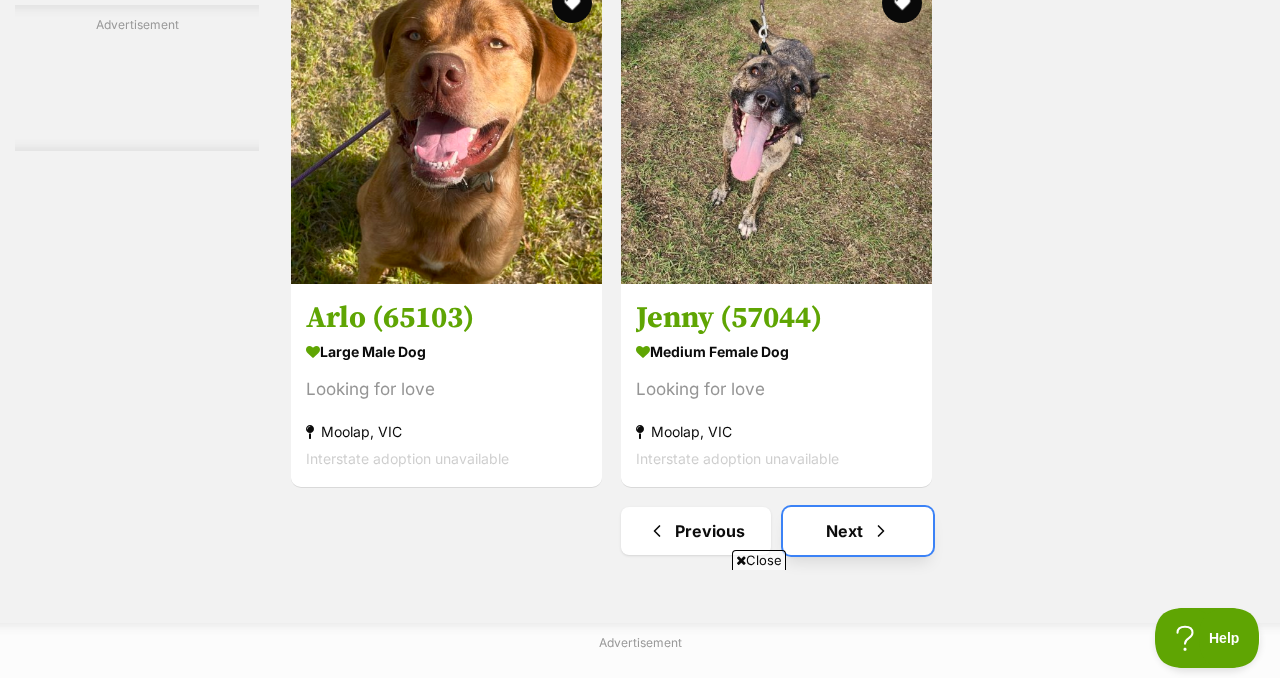 click on "Next" at bounding box center [858, 531] 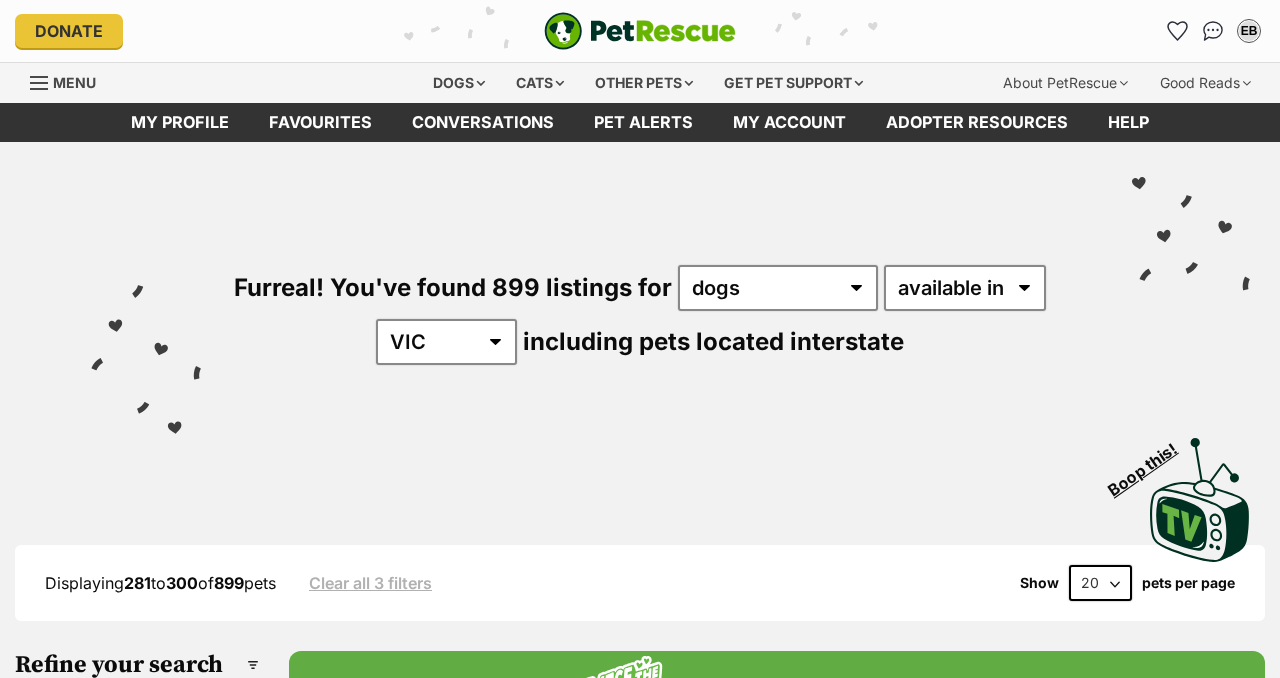 scroll, scrollTop: 0, scrollLeft: 0, axis: both 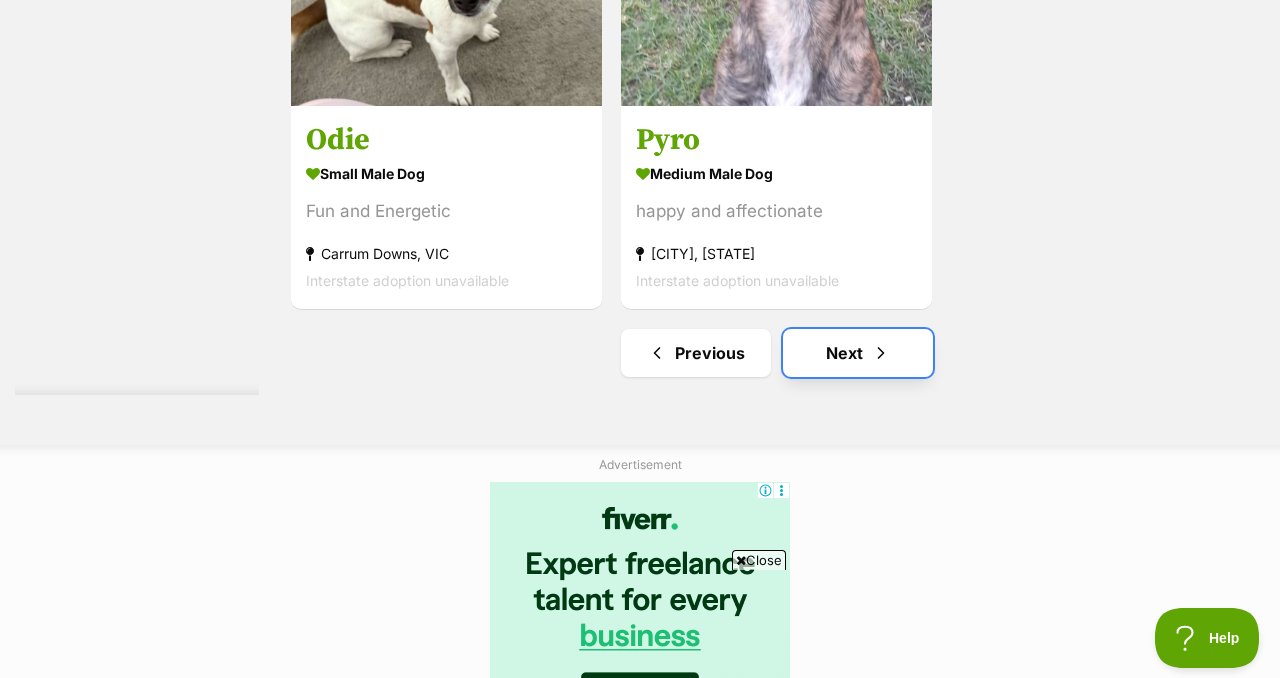 click on "Next" at bounding box center (858, 353) 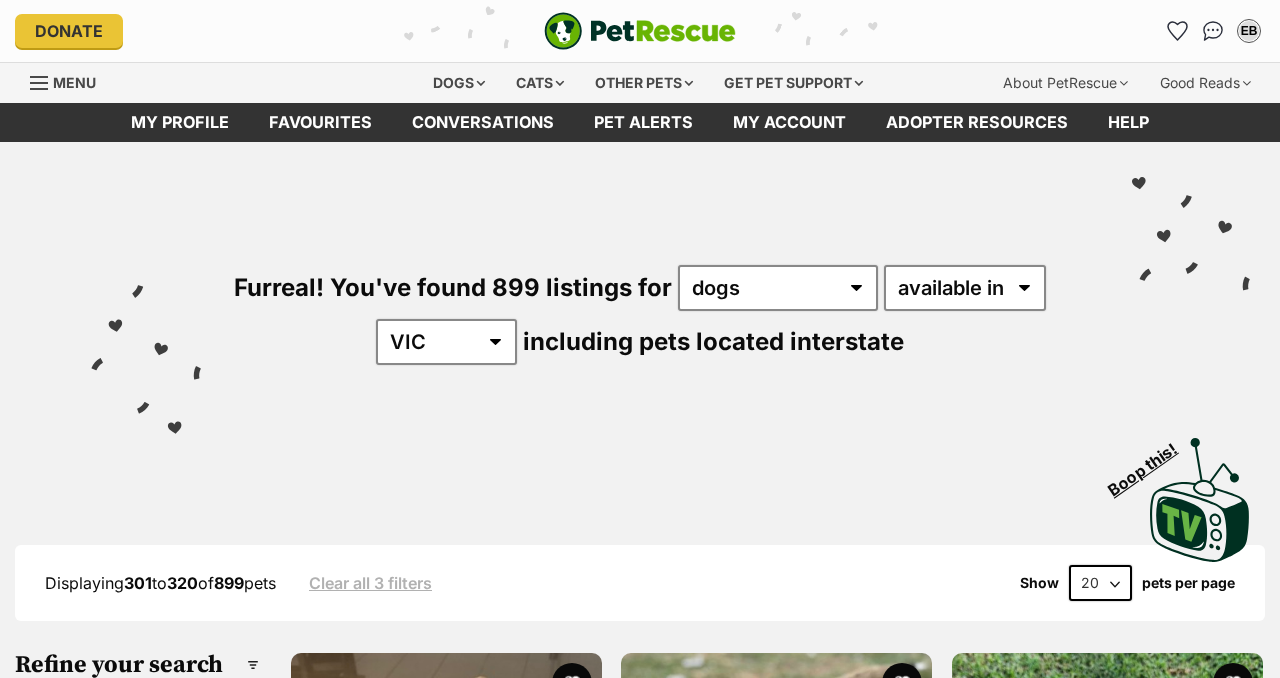 scroll, scrollTop: 0, scrollLeft: 0, axis: both 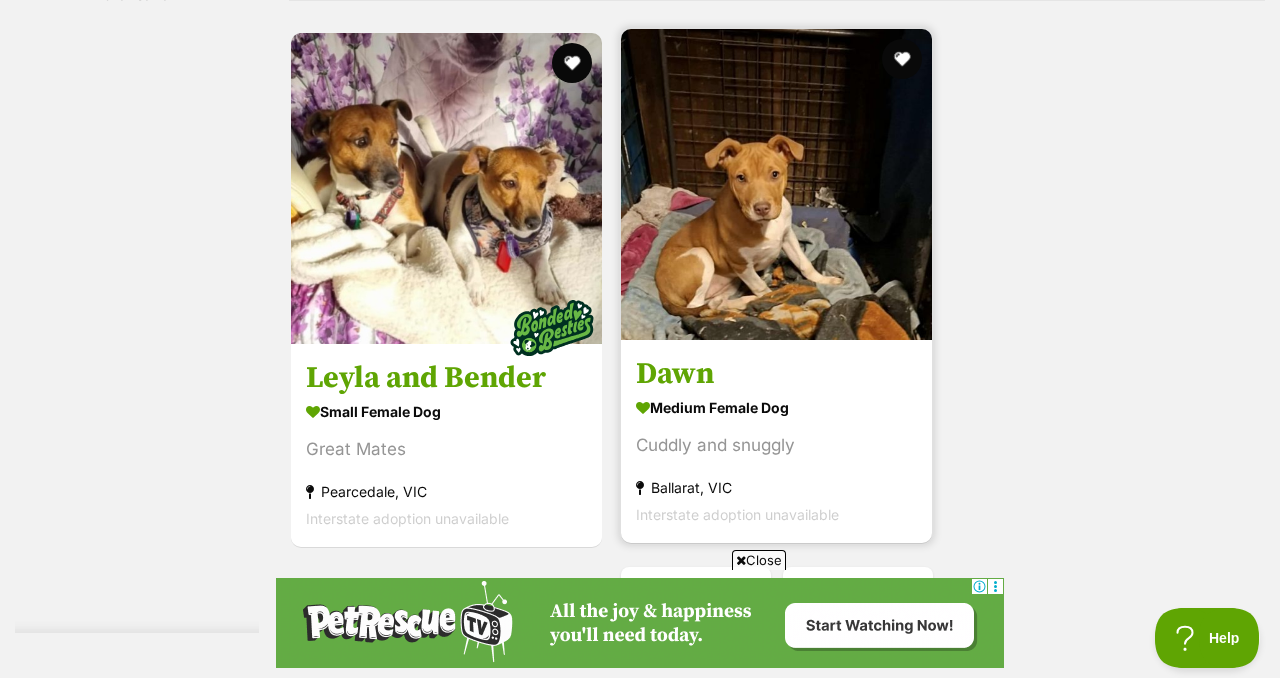 click on "Dawn" at bounding box center (776, 374) 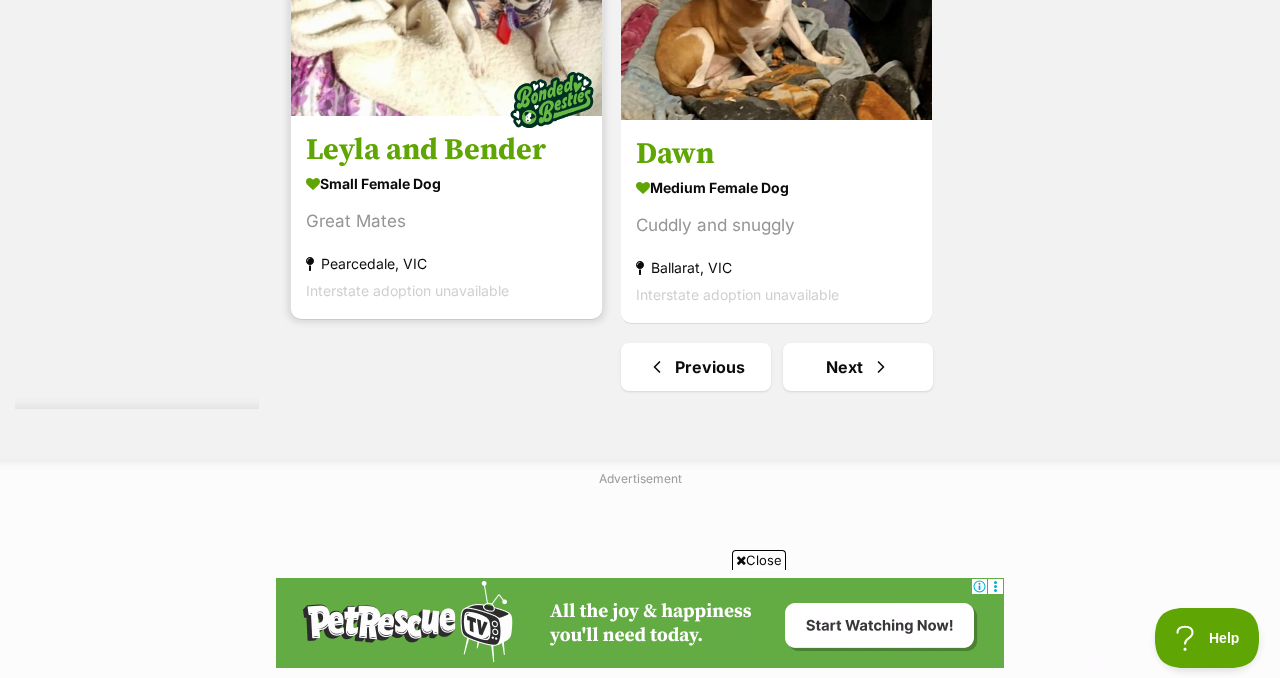 scroll, scrollTop: 4763, scrollLeft: 0, axis: vertical 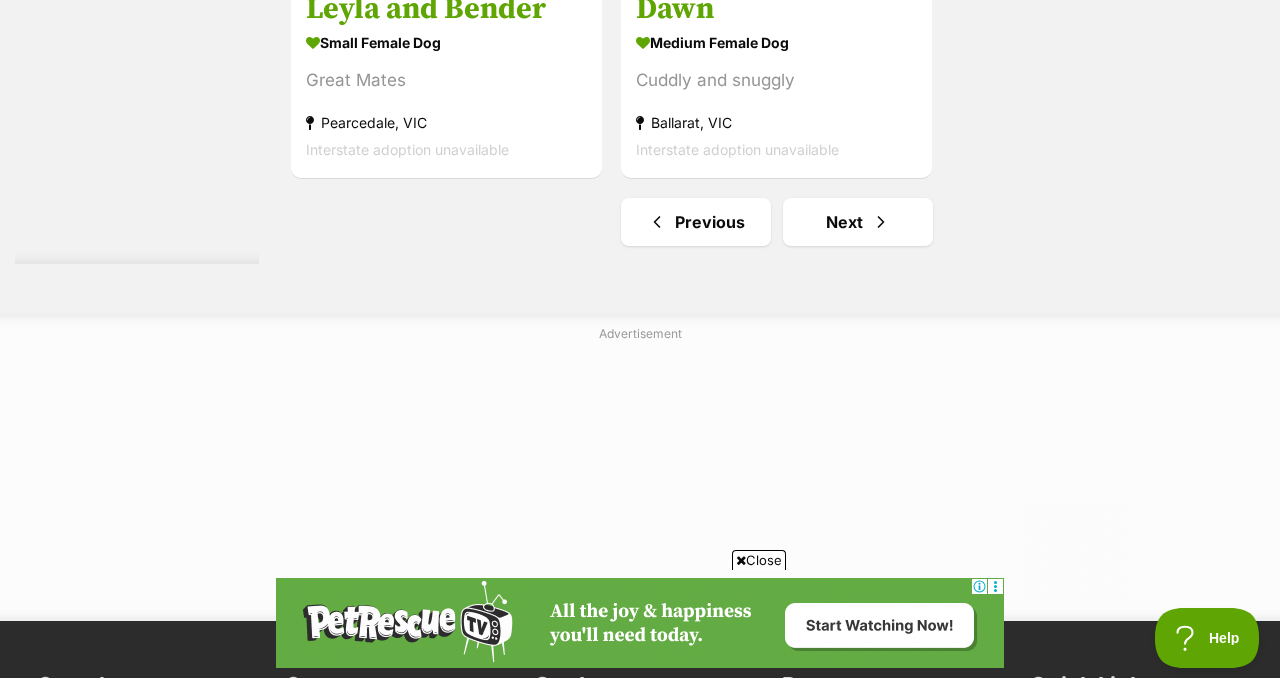 click on "Max
large male Dog
Great with children
Thurgoona, NSW
Interstate adoption
Helix
medium male Dog
Handsome Man
Cairns, QLD
Interstate adoption
Twistie
large female Dog
Looking for love
Trafalgar, VIC
Interstate adoption unavailable
Ms B von Dobermann
large female Dog
Affectionate and loyal.
Acton, ACT
Interstate adoption
Avocado
medium male Dog
"The Veggie Litter"
Camperdown, VIC
Interstate adoption unavailable
Ms S. Von Dobermann
medium female Dog
Sweet and Gentle ✅✅✅✅✅
Acton, ACT
Interstate adoption
Advertisement
Lychee
medium male Dog
"The Fruit Salad Litter"
Geelong, VIC" at bounding box center [777, -1924] 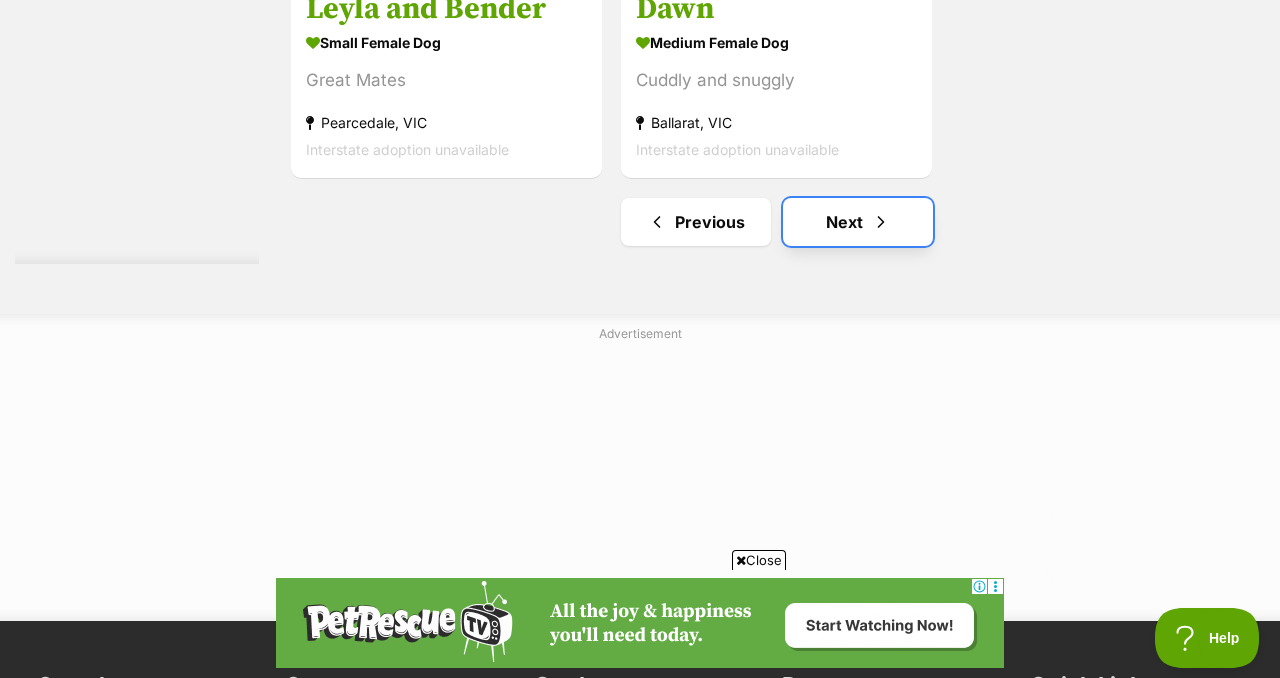 click on "Next" at bounding box center [858, 222] 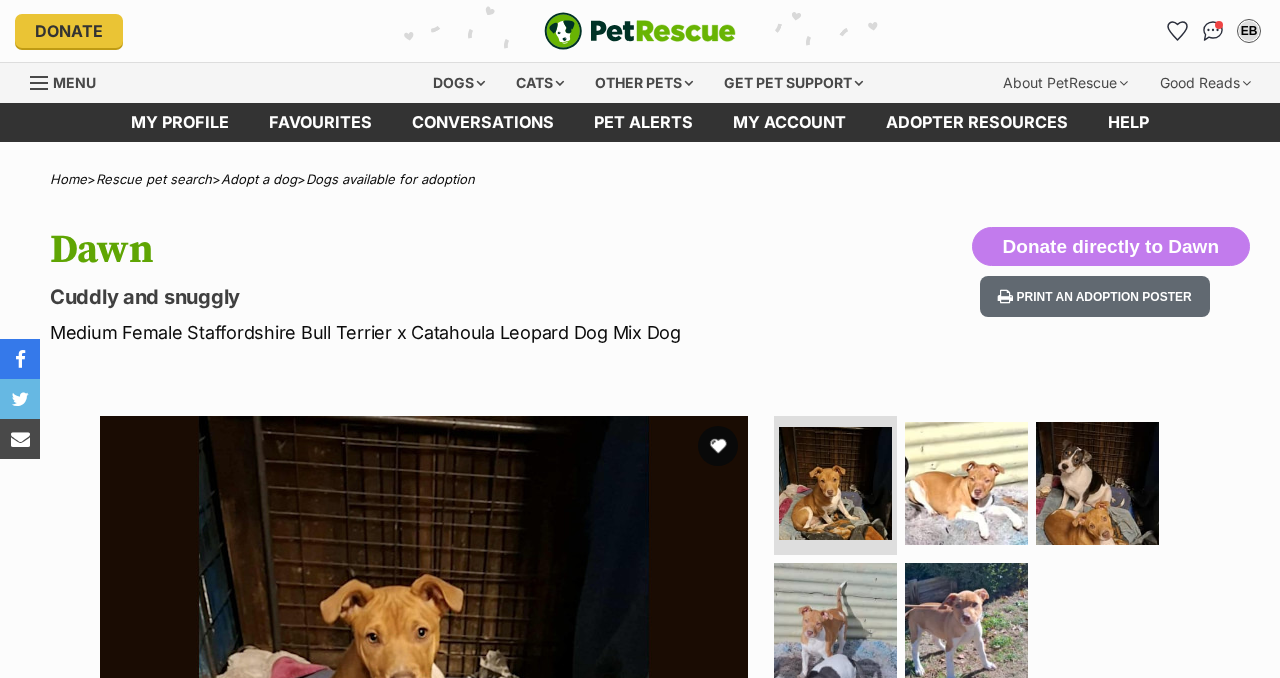 scroll, scrollTop: 1, scrollLeft: 0, axis: vertical 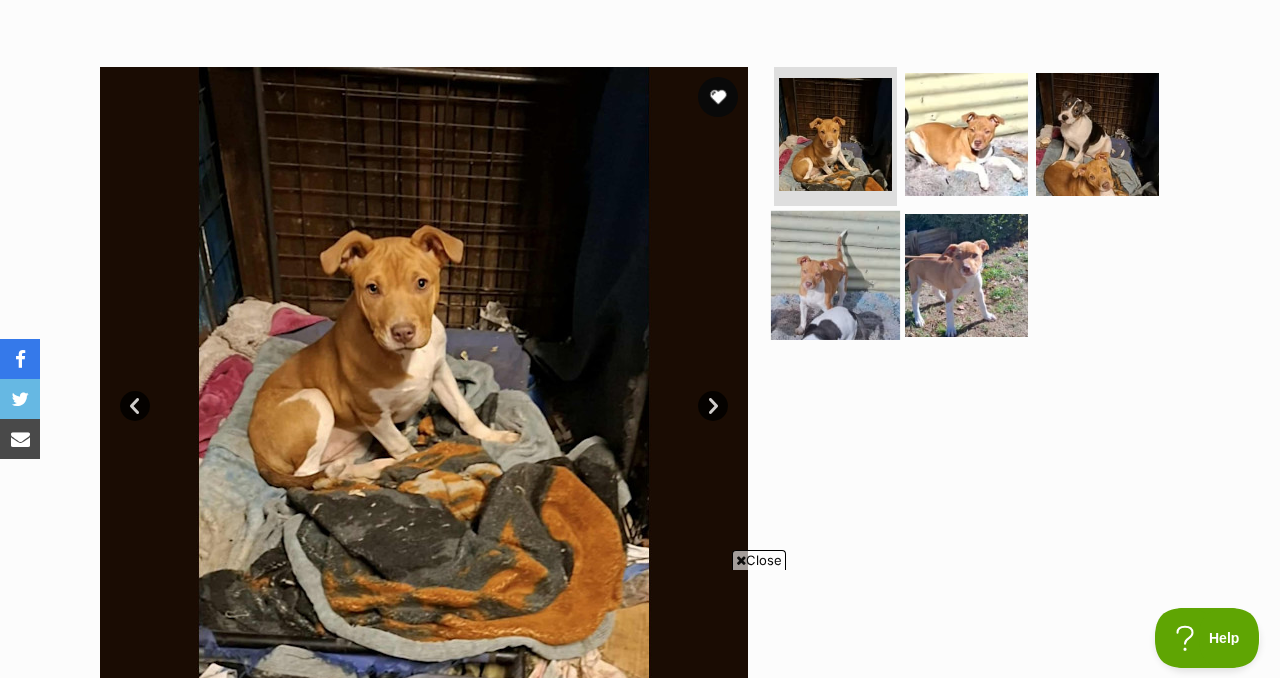 click at bounding box center [835, 275] 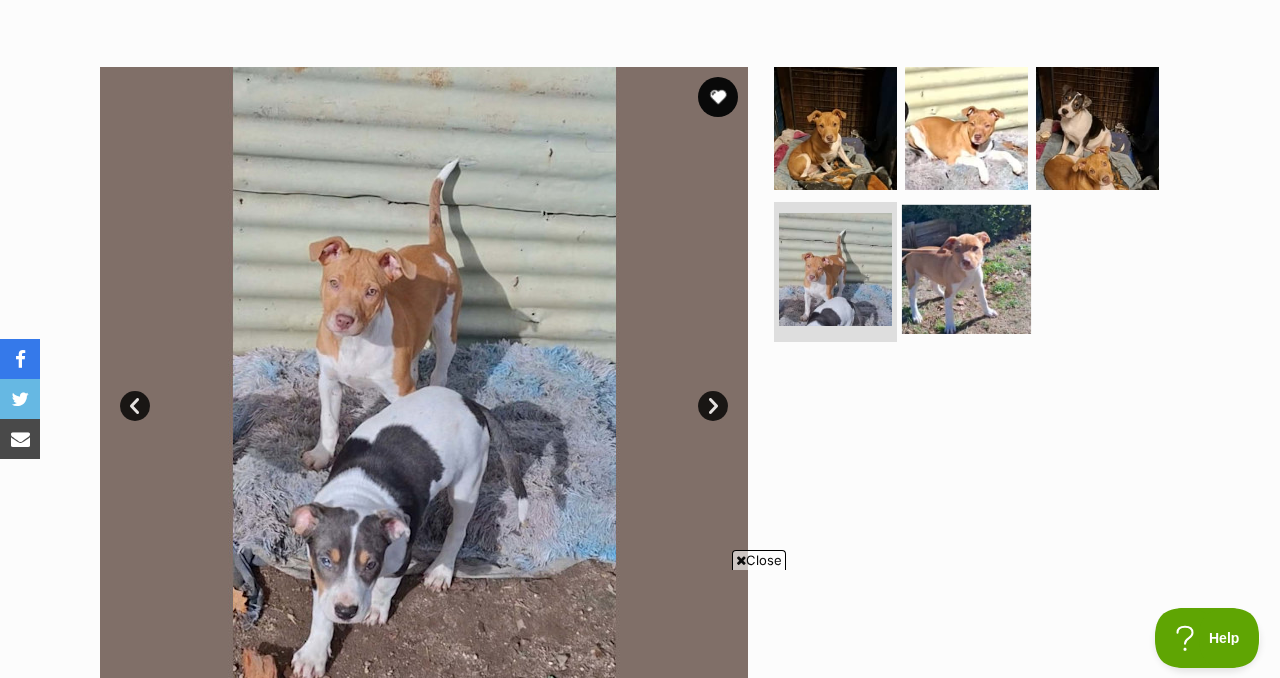 scroll, scrollTop: 0, scrollLeft: 0, axis: both 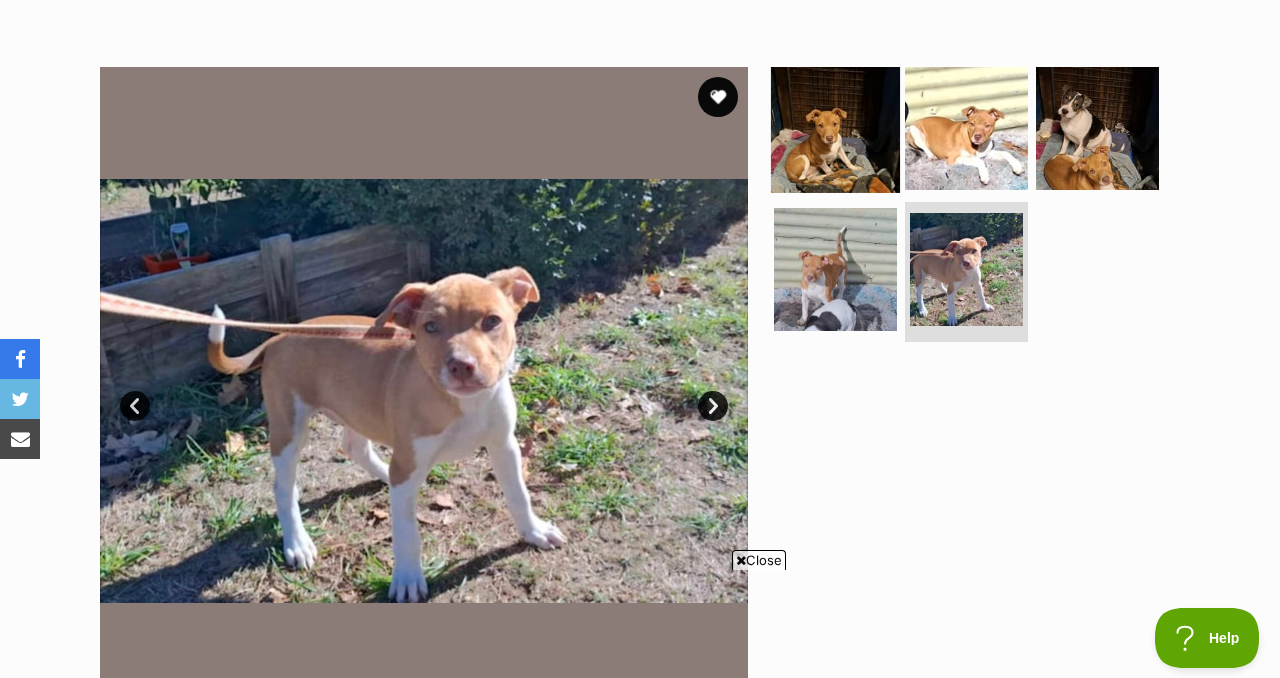 click at bounding box center [835, 127] 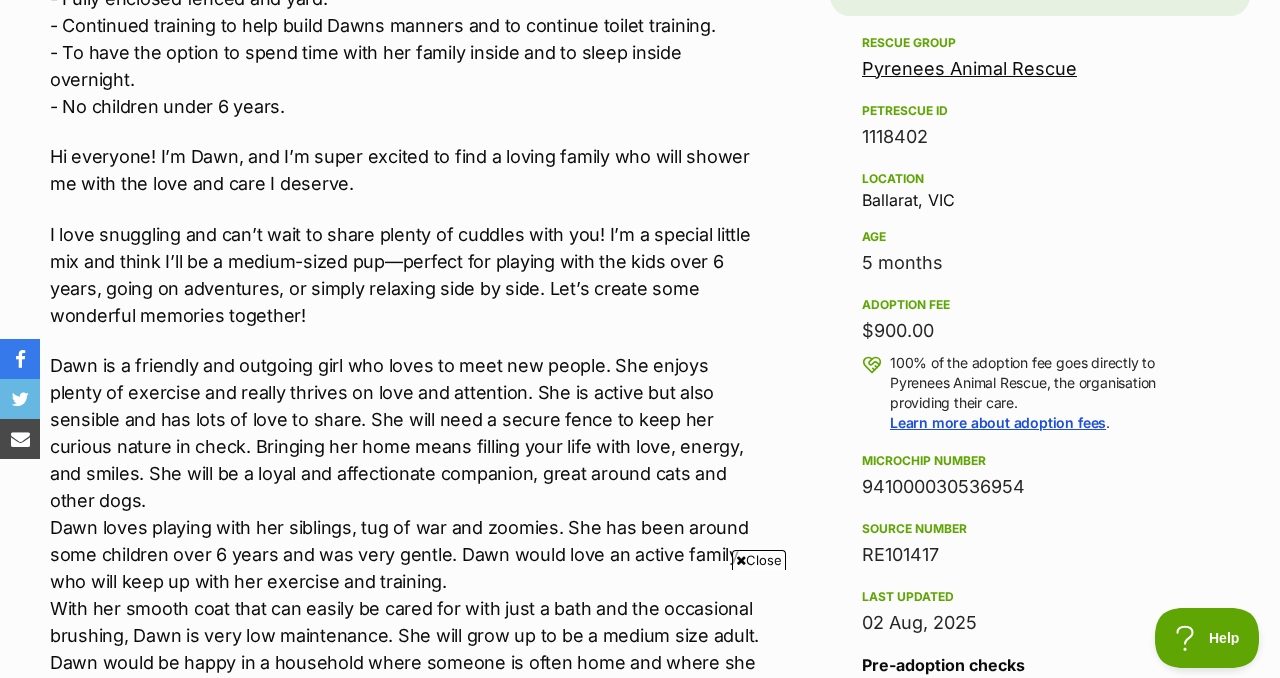 scroll, scrollTop: 1246, scrollLeft: 0, axis: vertical 